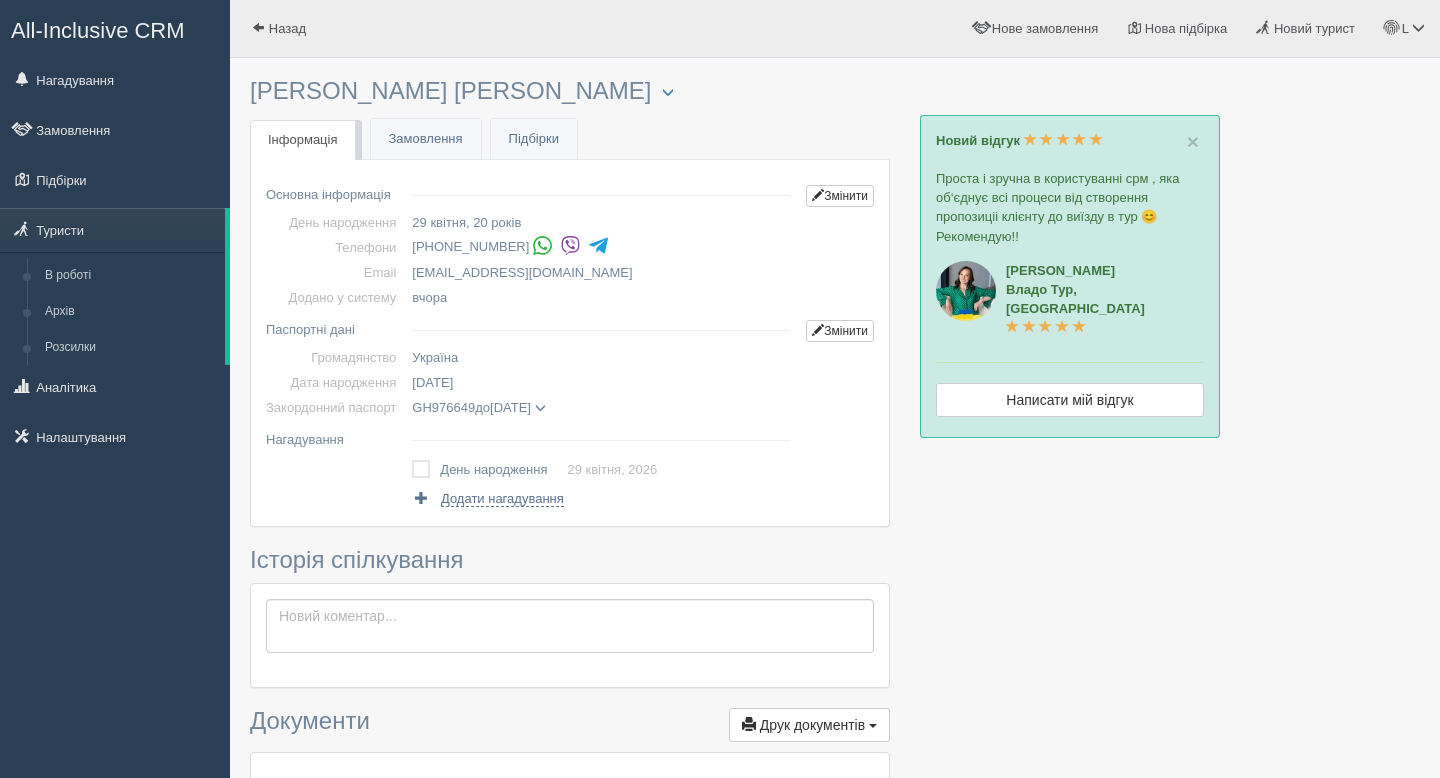 scroll, scrollTop: 0, scrollLeft: 0, axis: both 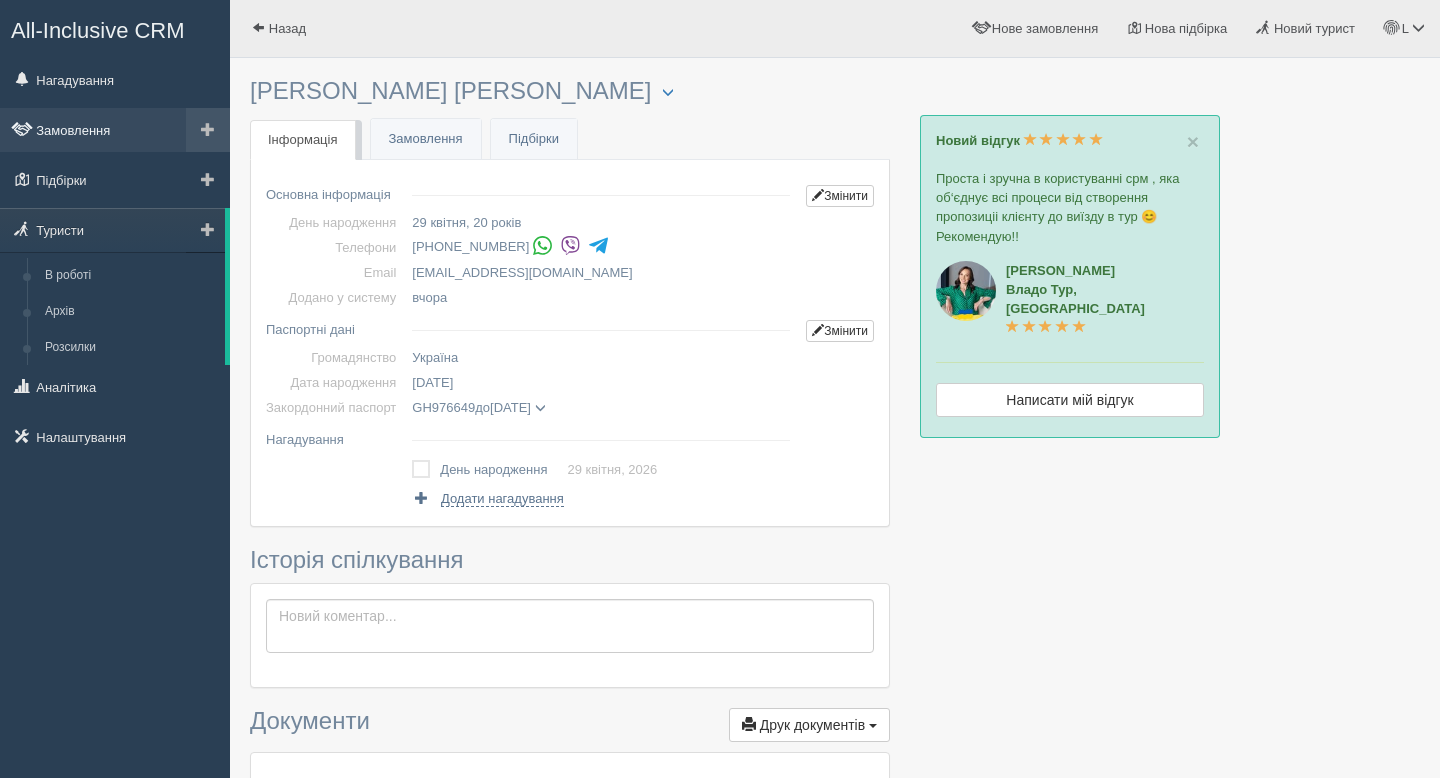 click on "Замовлення" at bounding box center [115, 130] 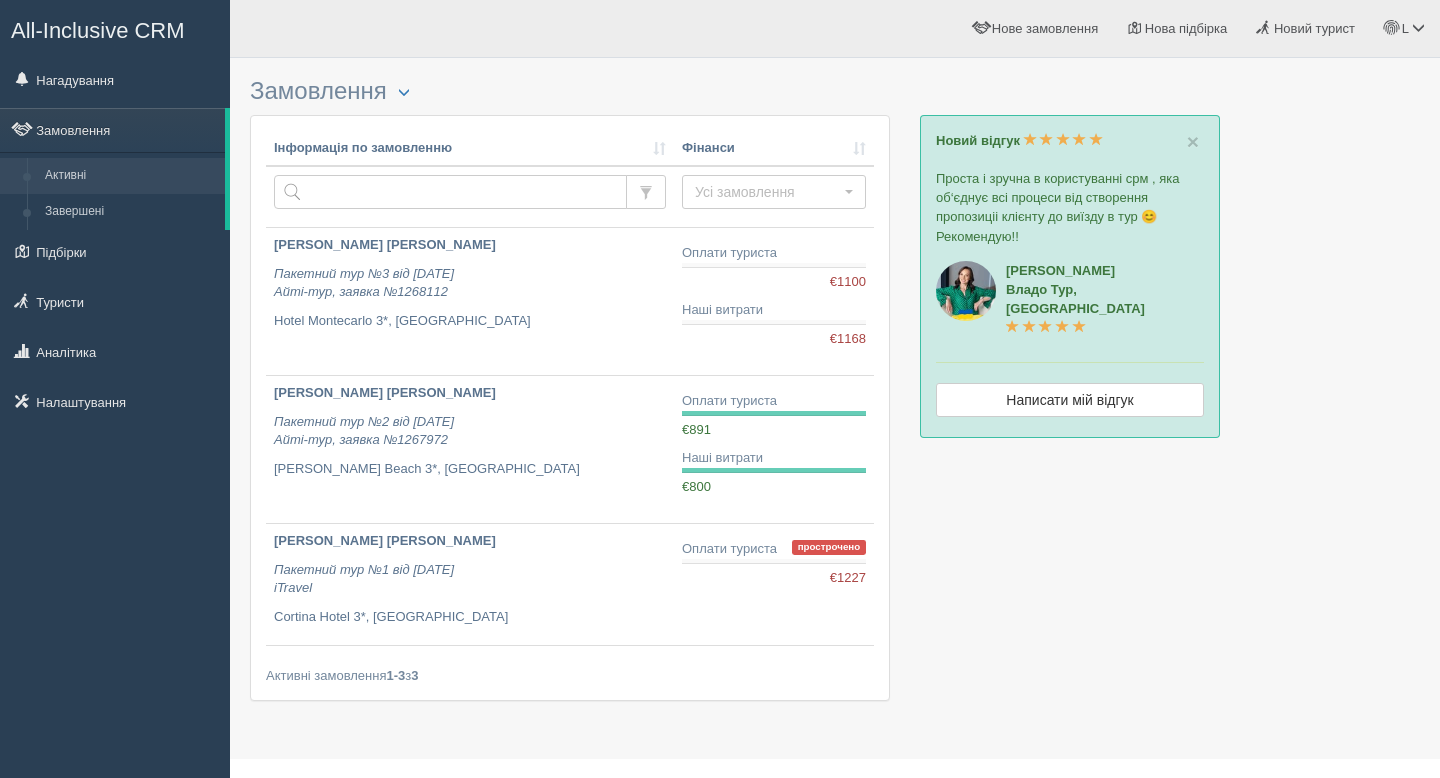 scroll, scrollTop: 0, scrollLeft: 0, axis: both 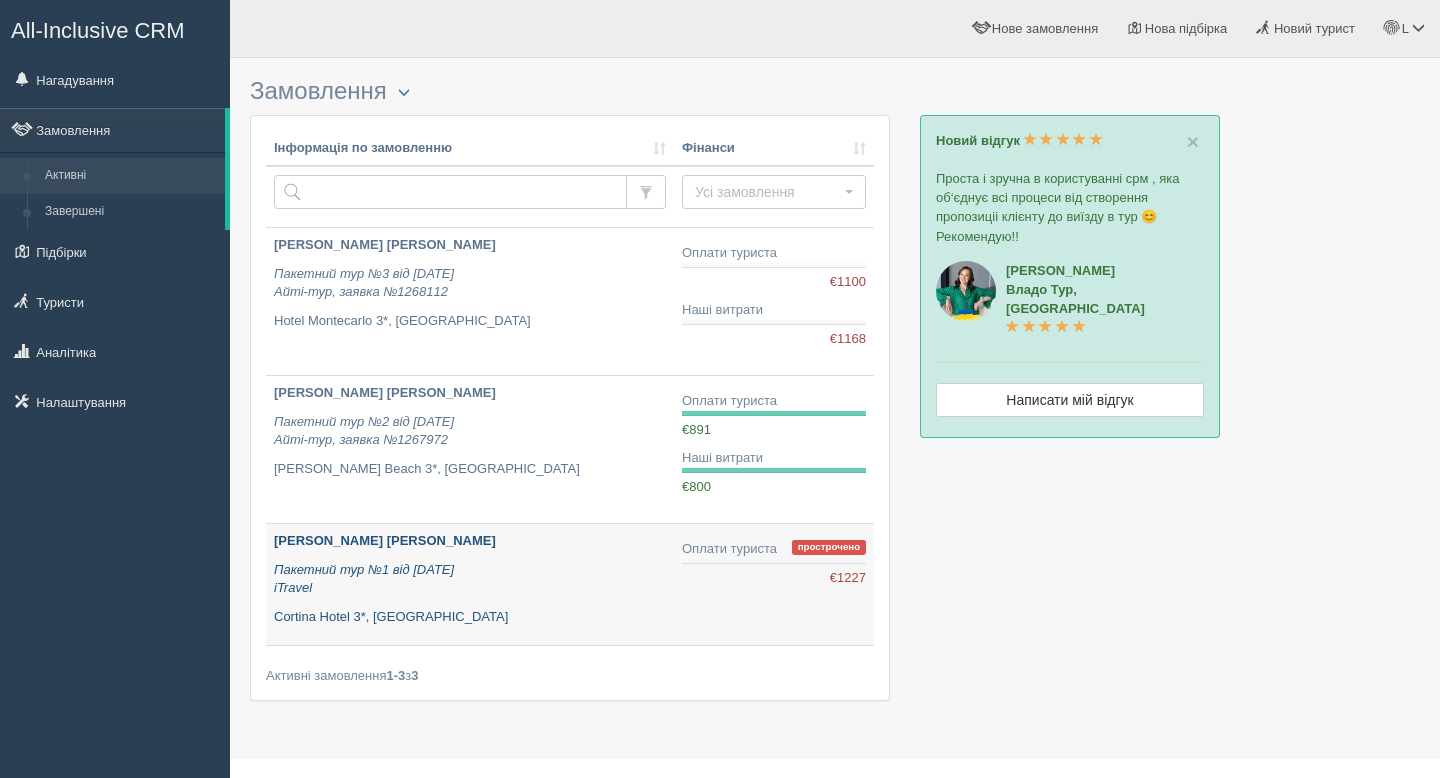 click on "Слєпцова Інна Анатоліївна
Пакетний тур №1 від 08.07.2025
iTravel
Cortina Hotel 3*, Італія" at bounding box center (470, 579) 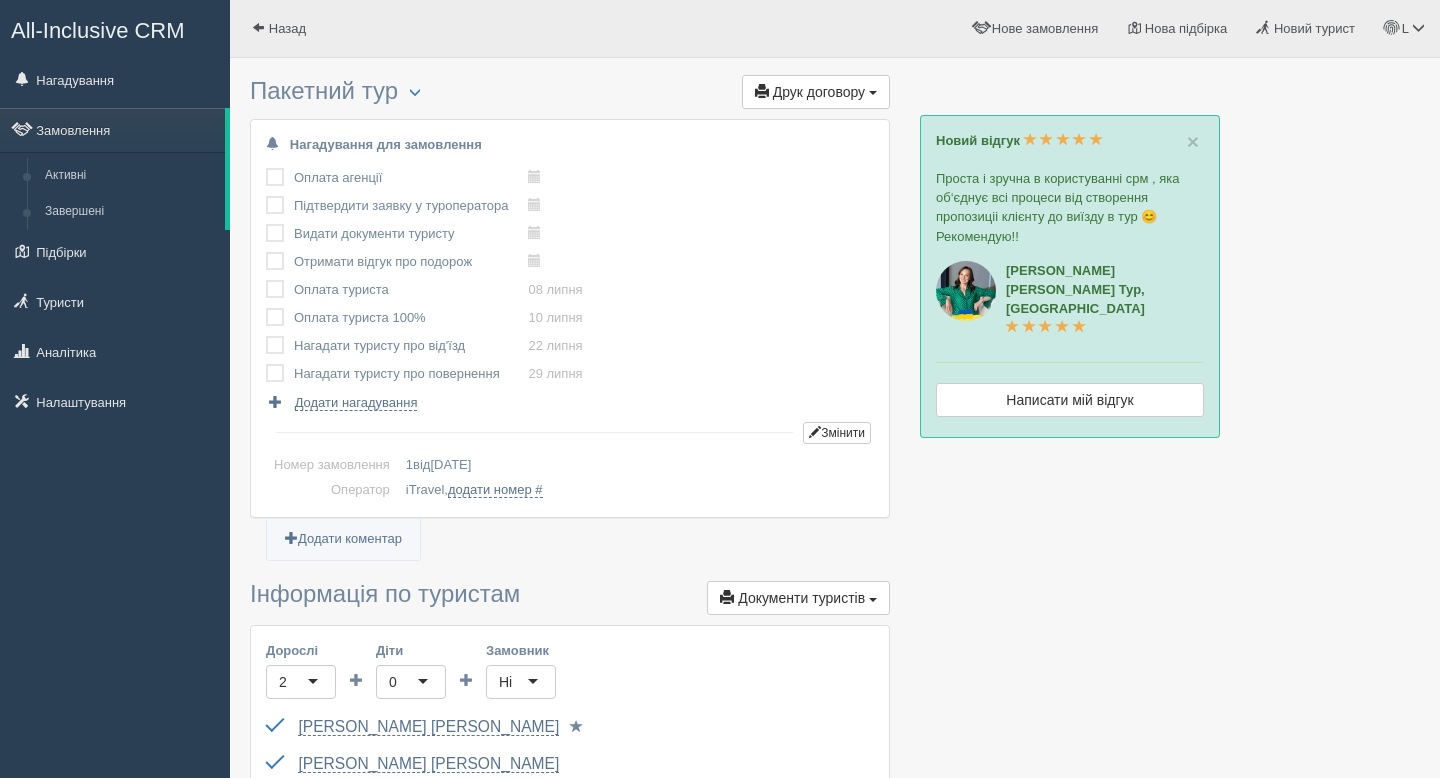 scroll, scrollTop: 0, scrollLeft: 0, axis: both 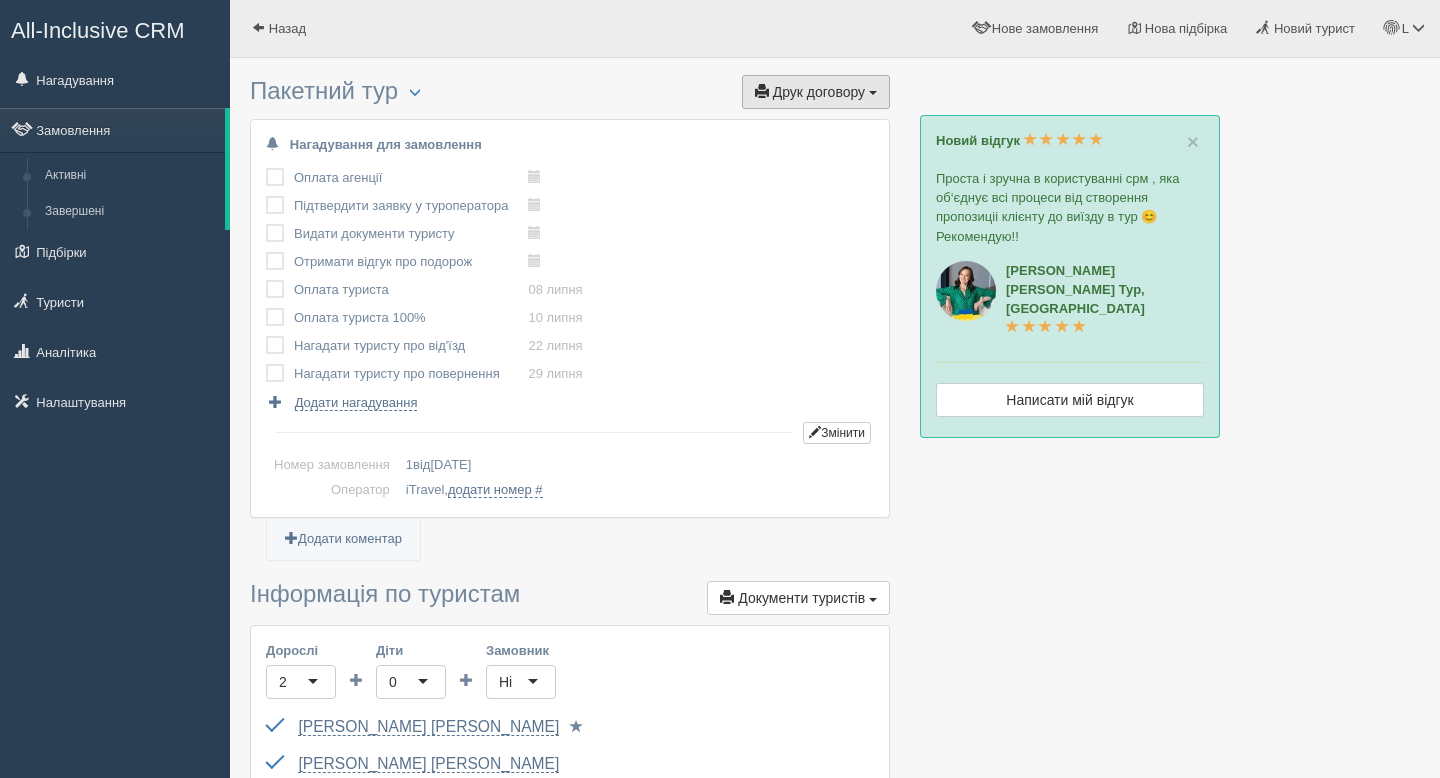 click on "Друк договору
Друк" at bounding box center [816, 92] 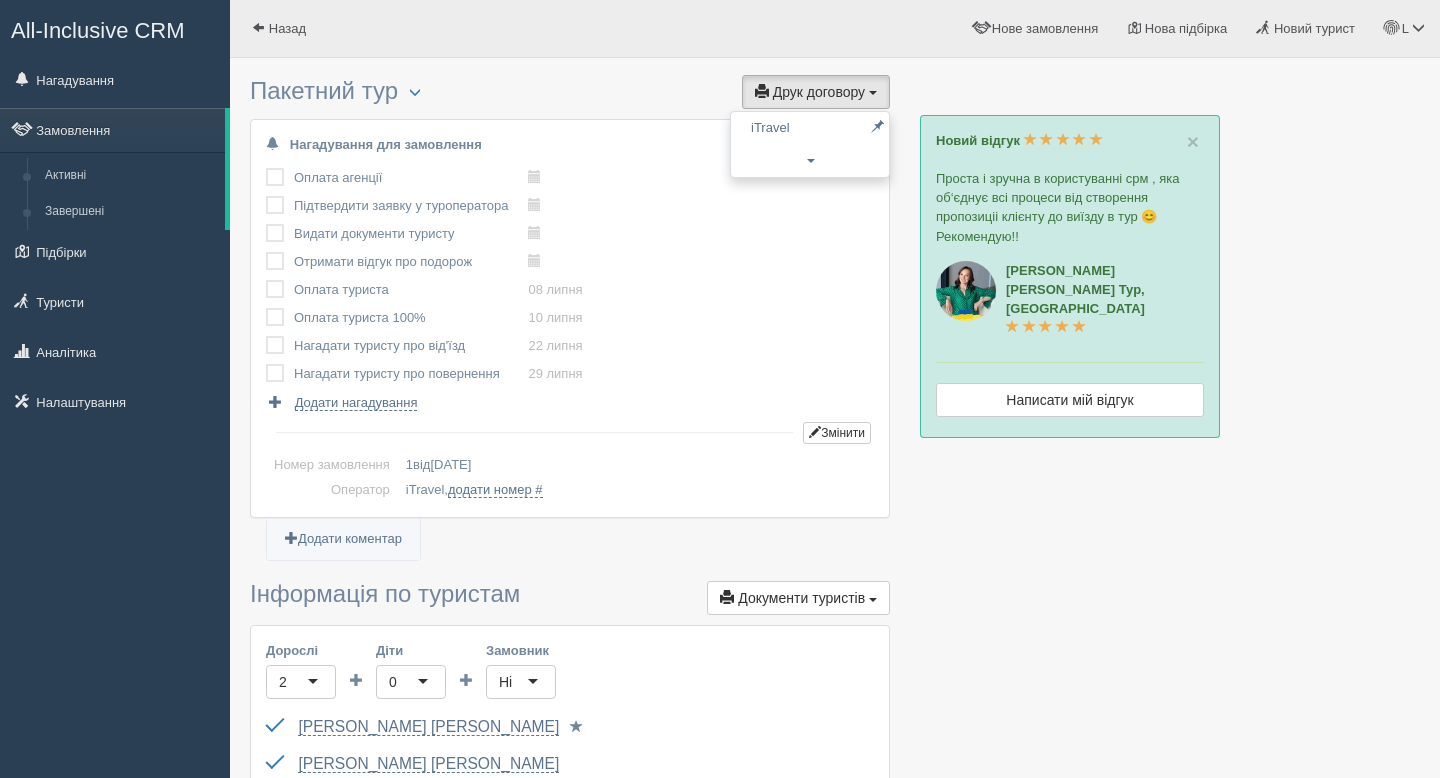 click at bounding box center [835, 1132] 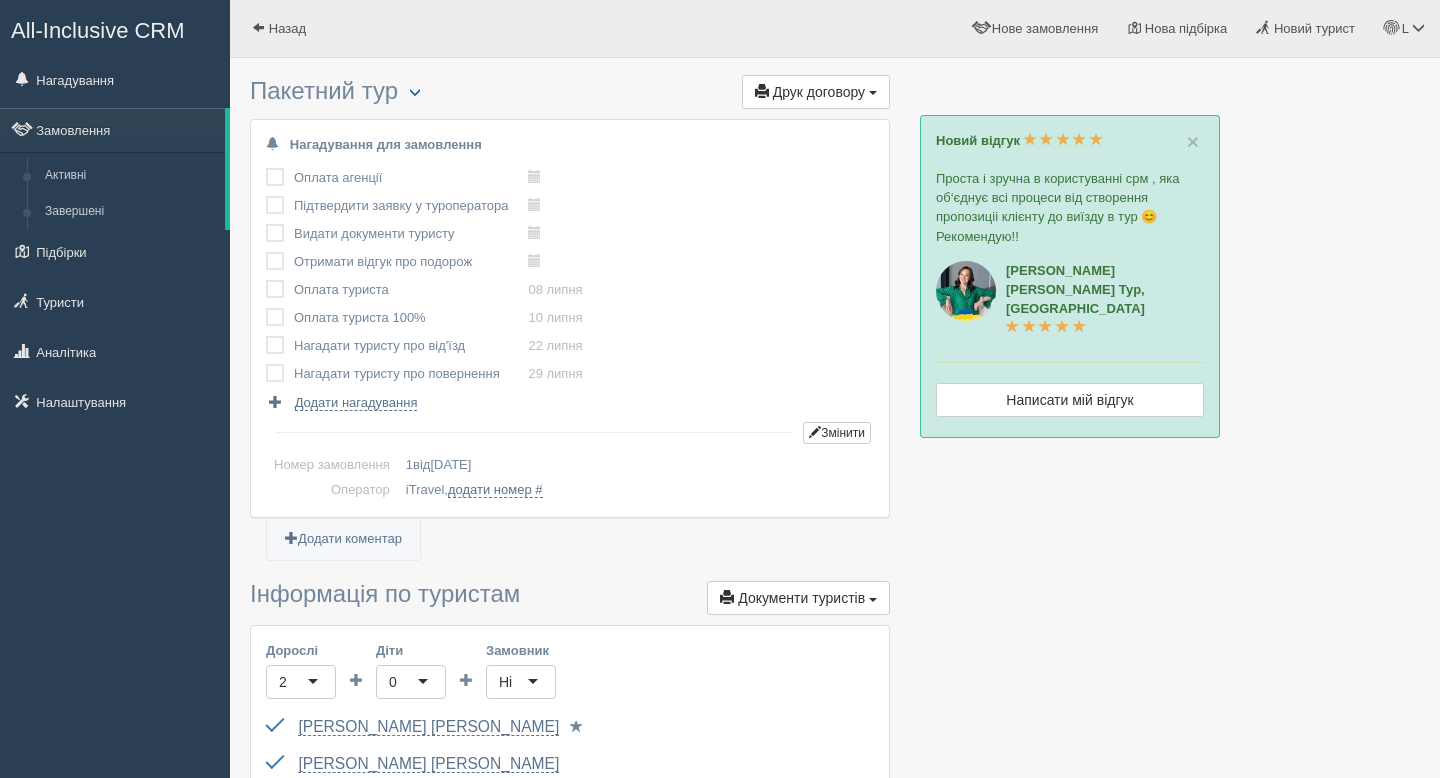 click at bounding box center [415, 92] 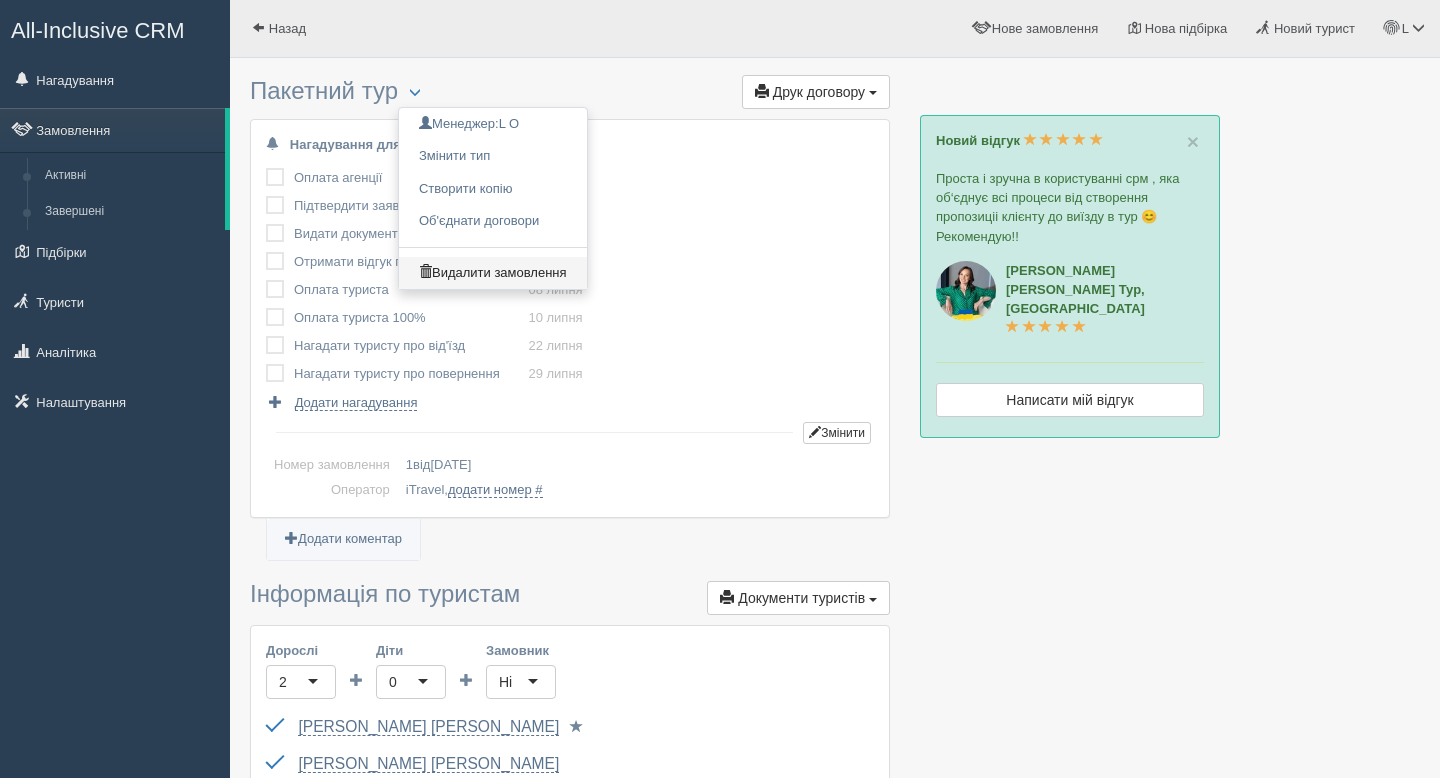 click on "Видалити замовлення" at bounding box center [493, 273] 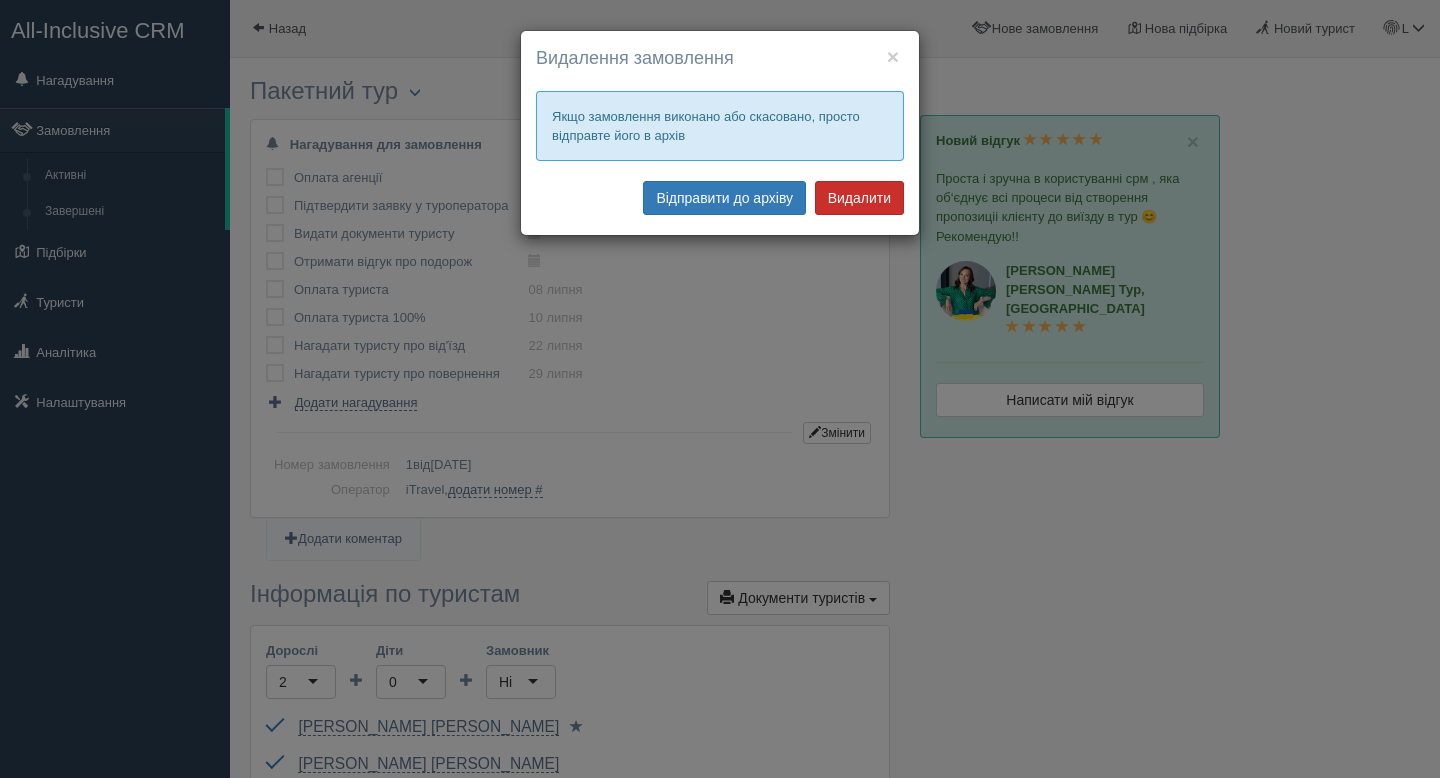 click on "Видалити" at bounding box center [859, 198] 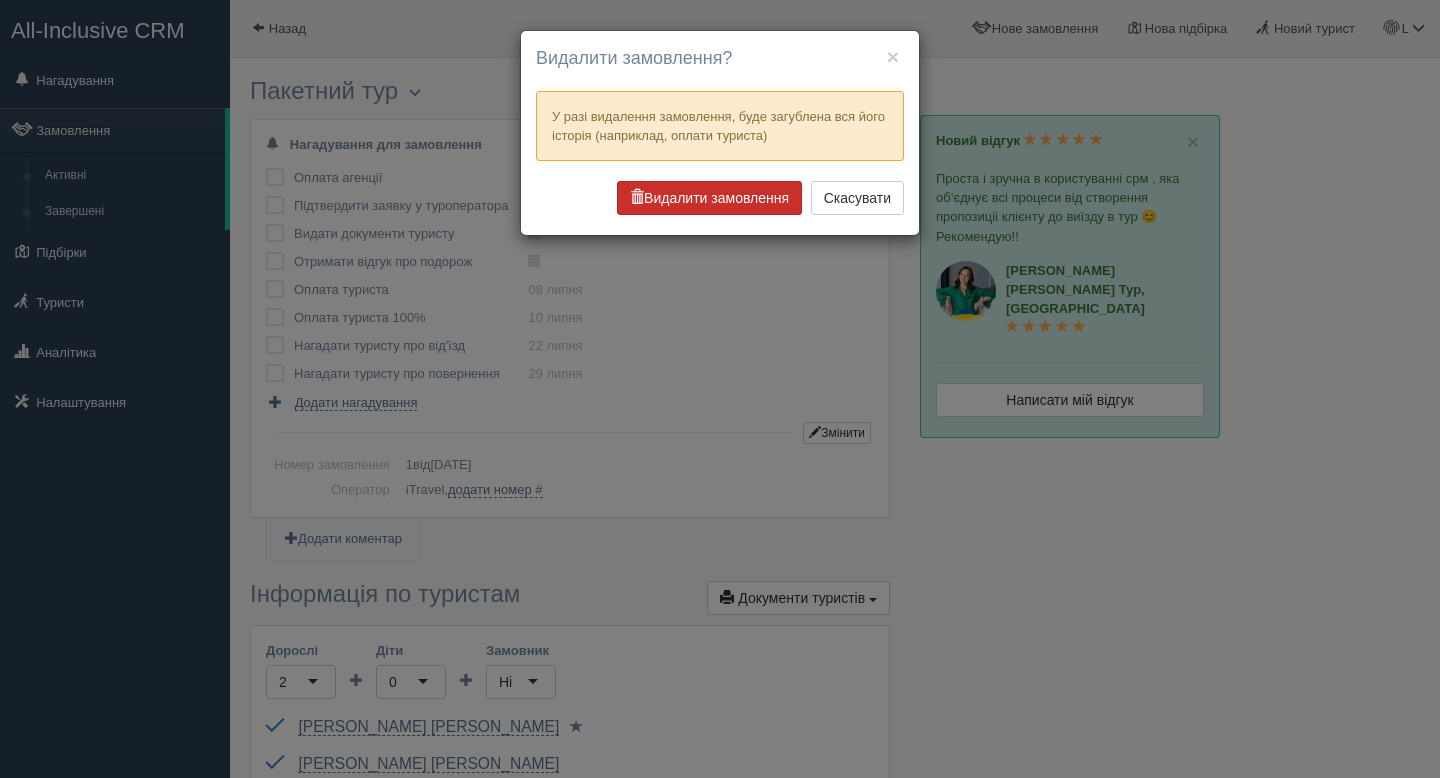 click on "Видалити замовлення" at bounding box center [709, 198] 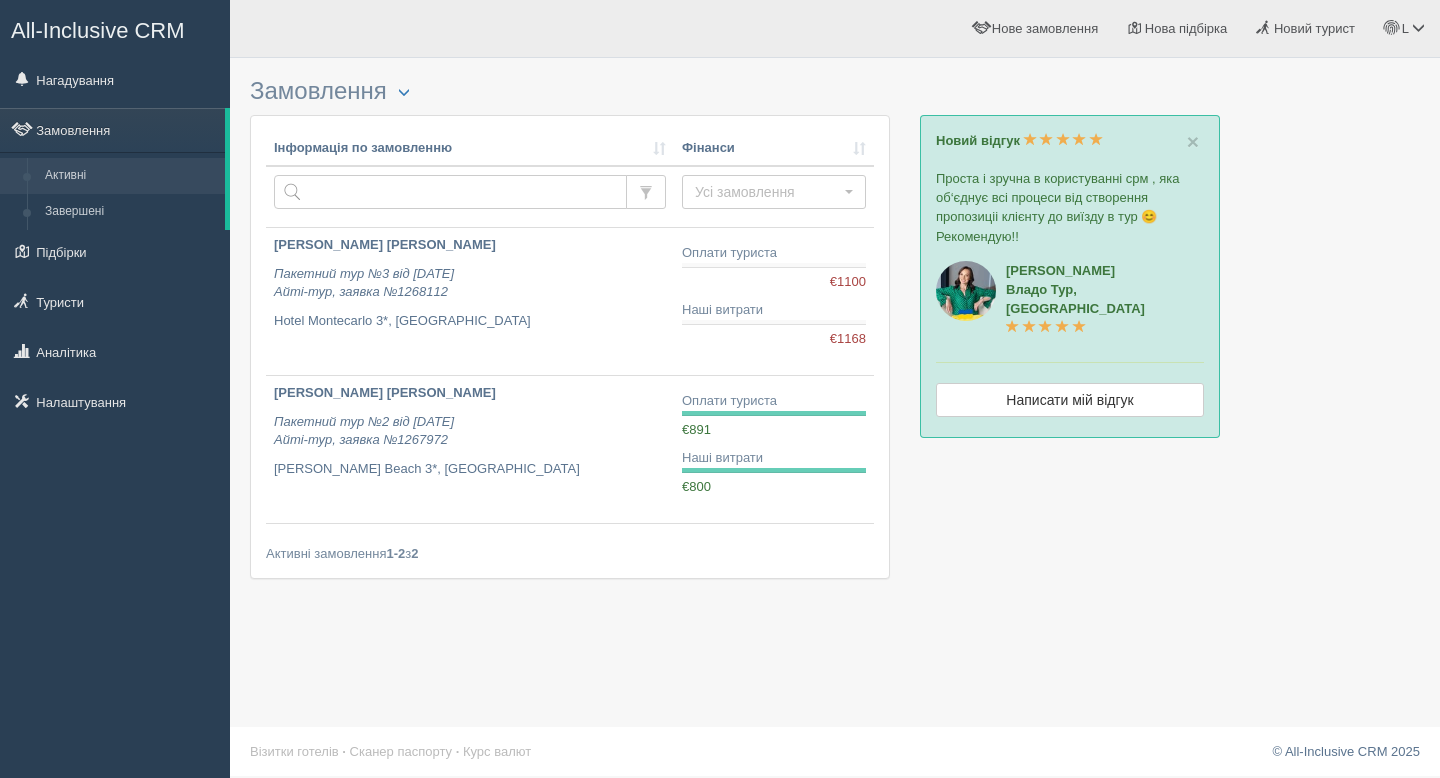 scroll, scrollTop: 0, scrollLeft: 0, axis: both 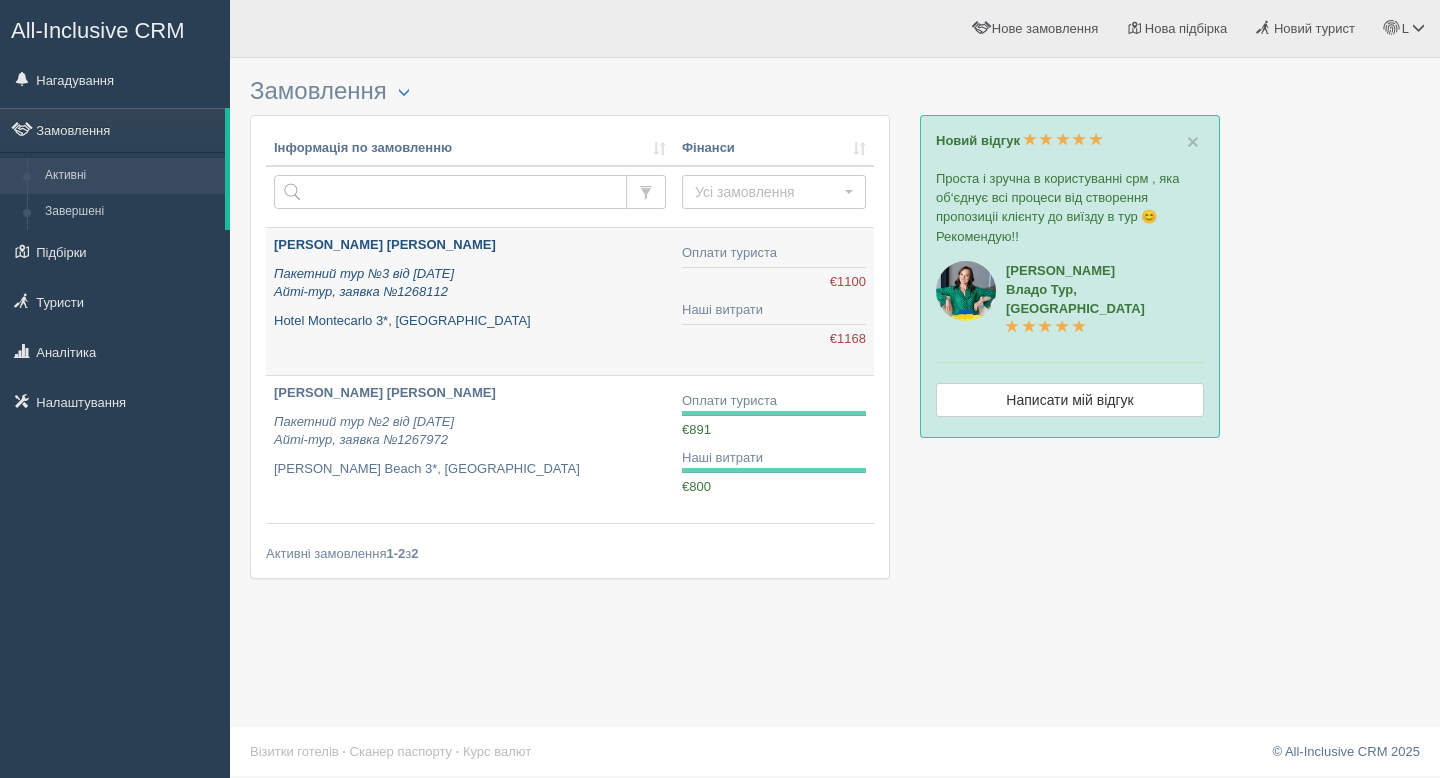 click on "Слєпцова Інна Анатоліївна
Пакетний тур №3 від 09.07.2025
Айті-тур, заявка №1268112
Hotel Montecarlo 3*, Італія" at bounding box center (470, 283) 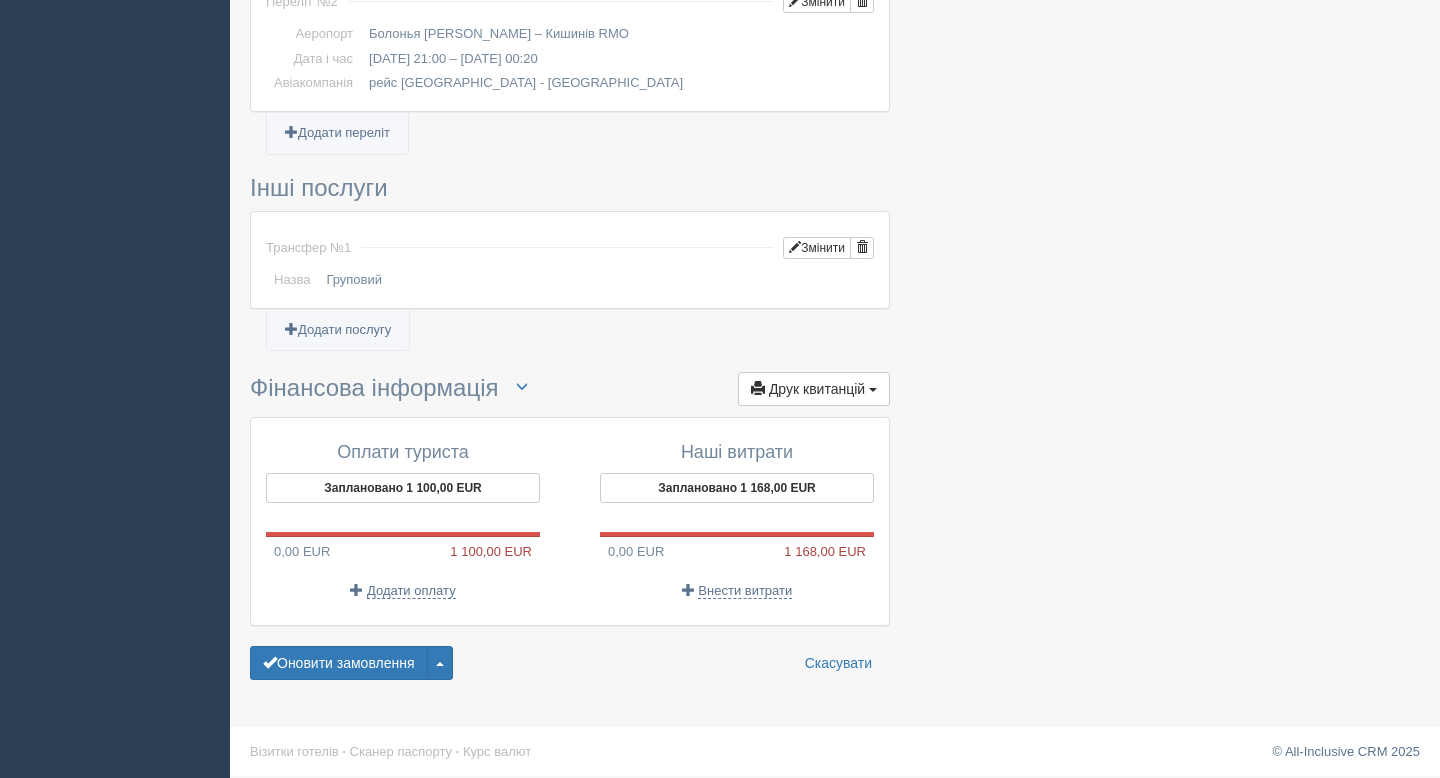 scroll, scrollTop: 1370, scrollLeft: 0, axis: vertical 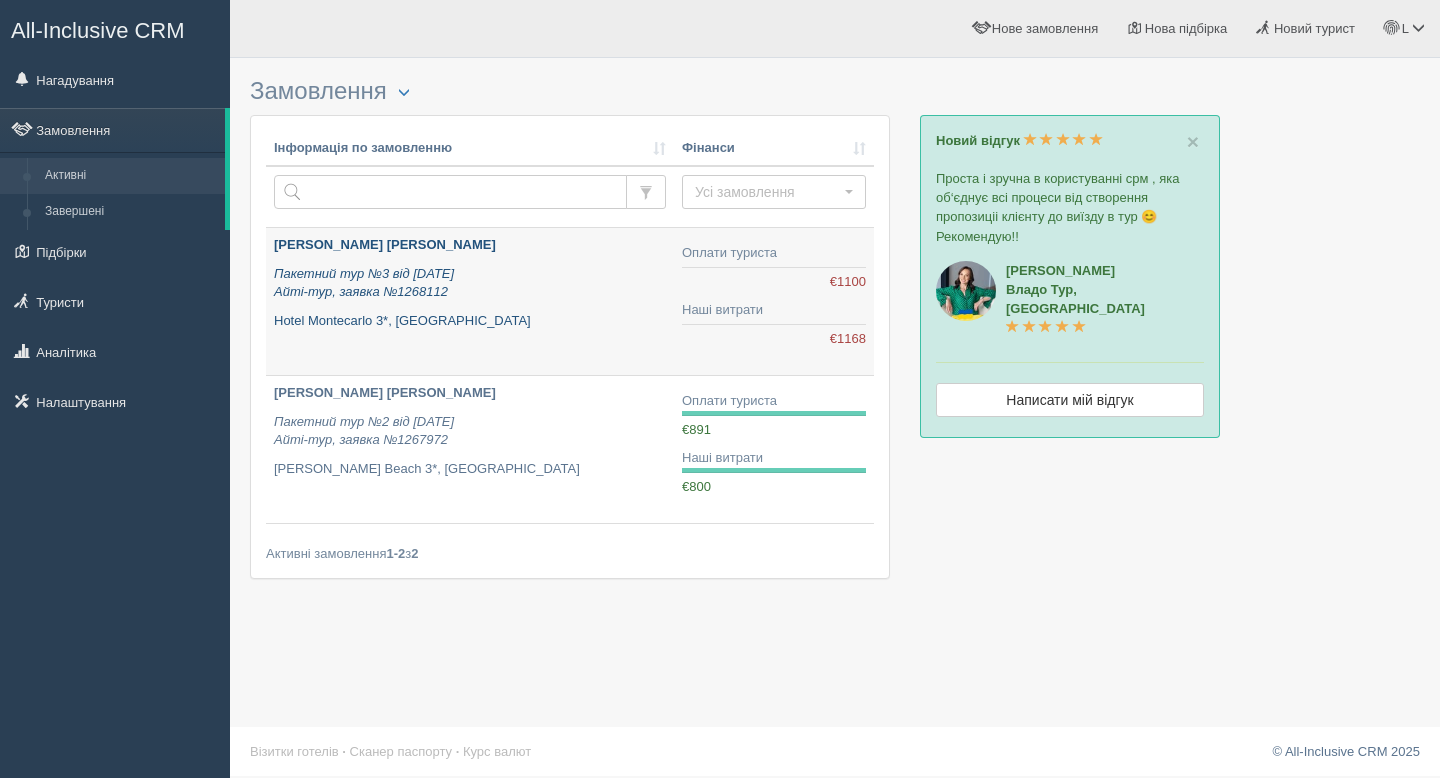 click on "Пакетний тур №3 від [DATE]
Айті-тур, заявка №1268112" at bounding box center (470, 283) 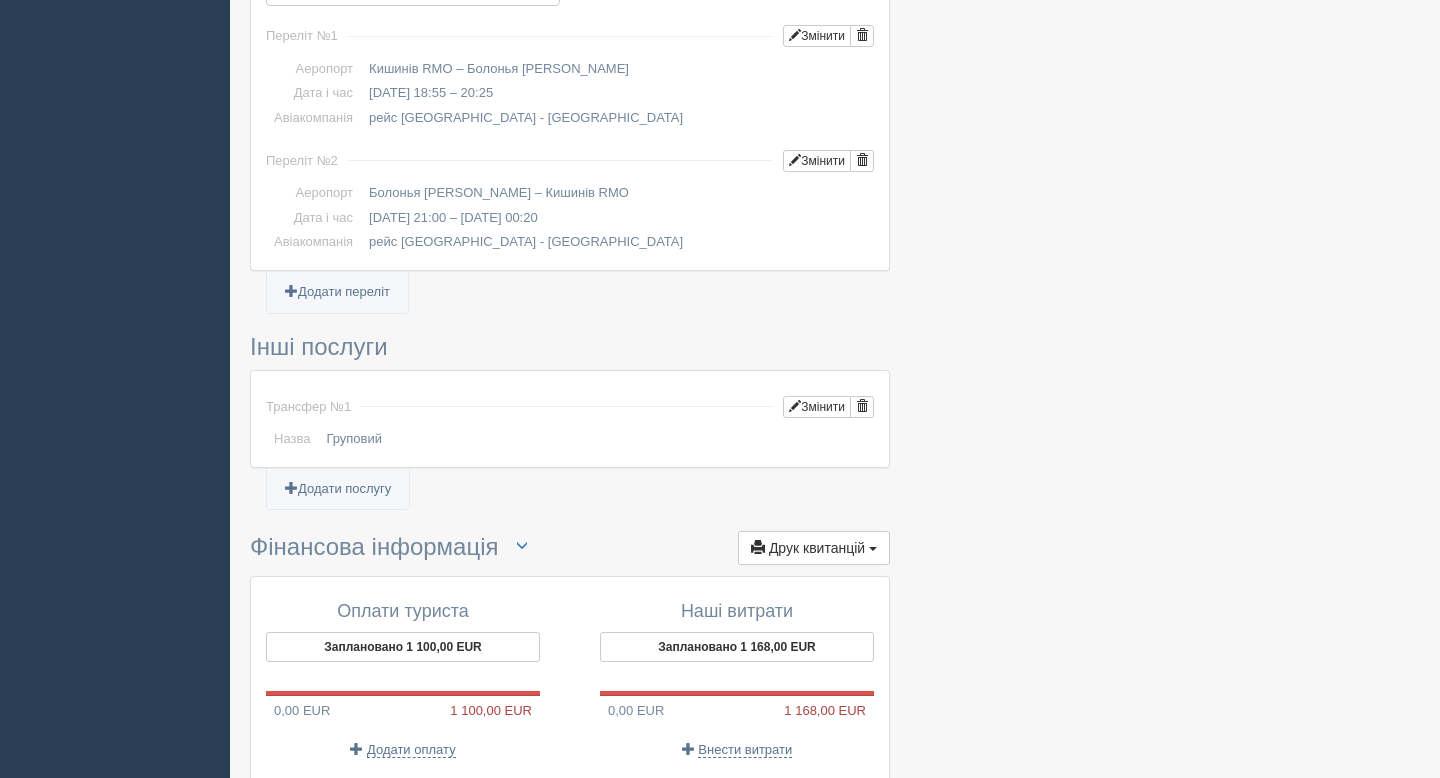 scroll, scrollTop: 1370, scrollLeft: 0, axis: vertical 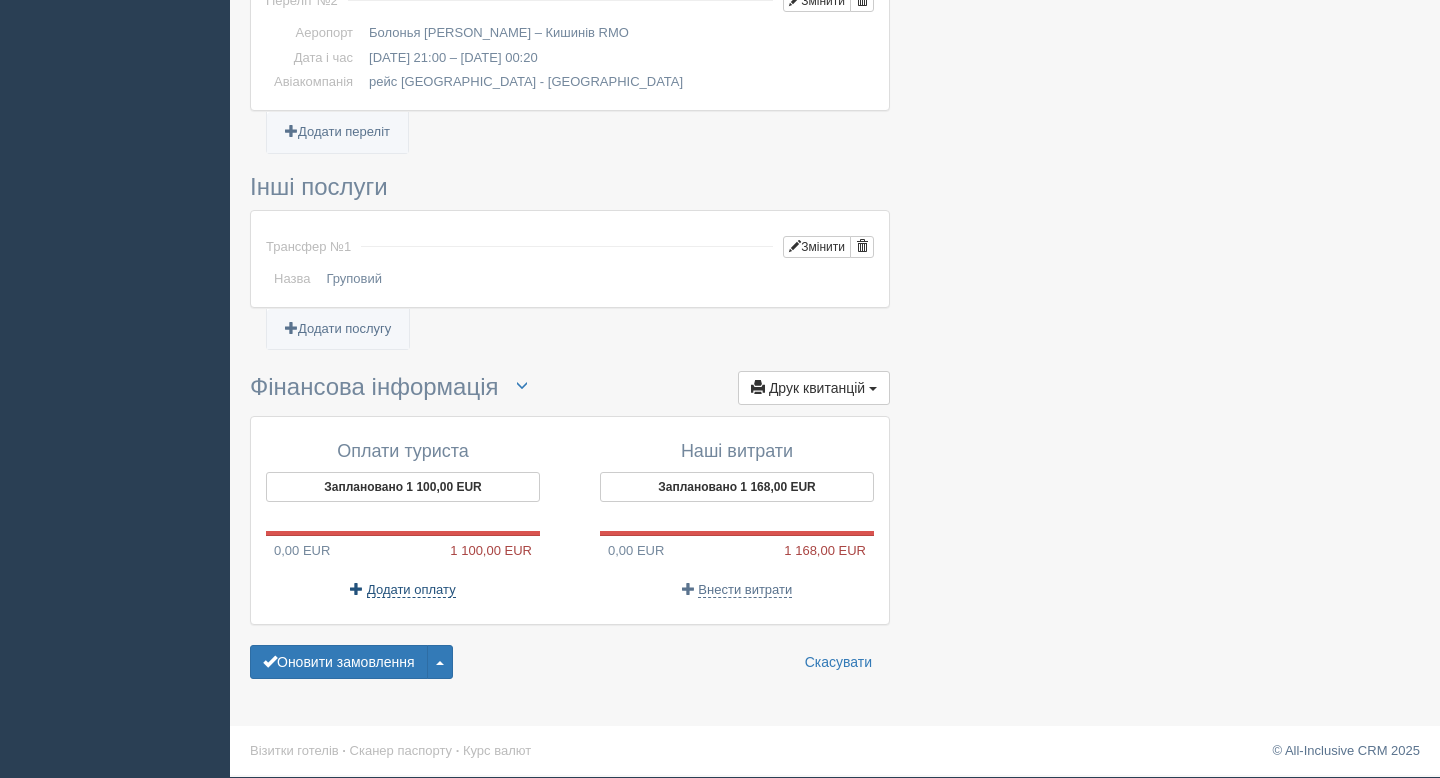 click on "Додати оплату" at bounding box center [411, 590] 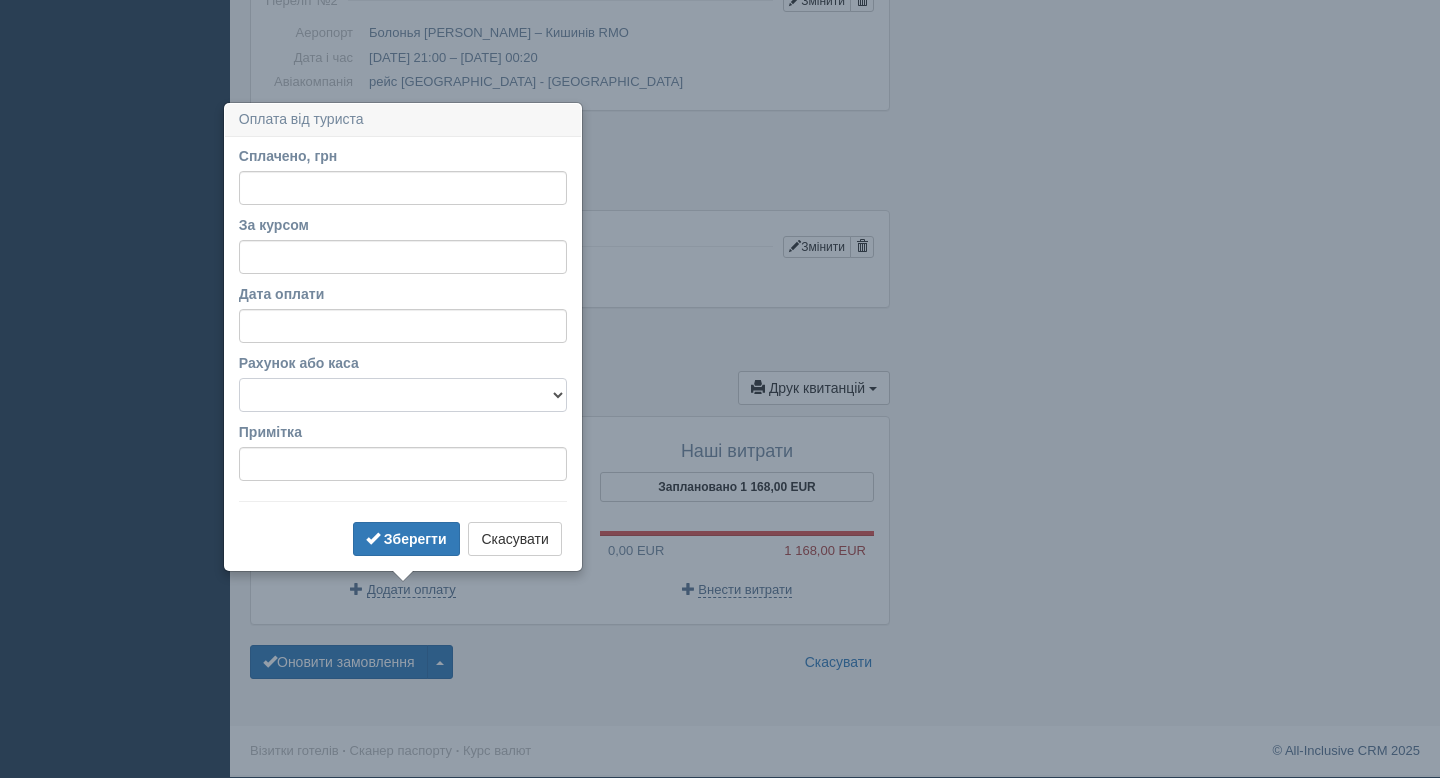 click on "Банківський рахунок
Готівкова каса" at bounding box center (403, 395) 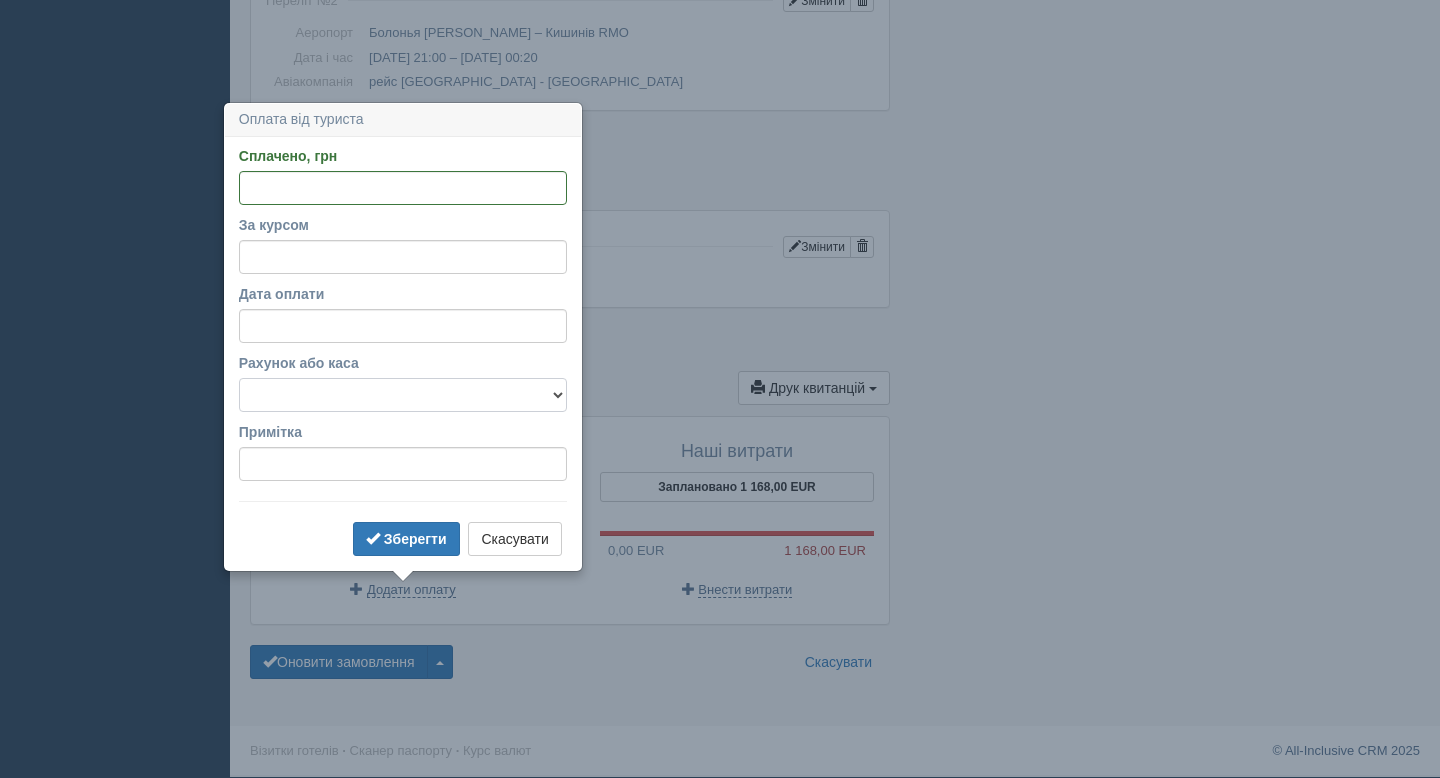 select on "2694" 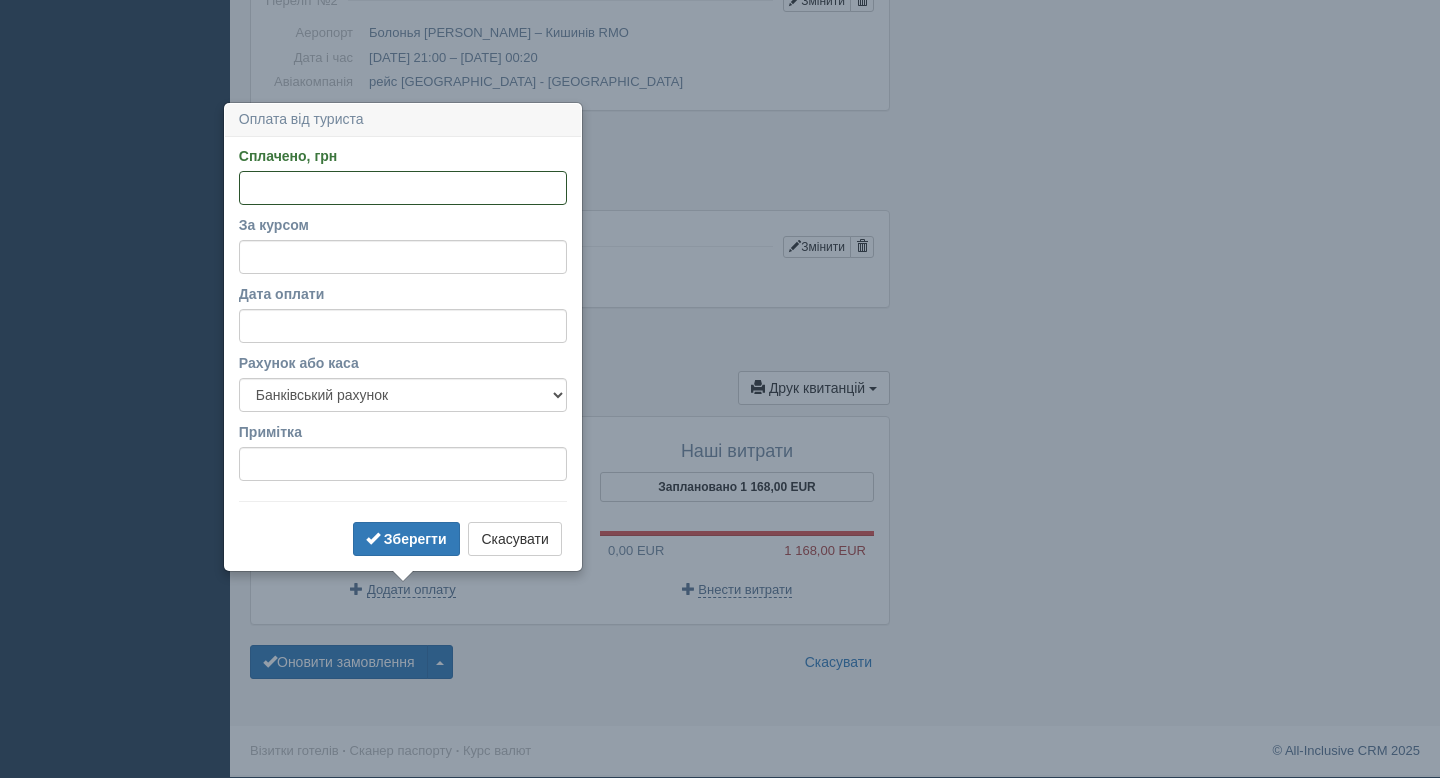 click on "Сплачено, грн" at bounding box center [403, 188] 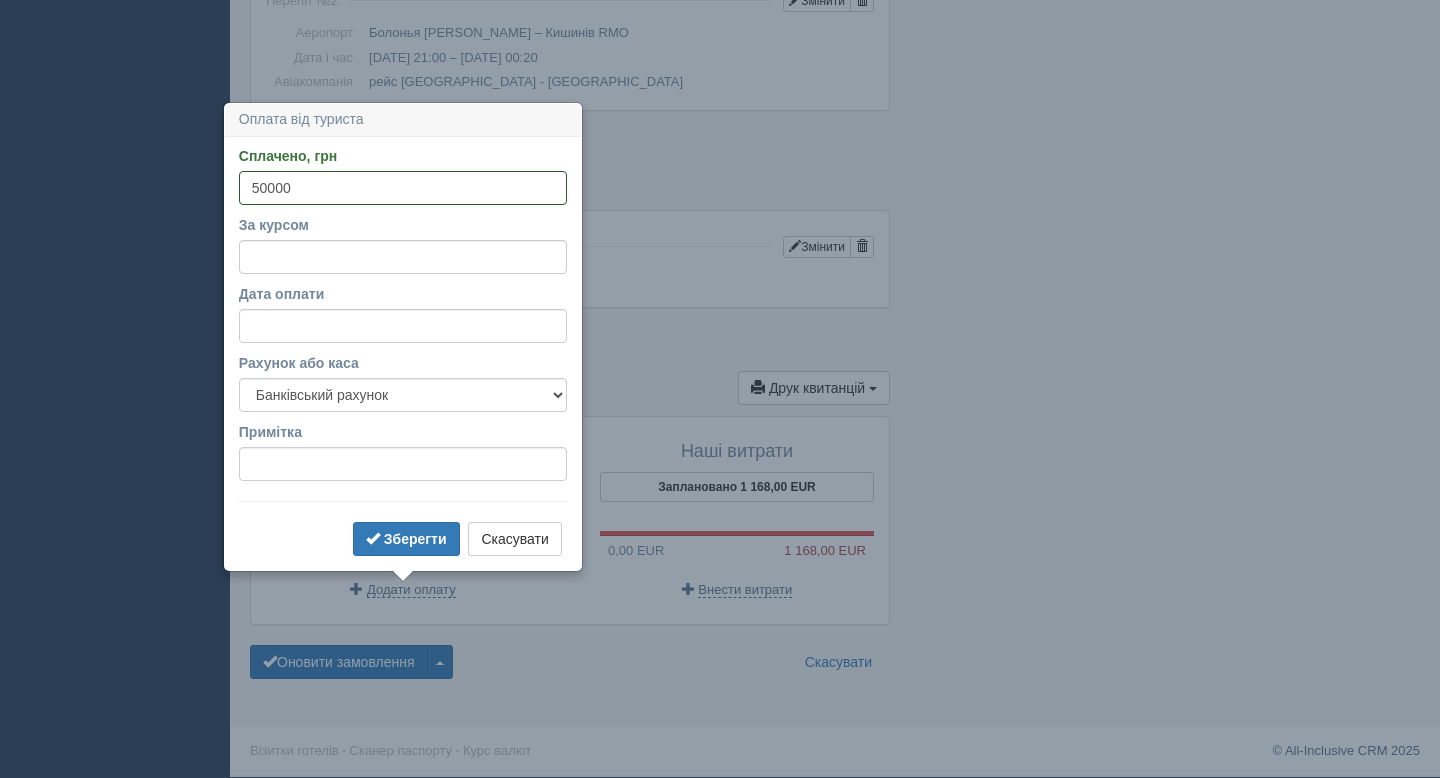 type on "50000" 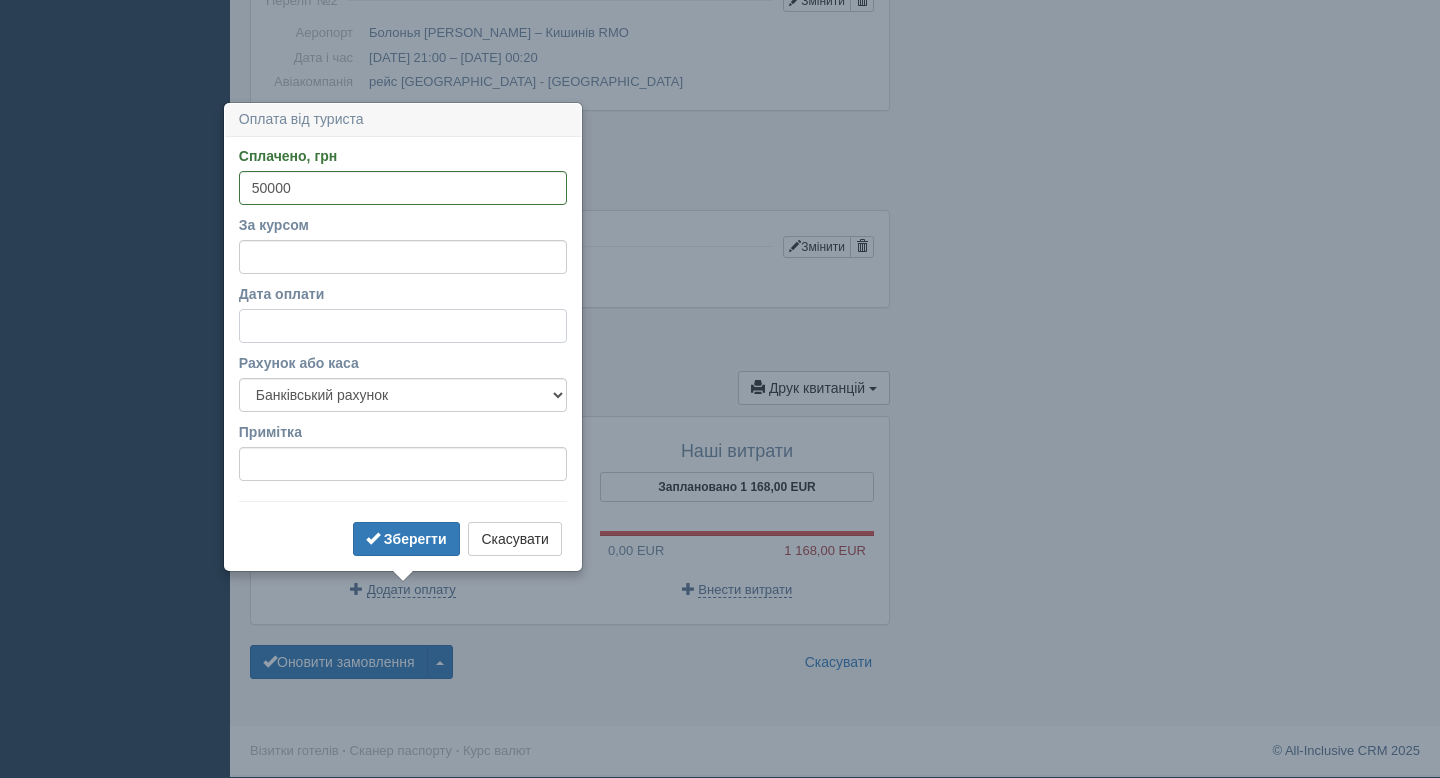 click on "Дата оплати" at bounding box center [403, 326] 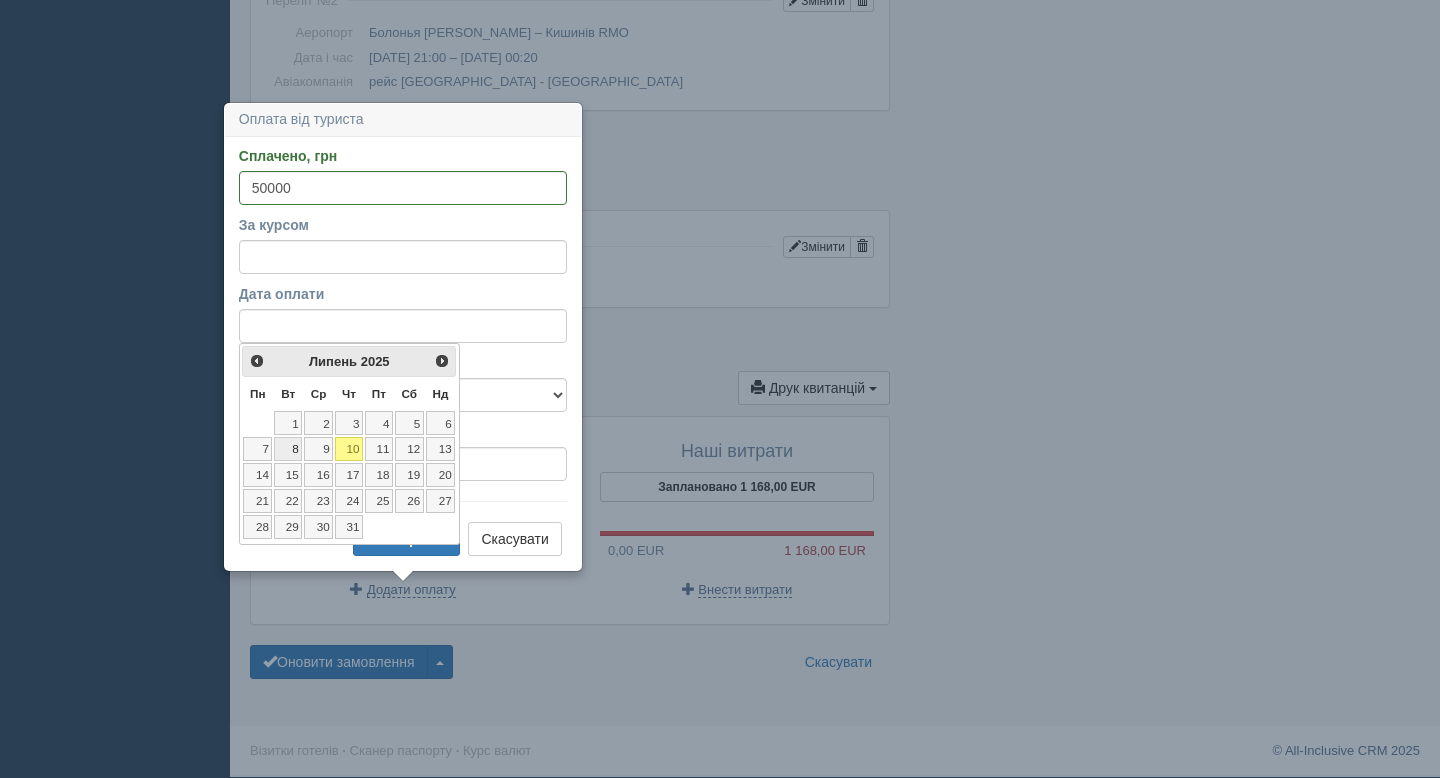 click on "8" at bounding box center [288, 449] 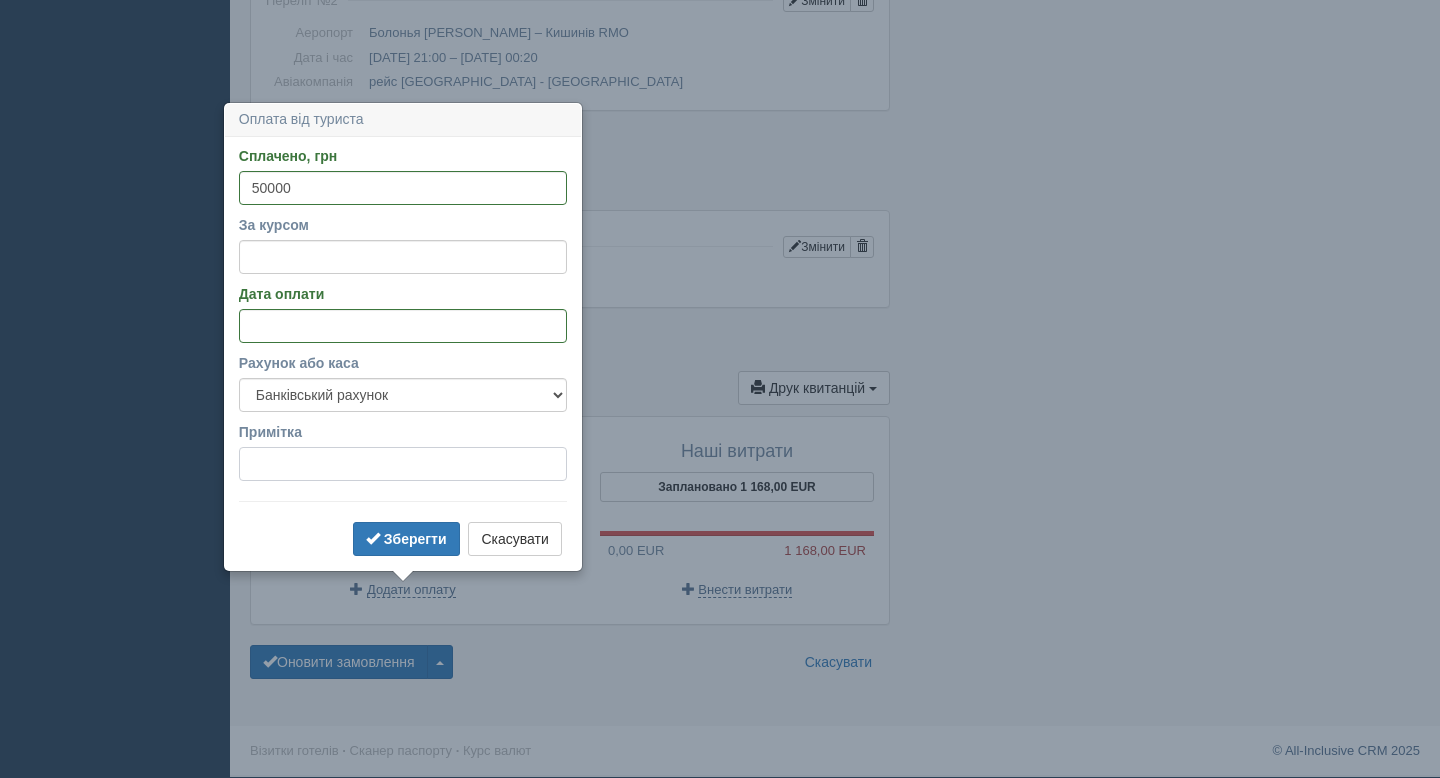 click on "Примітка" at bounding box center (403, 464) 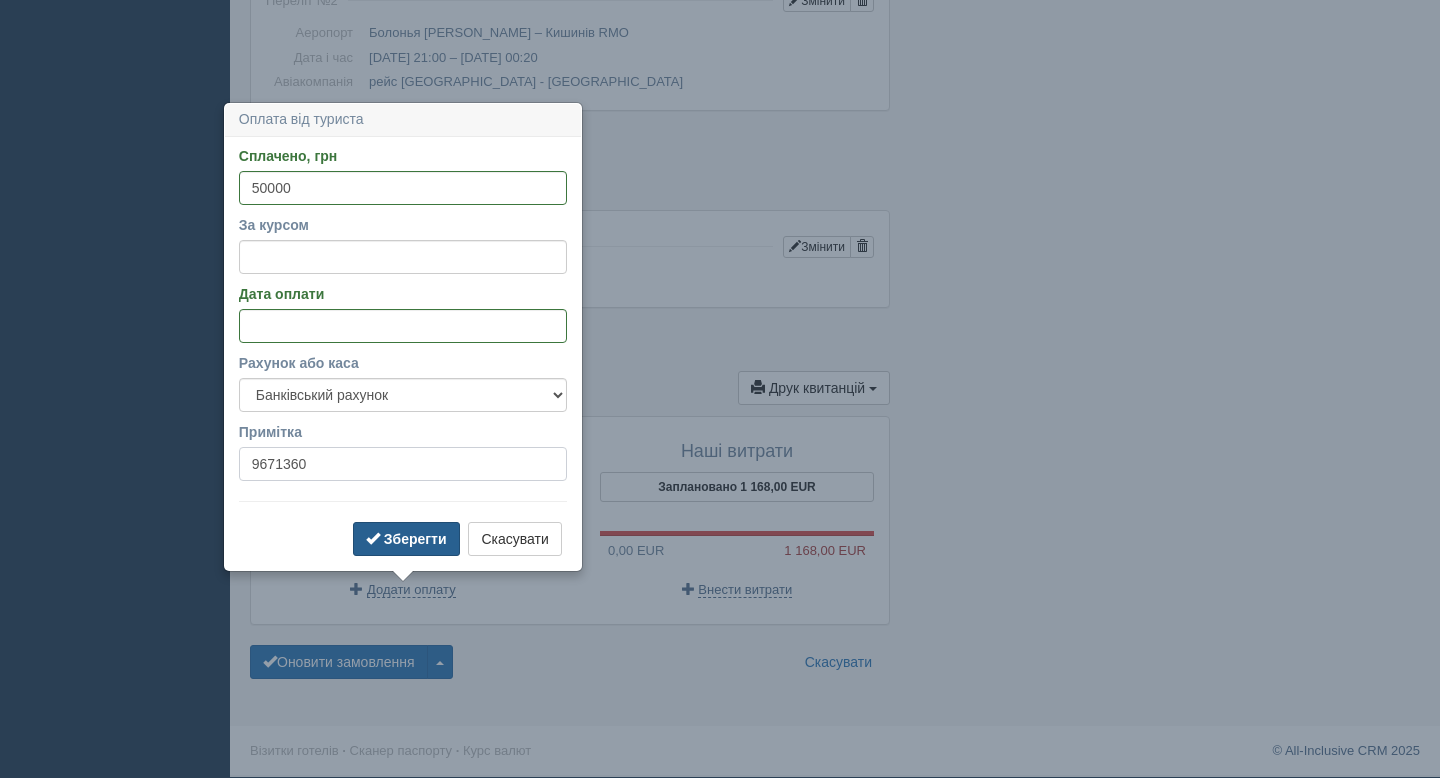 type on "9671360" 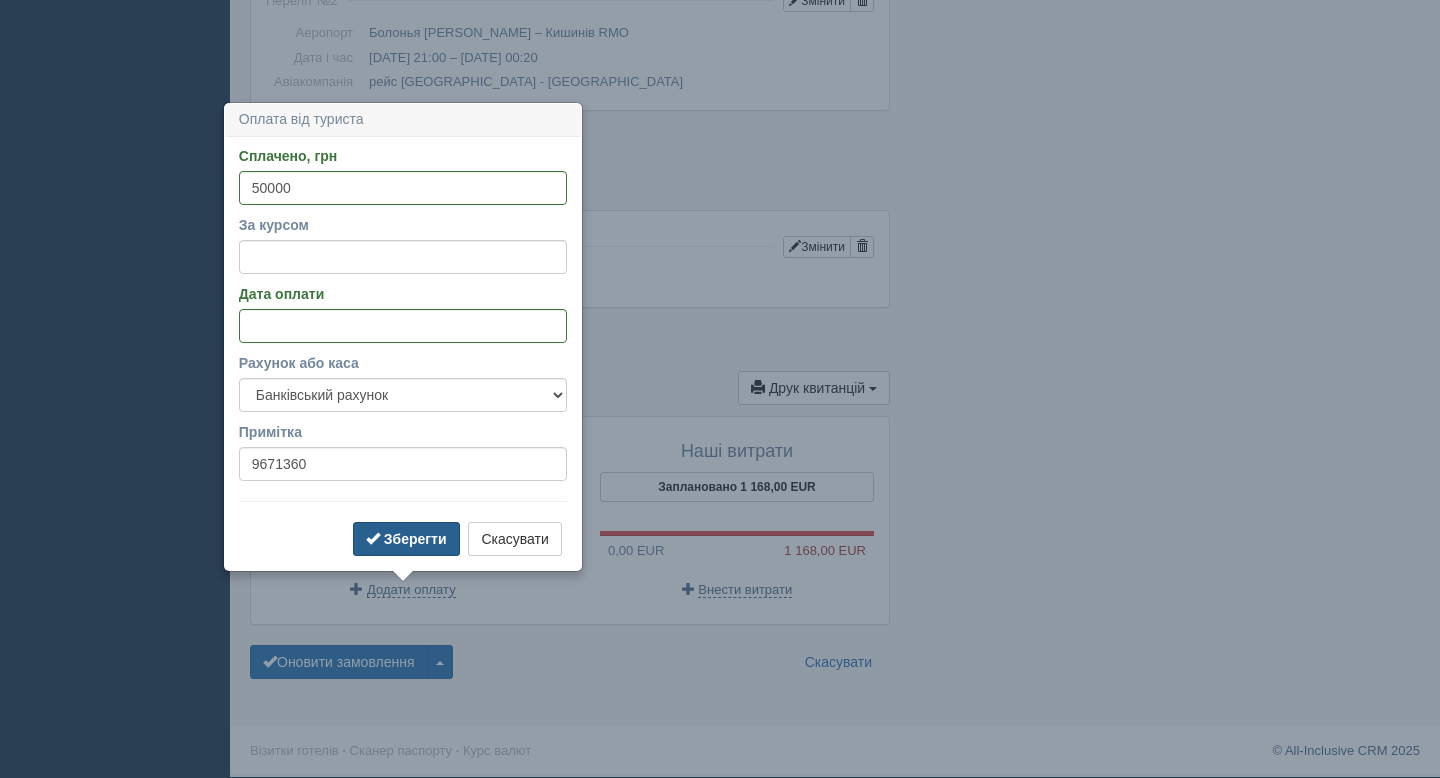 click on "Зберегти" at bounding box center [415, 539] 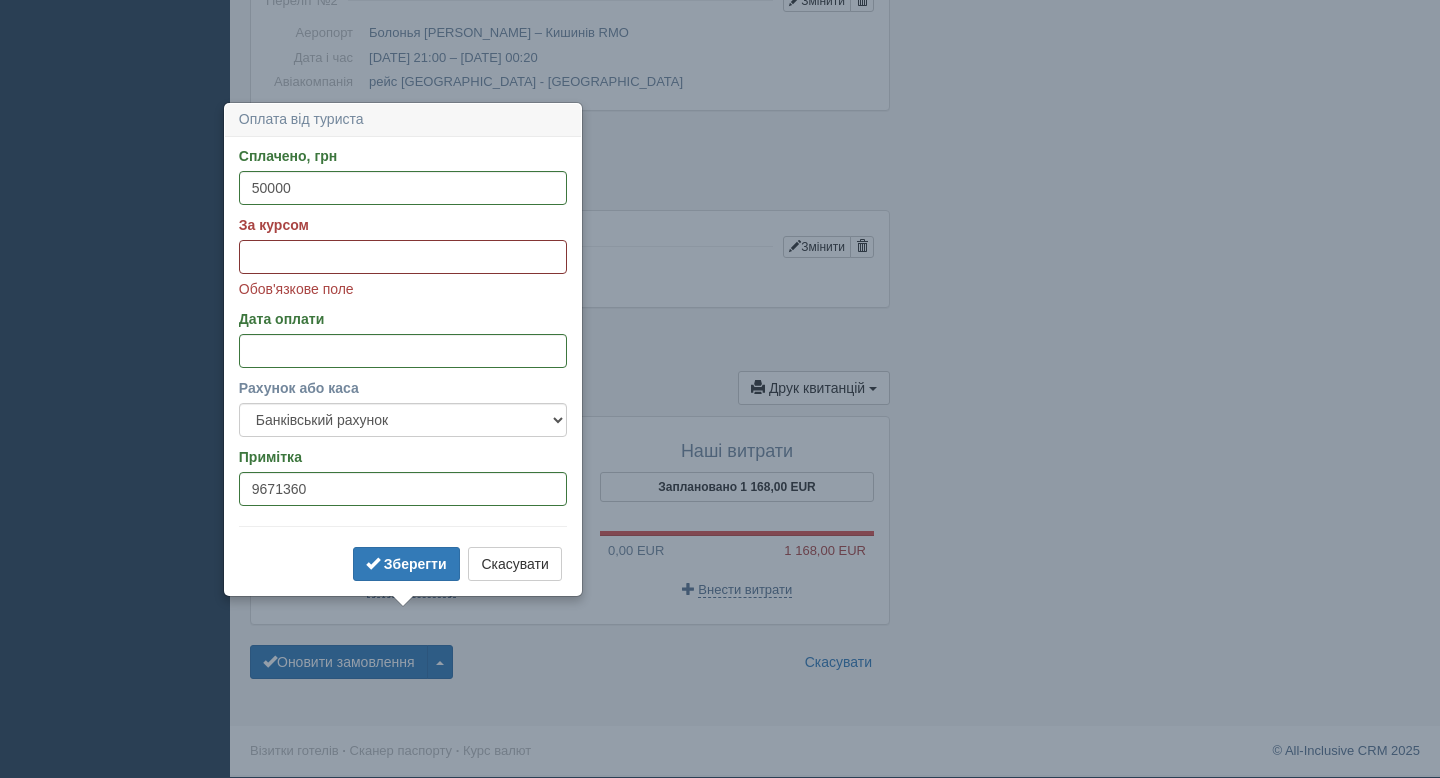 click on "За курсом" at bounding box center (403, 257) 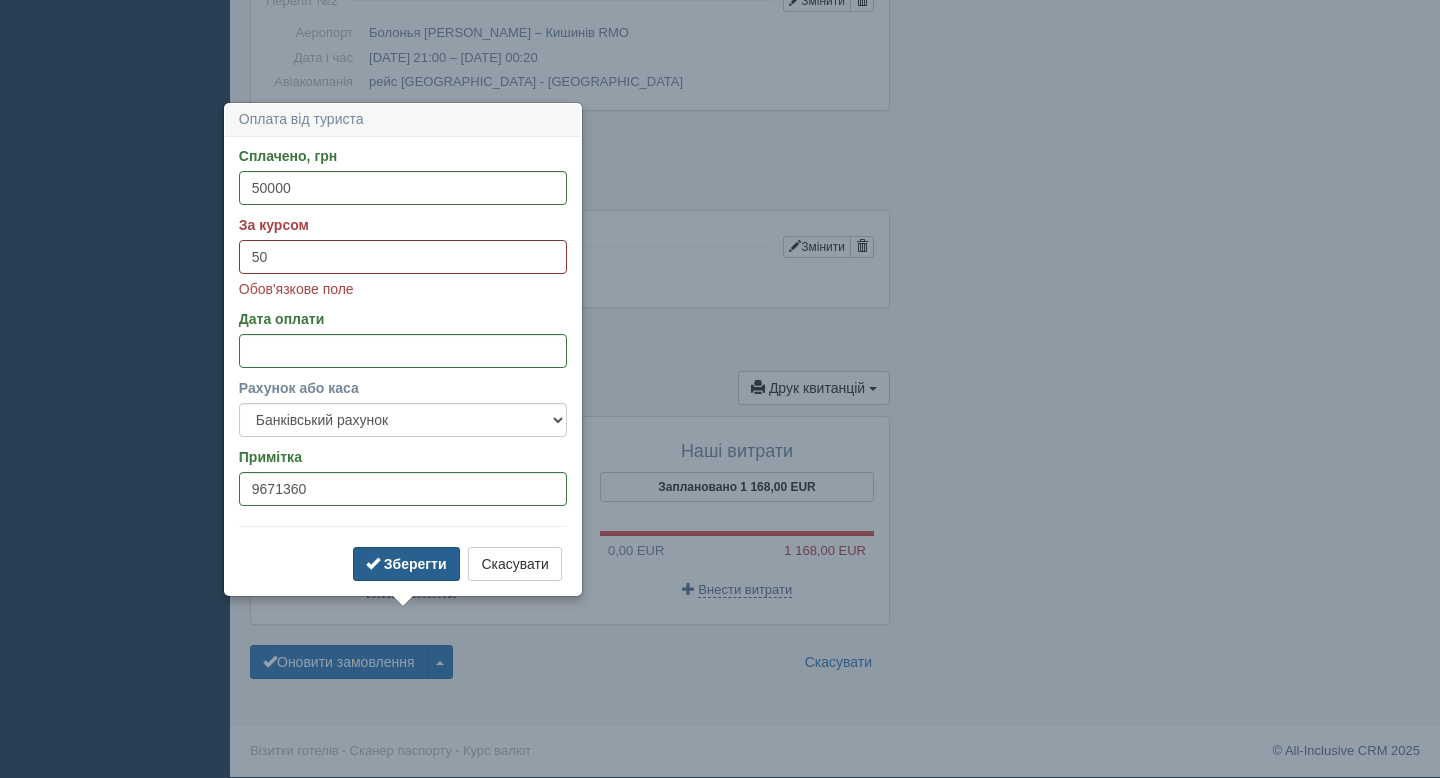 type on "50" 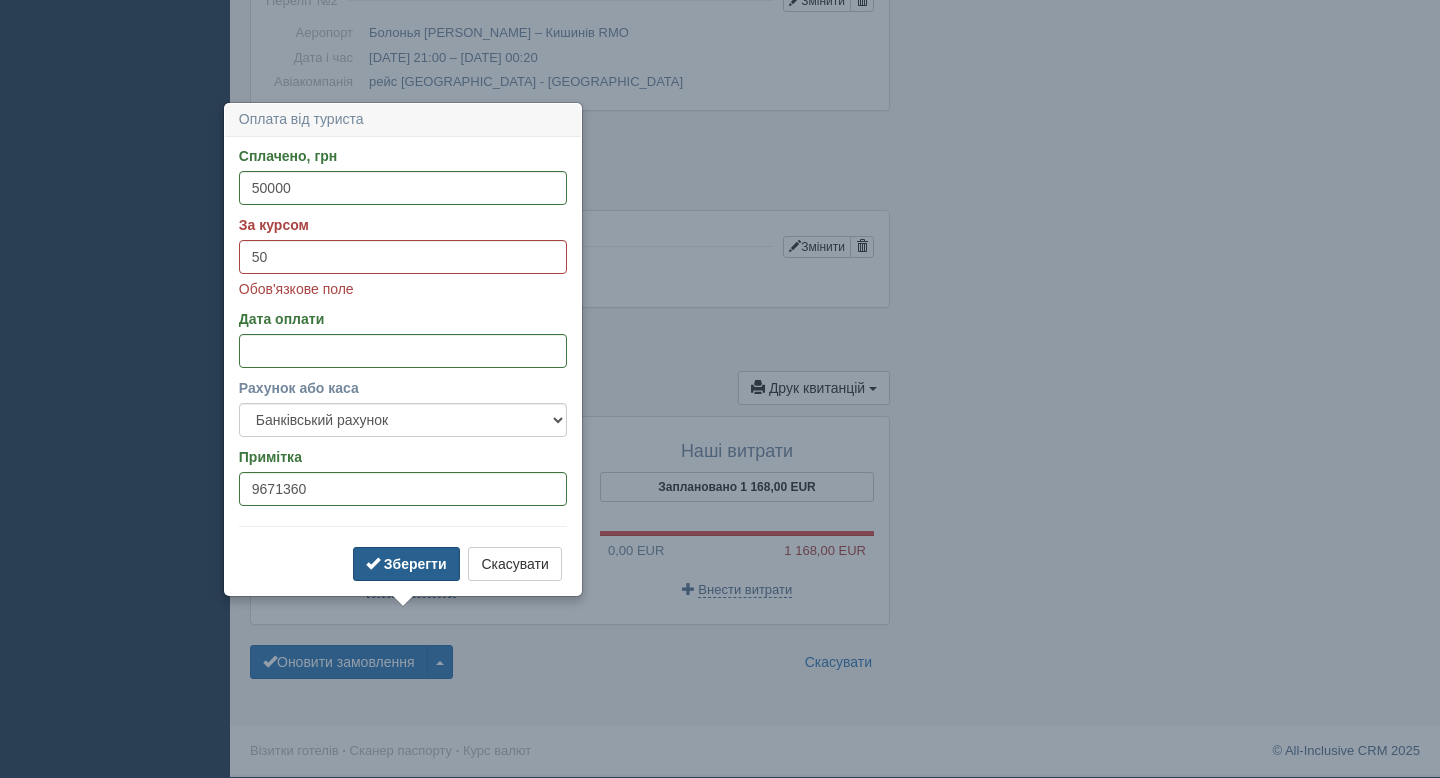 click on "Зберегти" at bounding box center [406, 564] 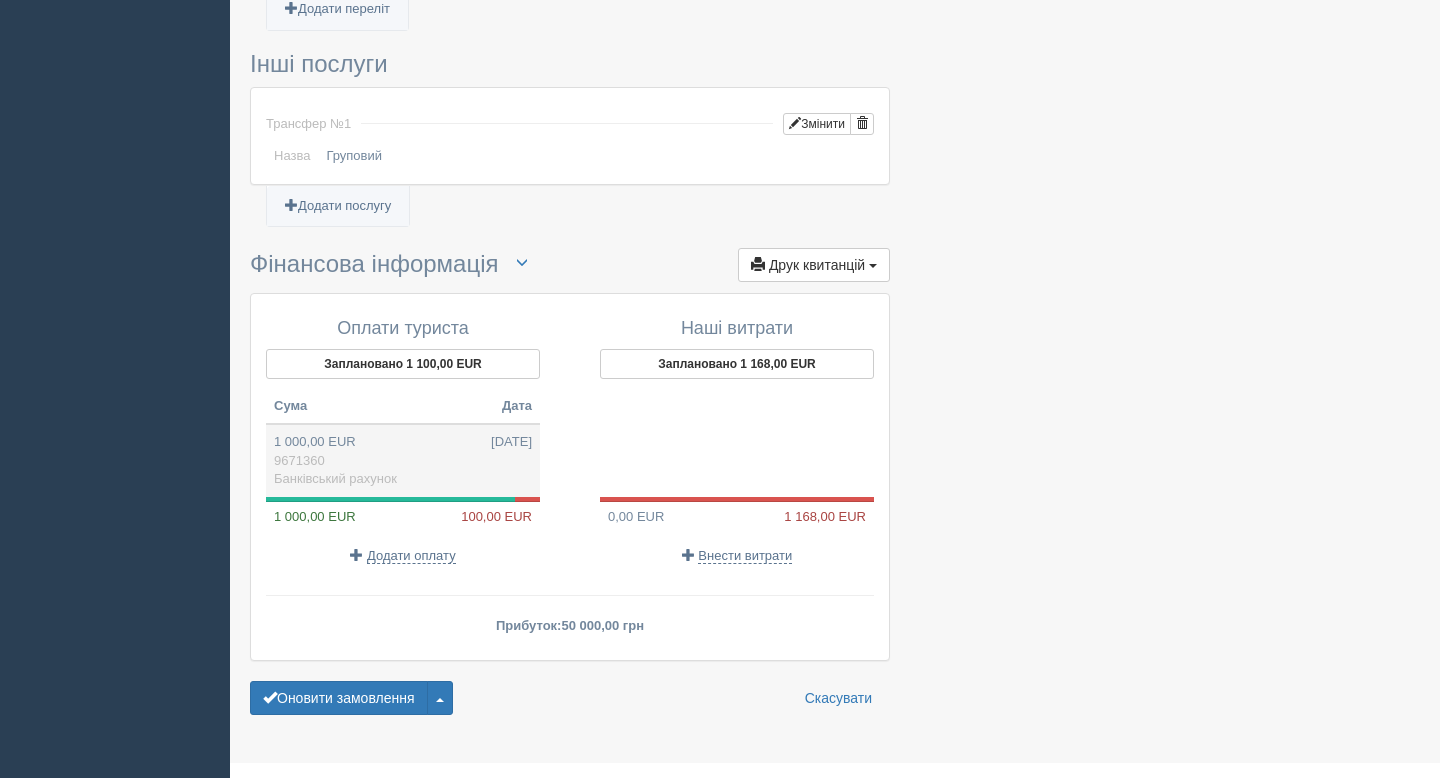scroll, scrollTop: 1503, scrollLeft: 0, axis: vertical 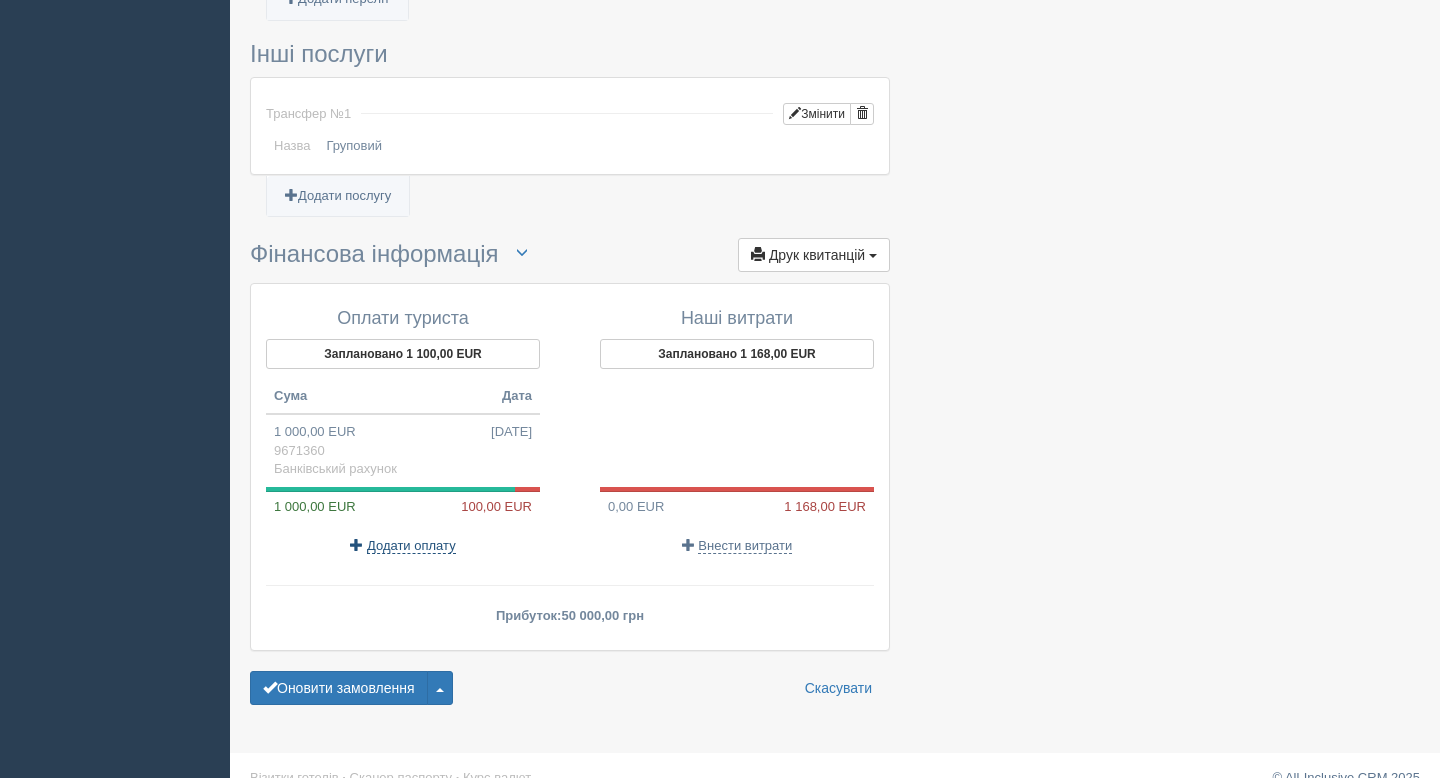 click on "Додати оплату" at bounding box center (411, 546) 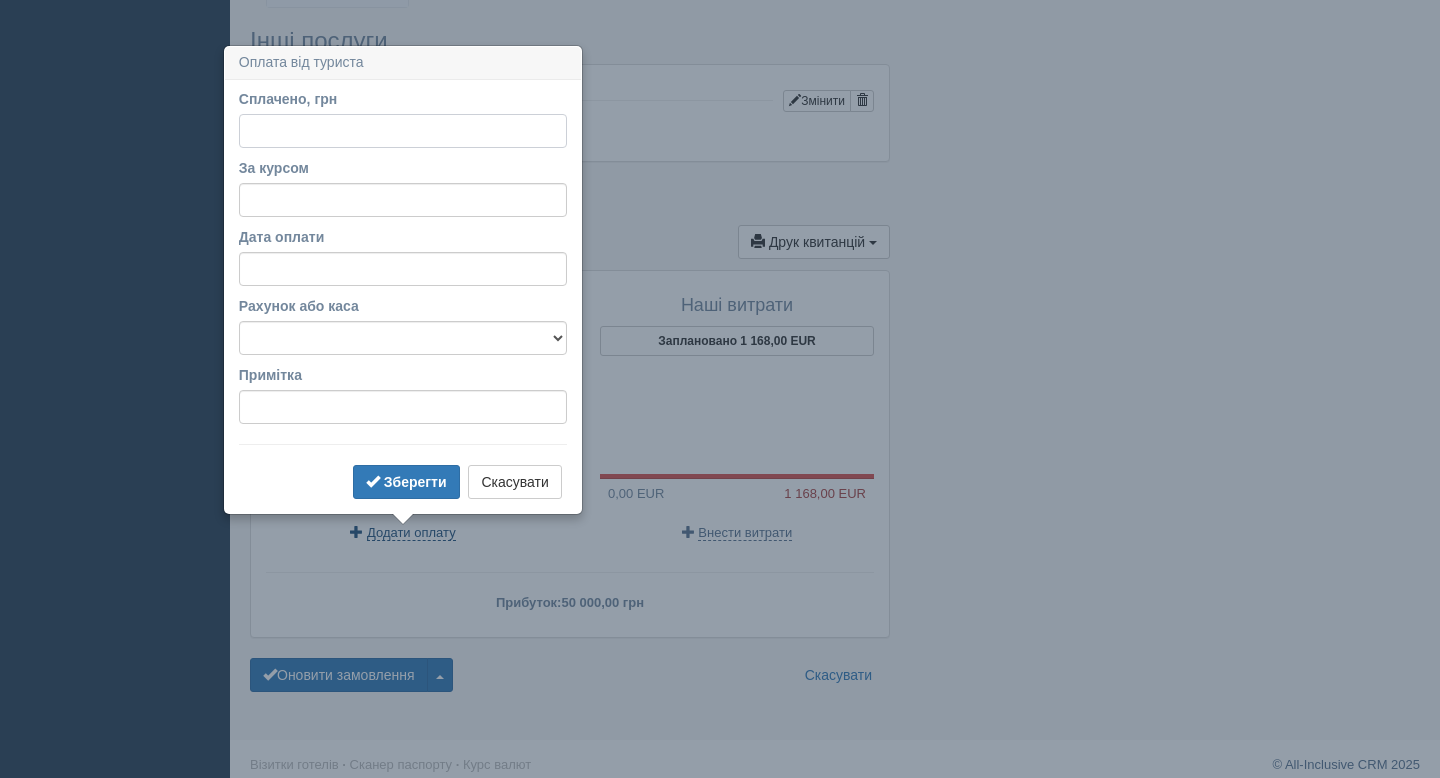 scroll, scrollTop: 1530, scrollLeft: 0, axis: vertical 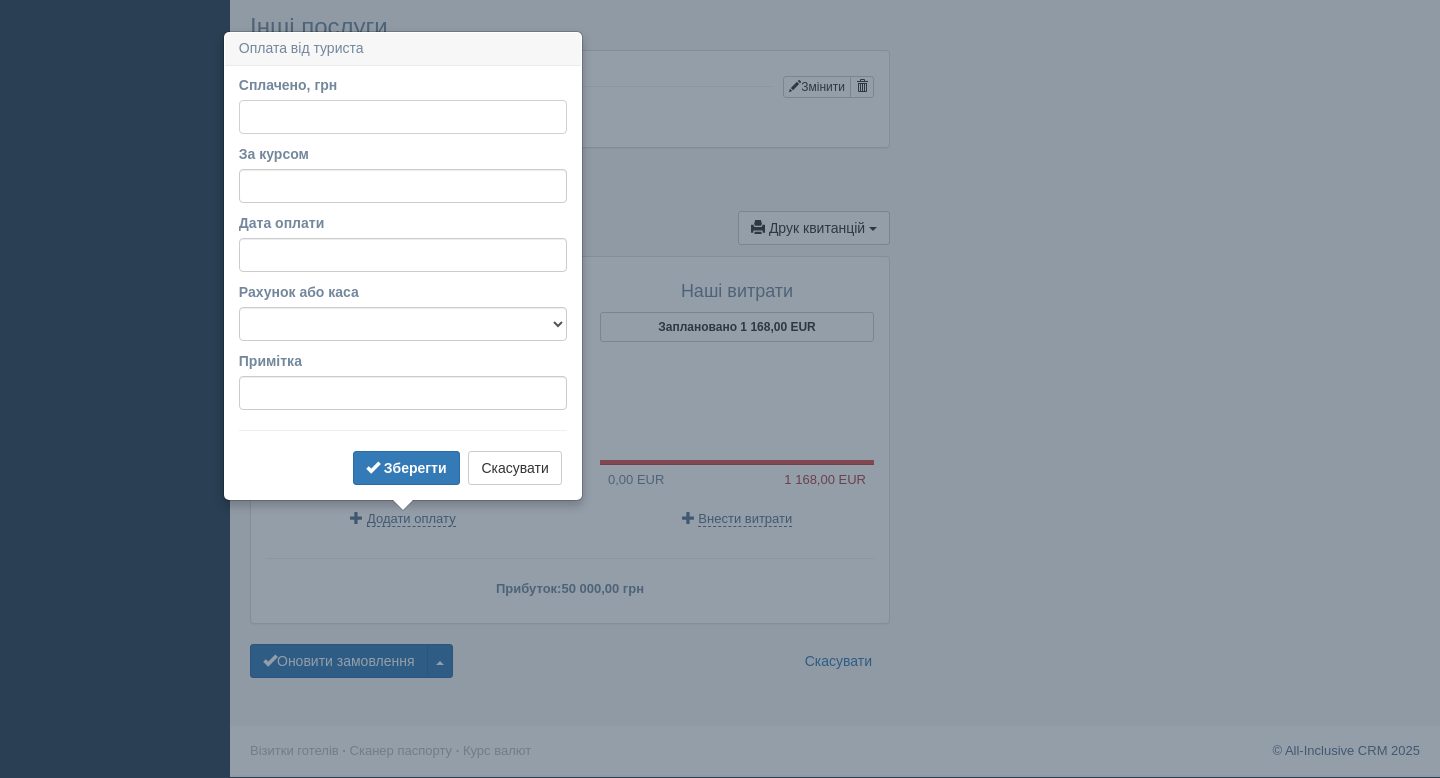 click on "Сплачено, грн" at bounding box center [403, 117] 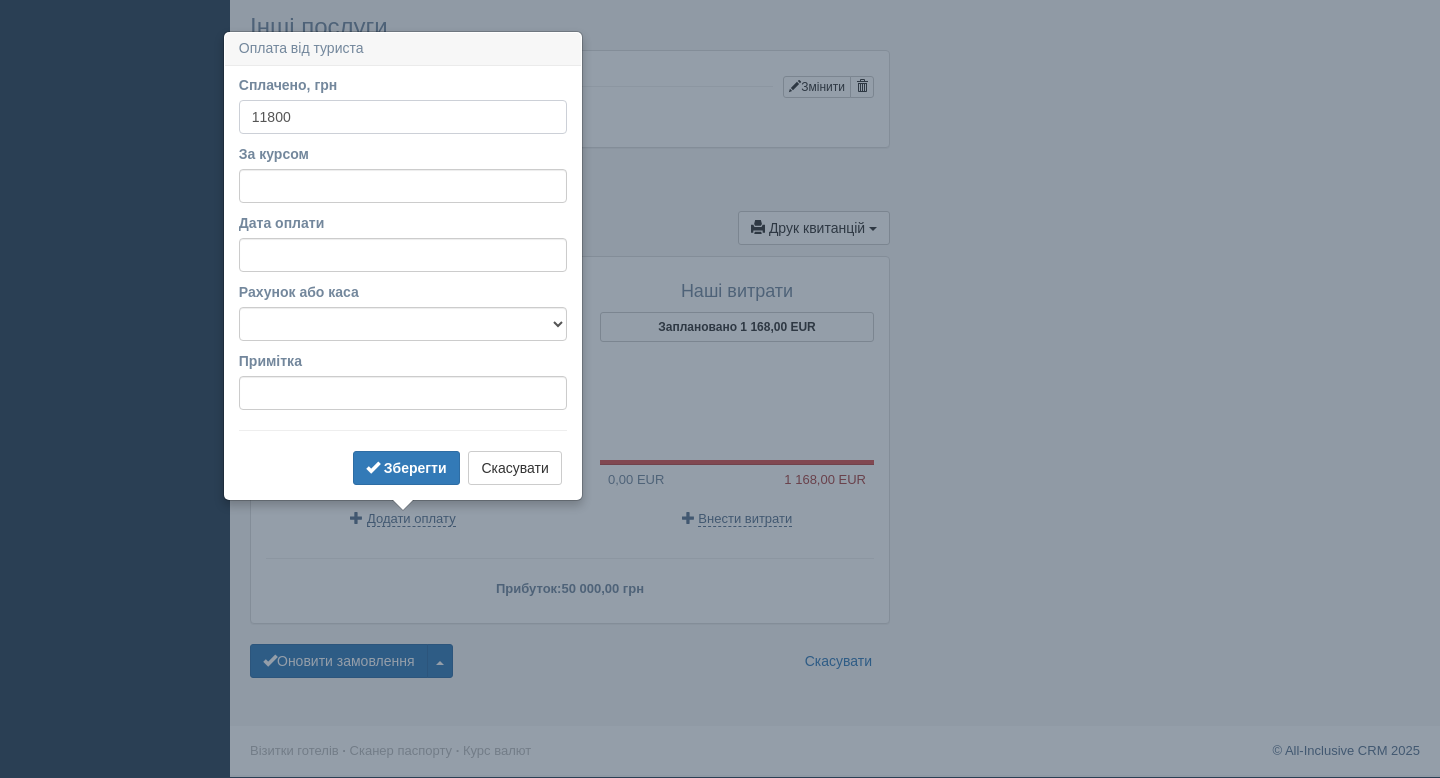 type on "11800" 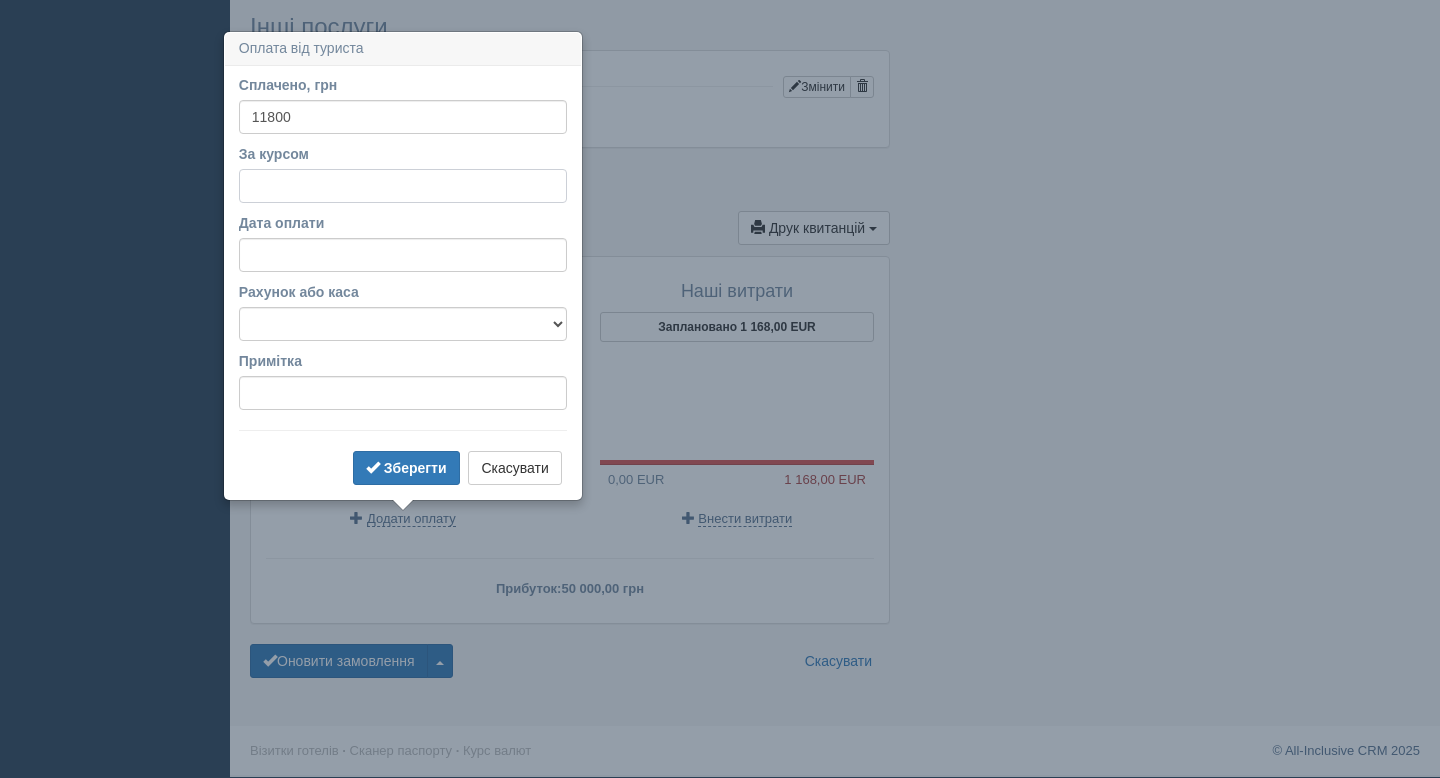click on "За курсом" at bounding box center [403, 186] 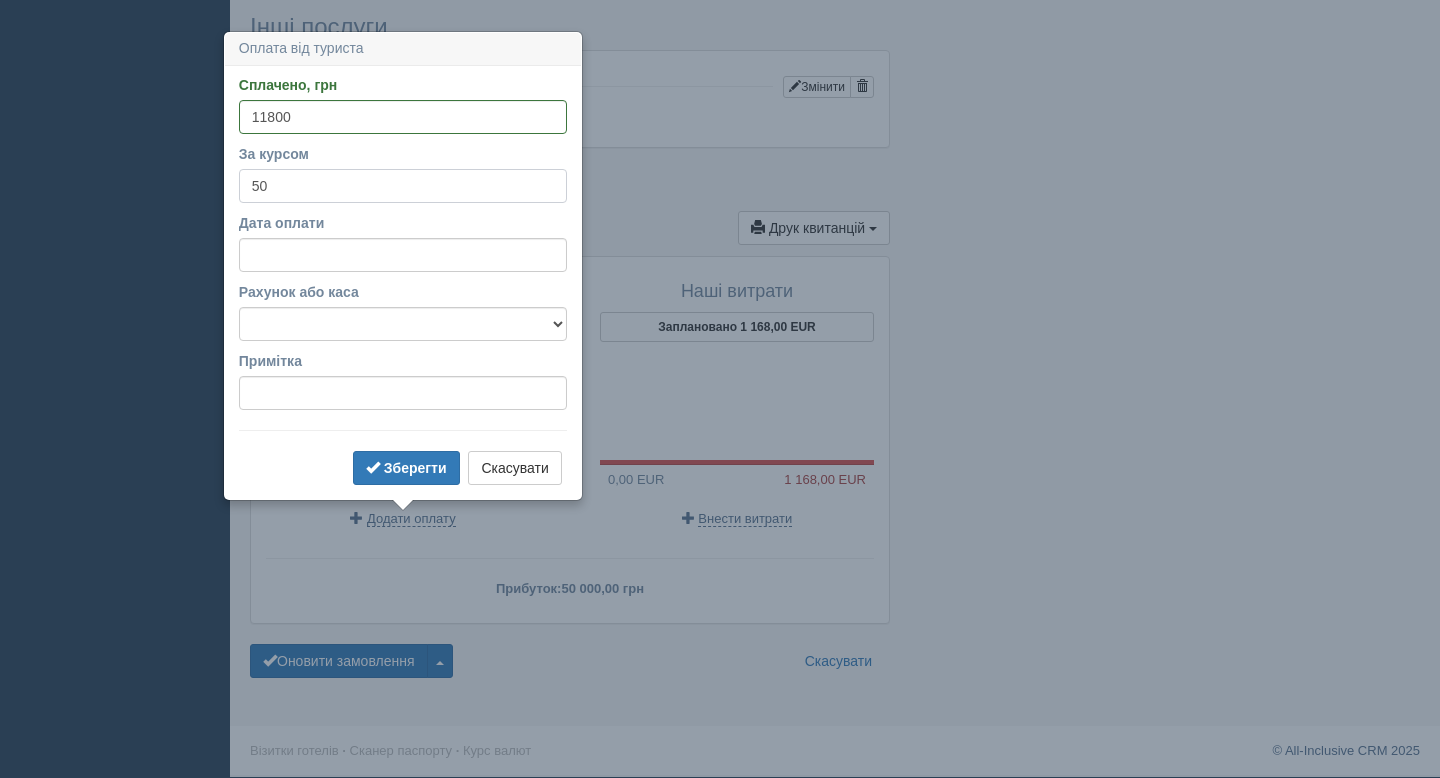 type on "50" 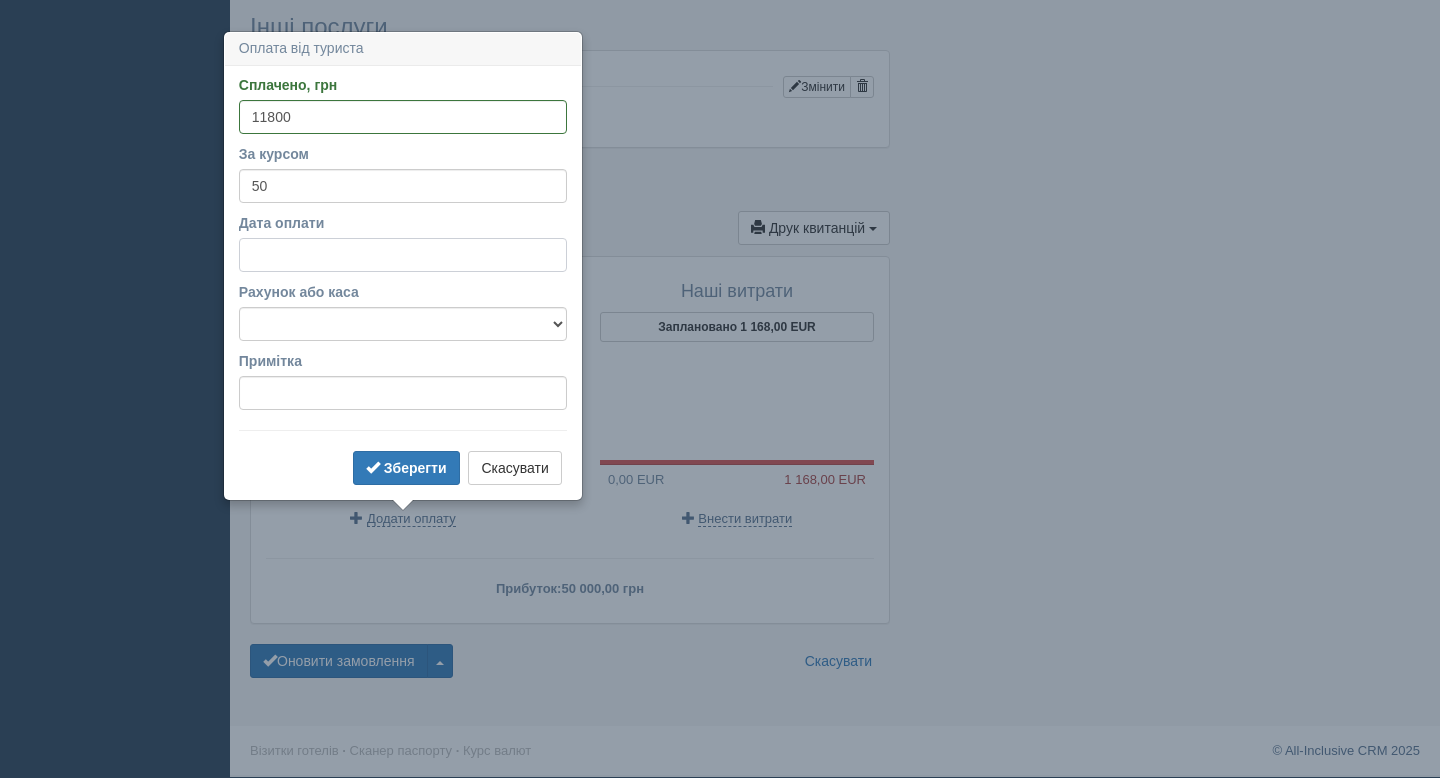 click on "Дата оплати" at bounding box center (403, 255) 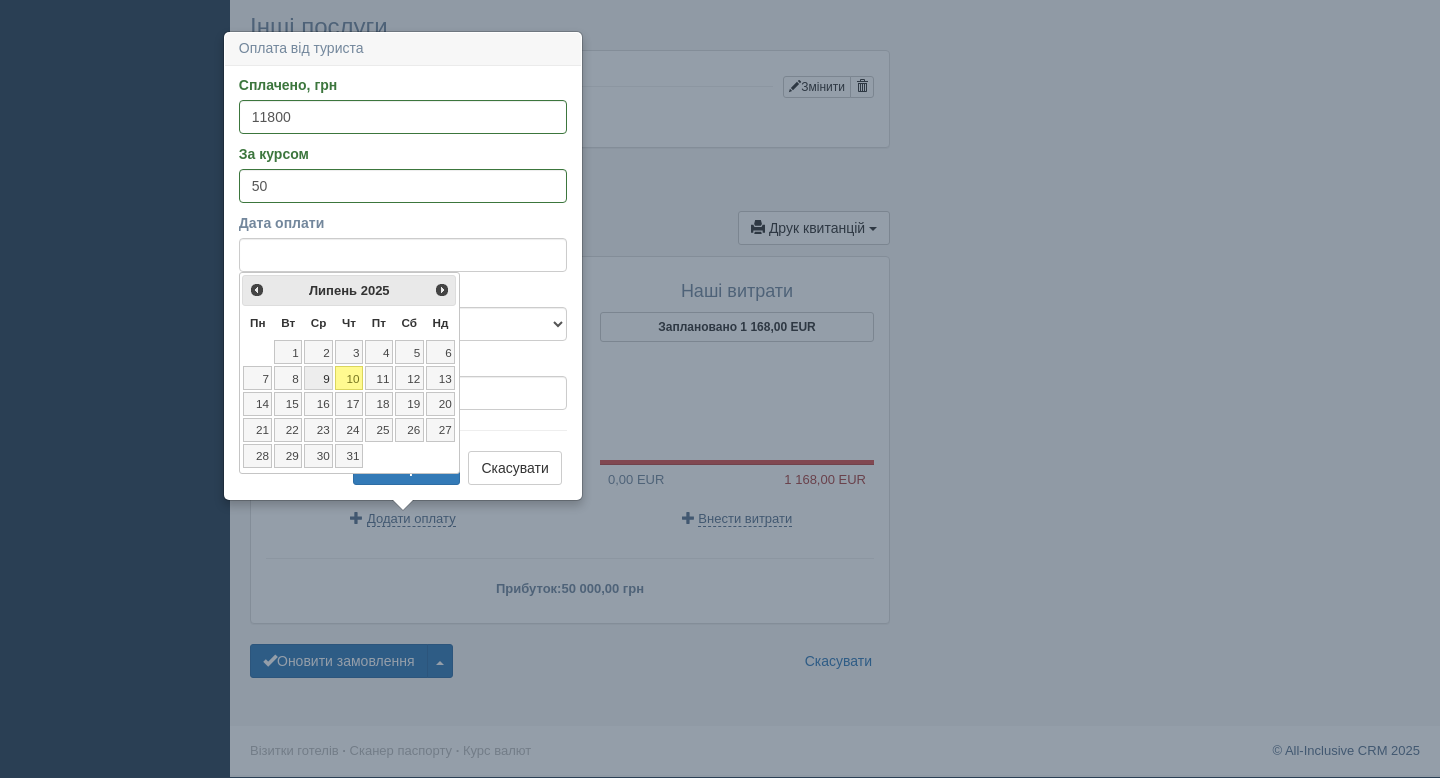 click on "9" at bounding box center (318, 378) 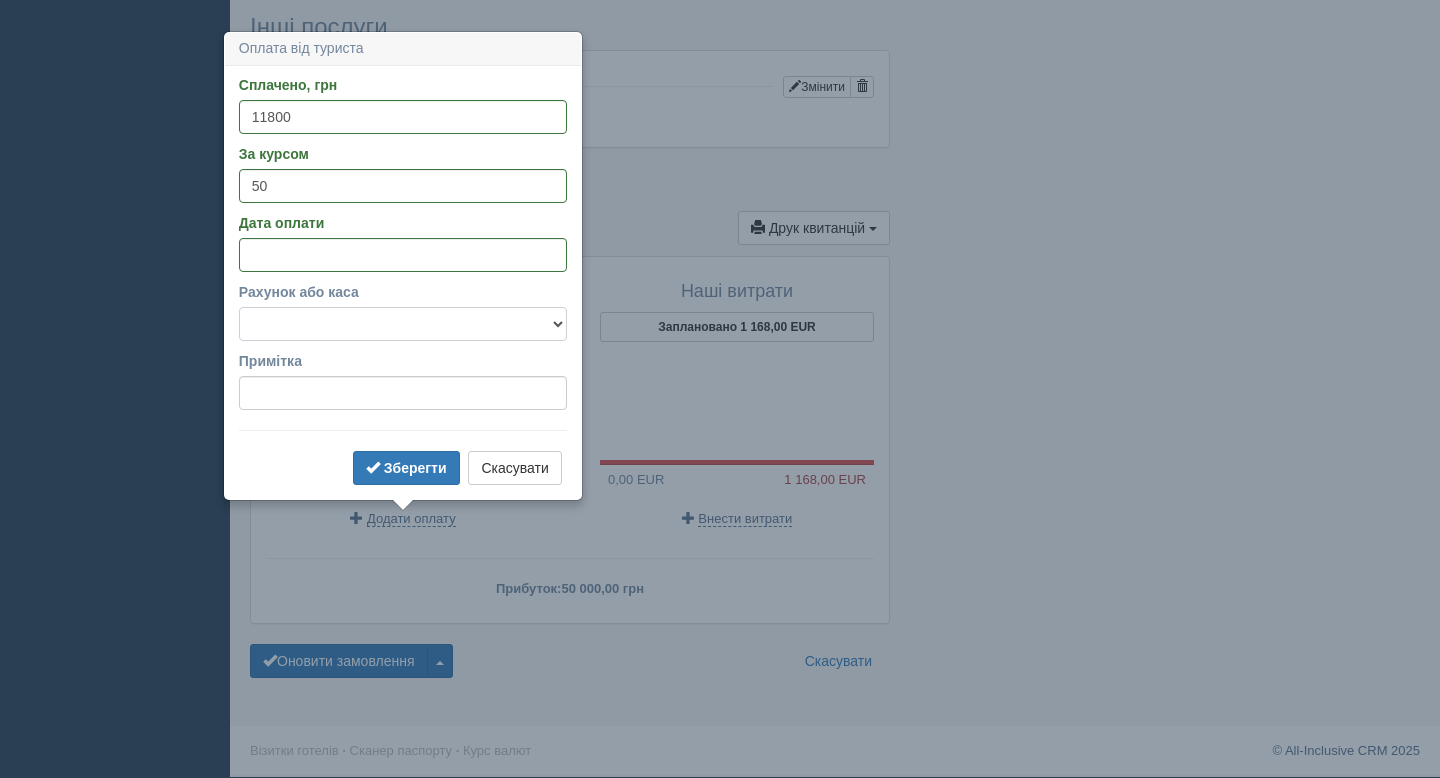 click on "Банківський рахунок
Готівкова каса" at bounding box center [403, 324] 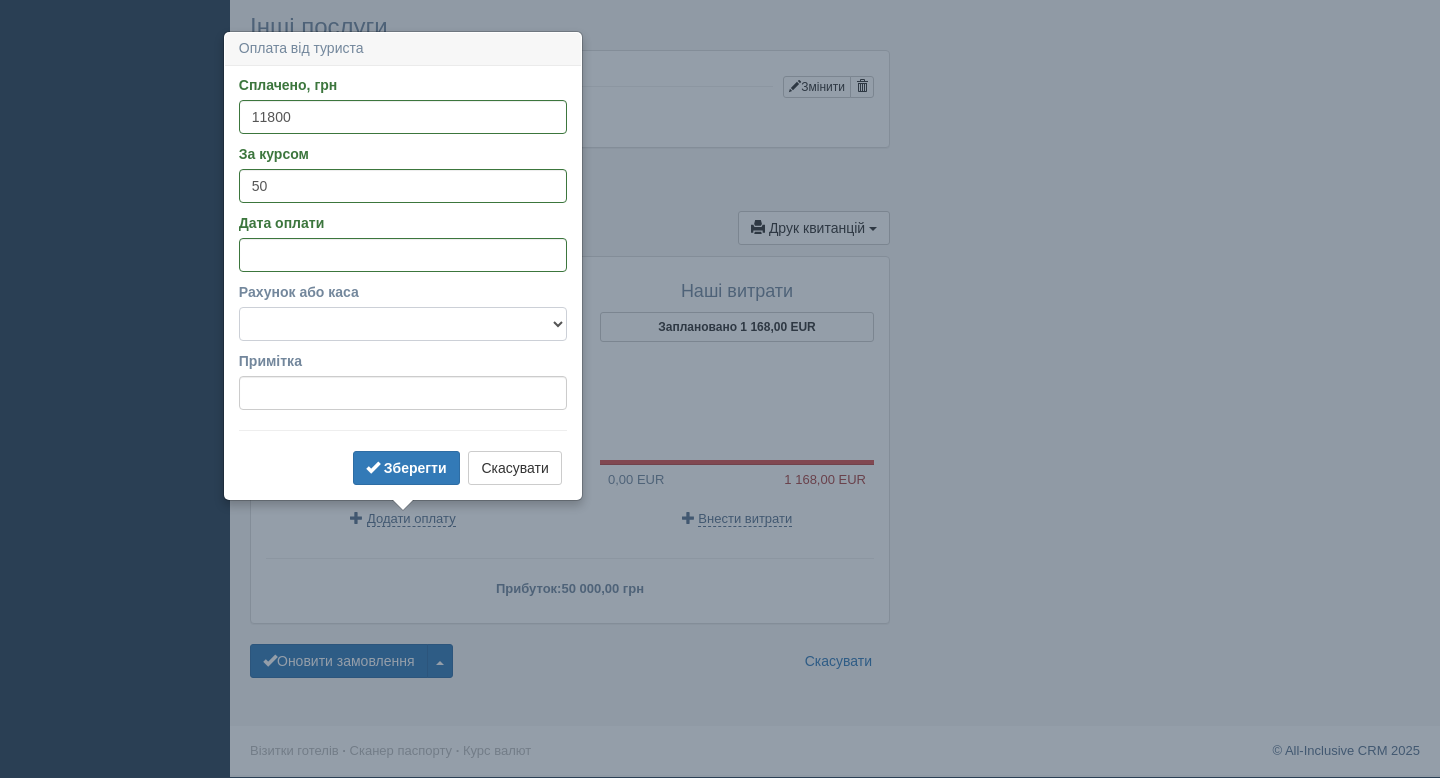 select on "2694" 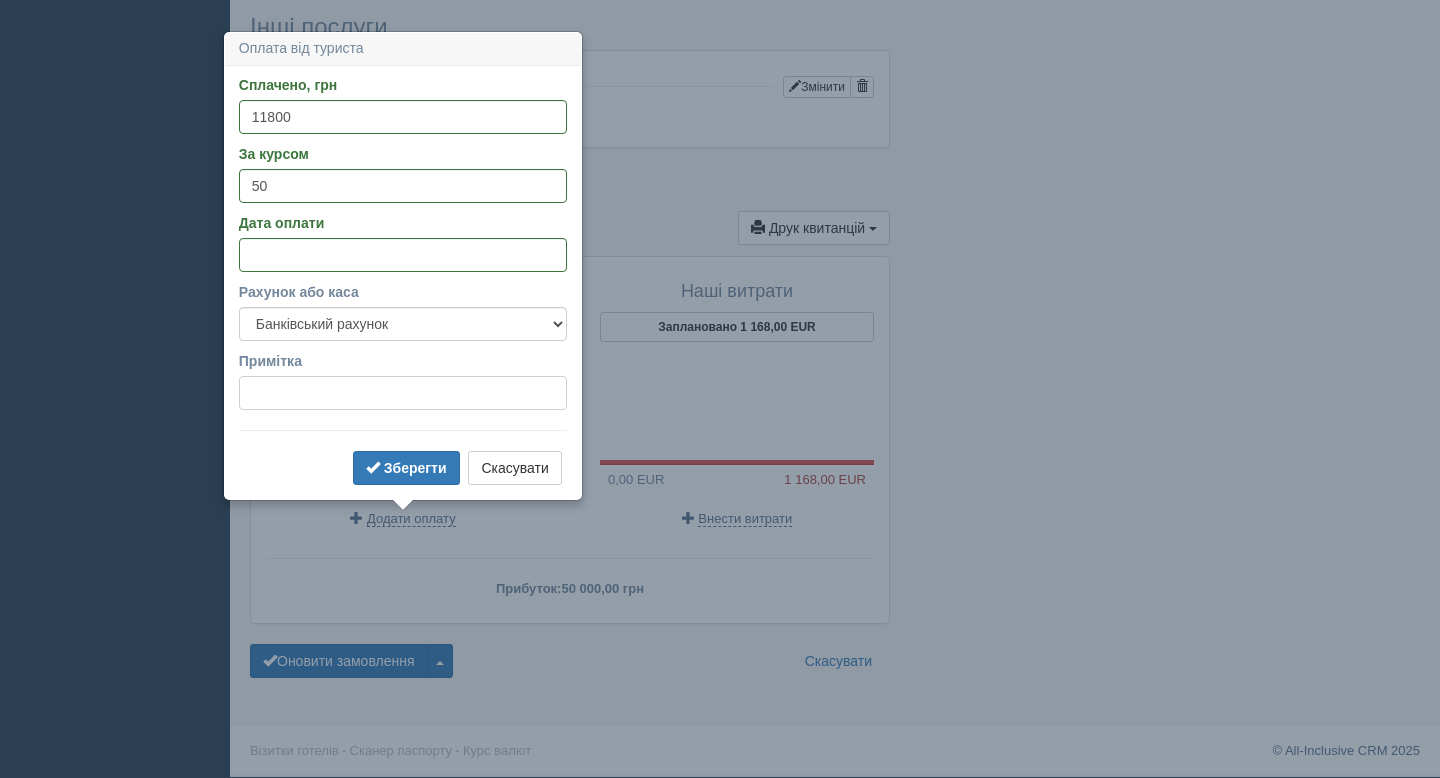 click on "Примітка" at bounding box center [403, 393] 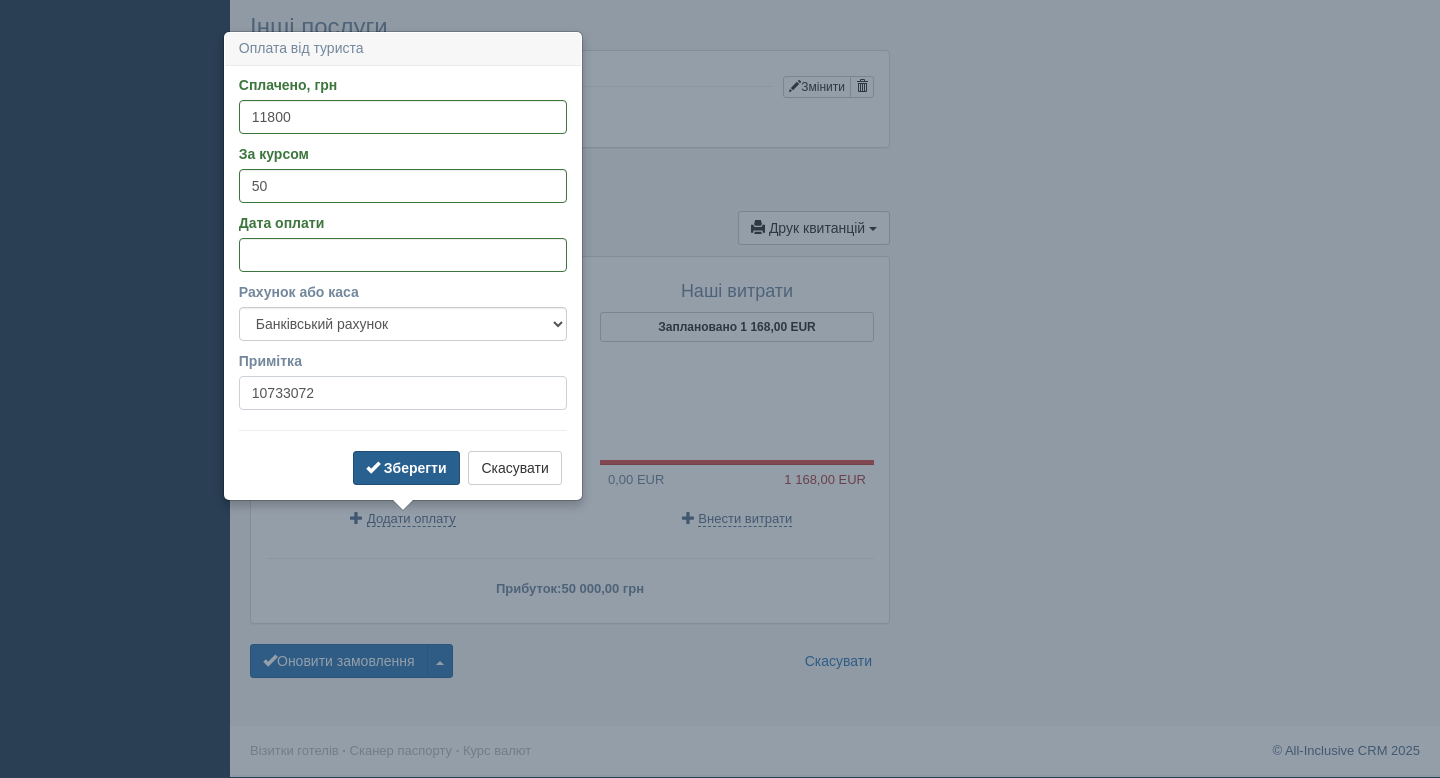 type on "10733072" 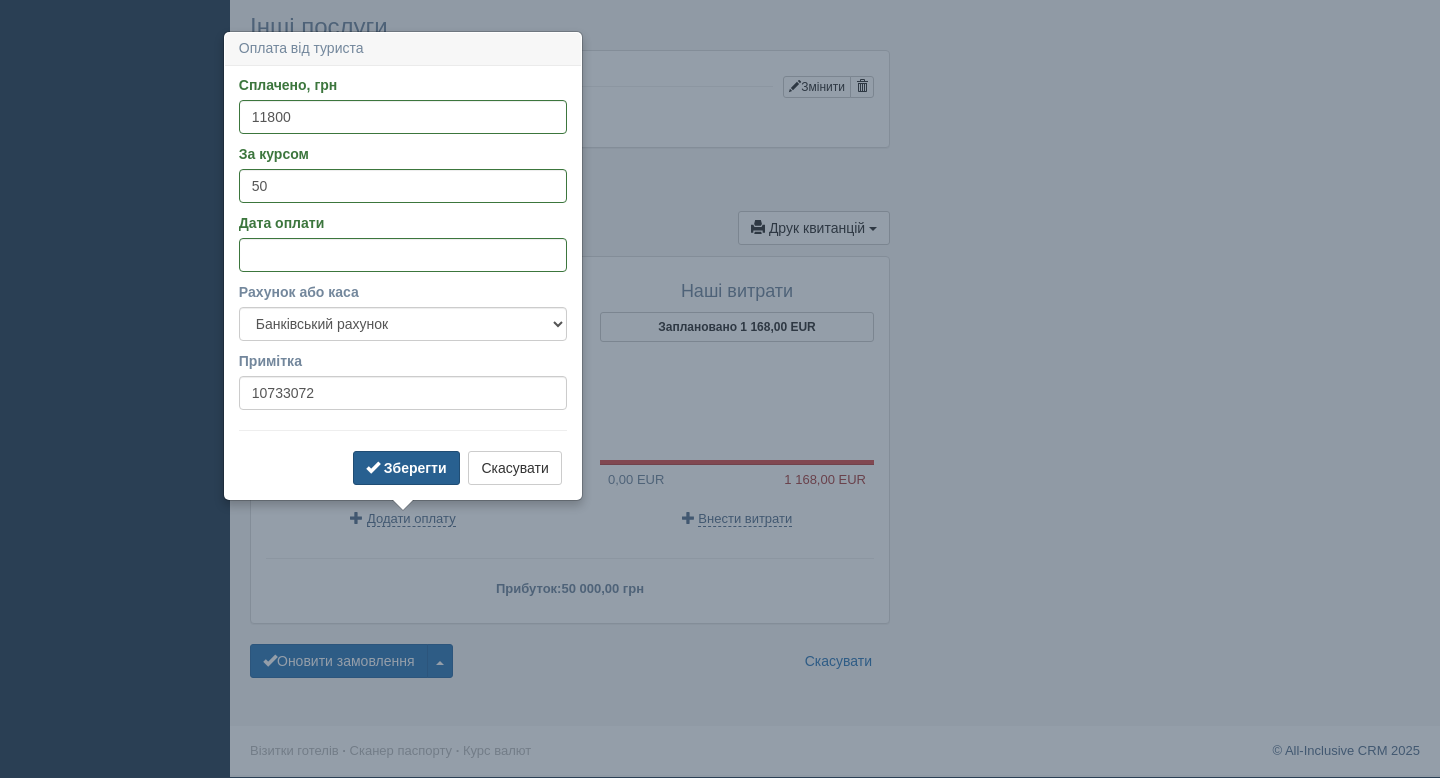 click on "Зберегти" at bounding box center (415, 468) 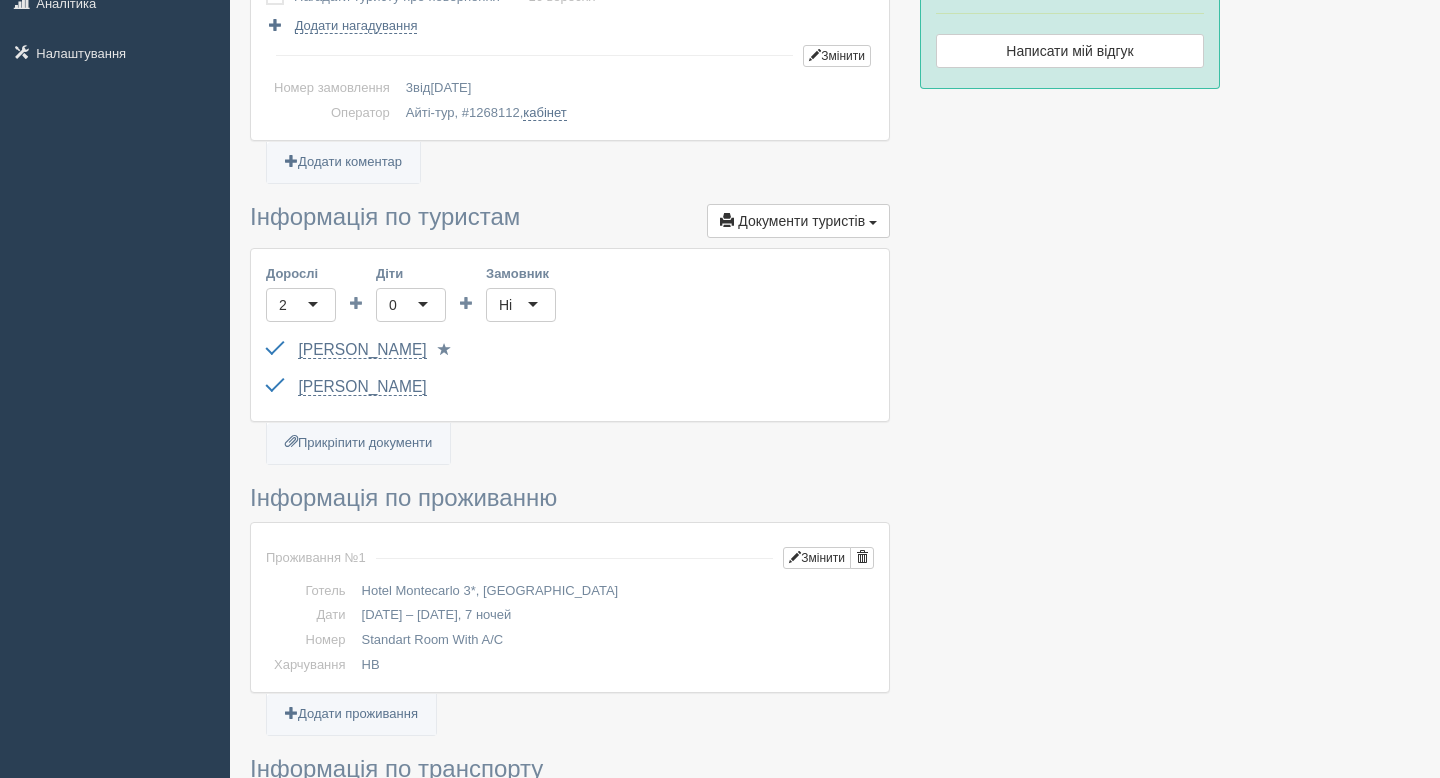 scroll, scrollTop: 24, scrollLeft: 0, axis: vertical 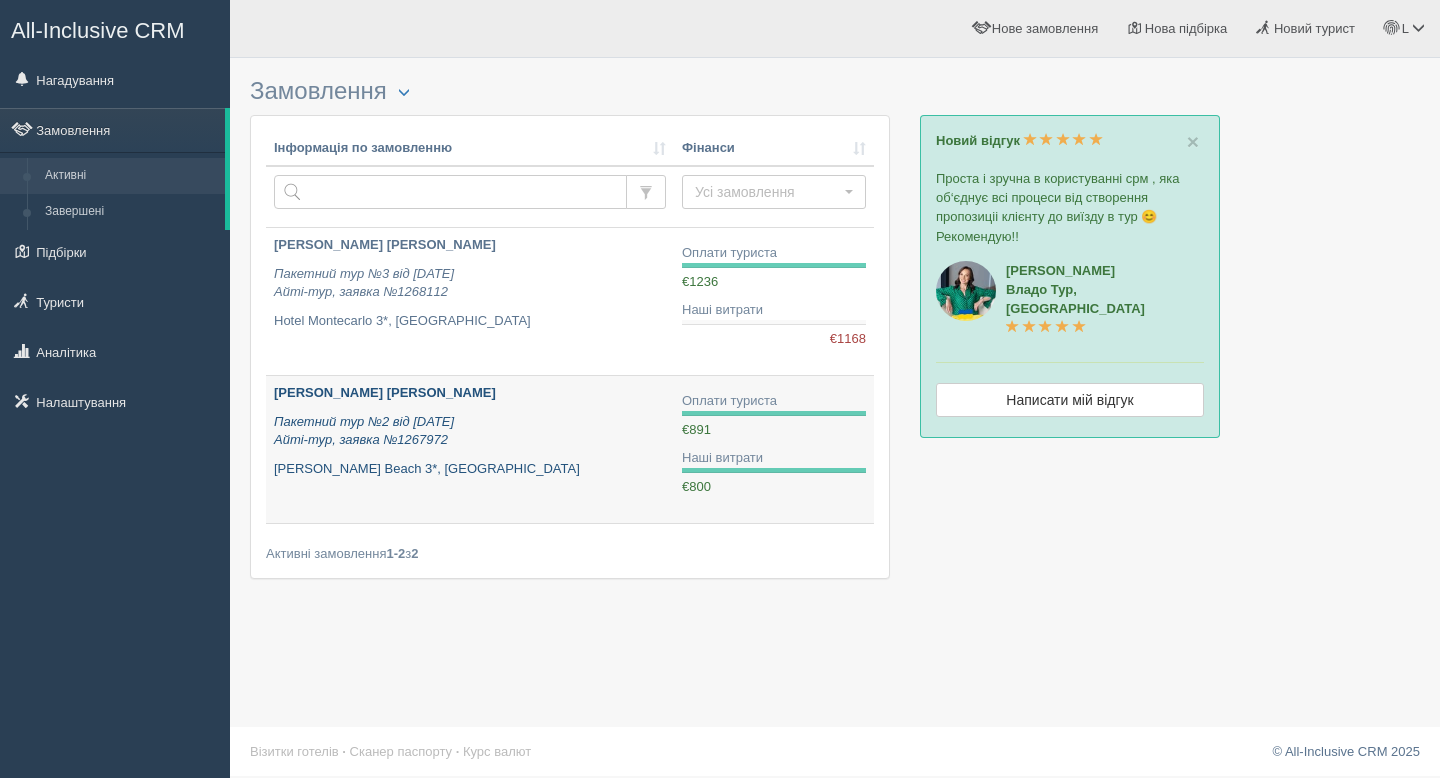 click on "Герасименко Анастасія Юріївна
Пакетний тур №2 від 08.07.2025
Айті-тур, заявка №1267972
Piere Anne Beach 3*, Кіпр" at bounding box center (470, 431) 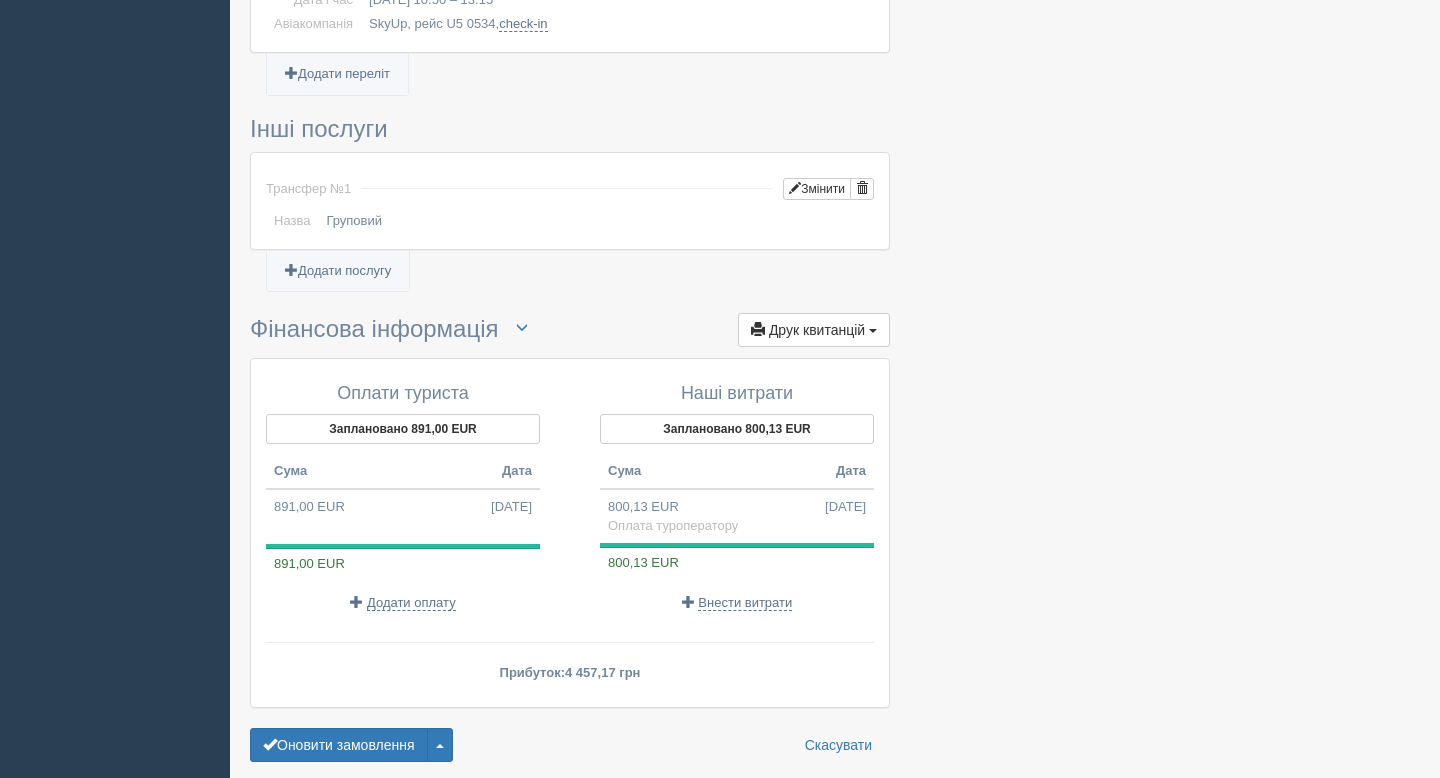 scroll, scrollTop: 1475, scrollLeft: 0, axis: vertical 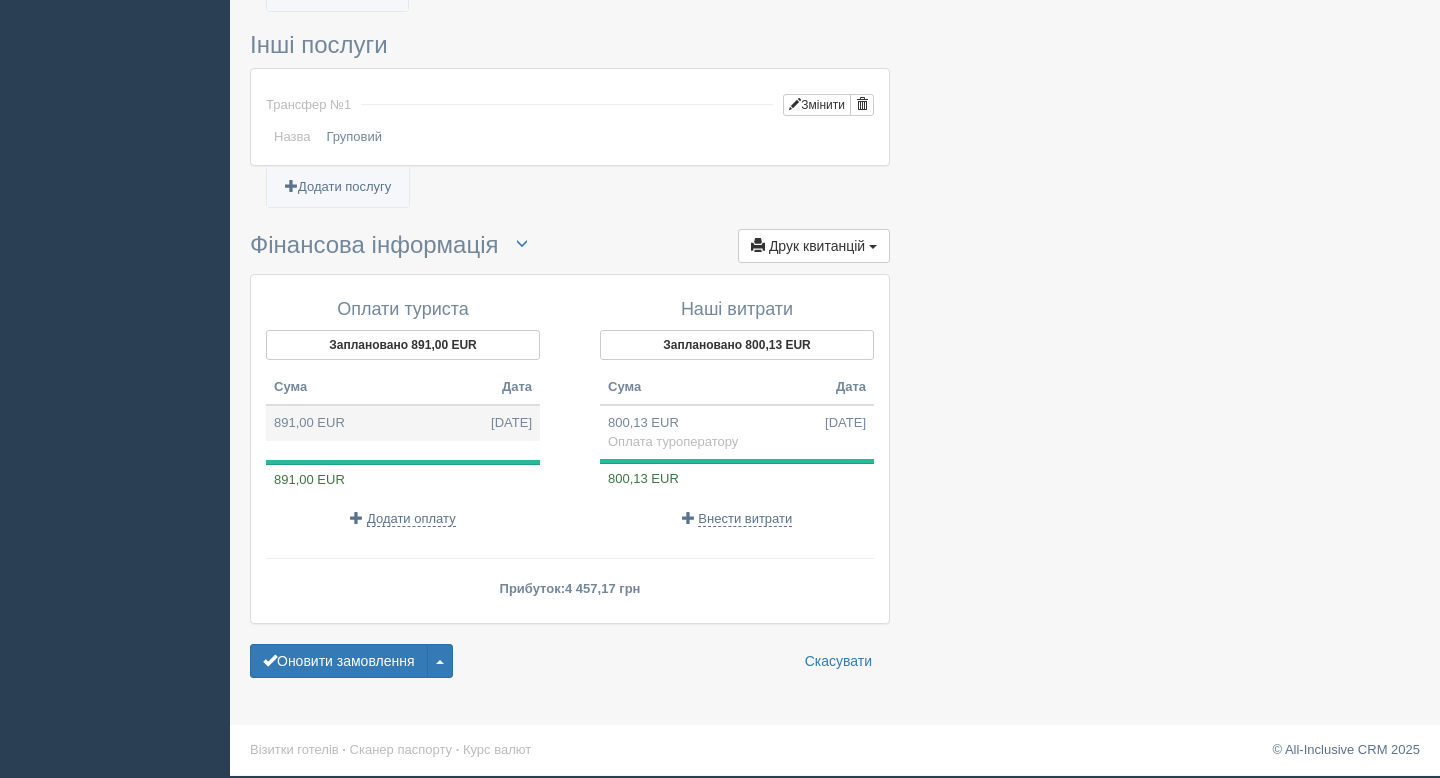 click on "891,00 EUR
[DATE]" at bounding box center (403, 423) 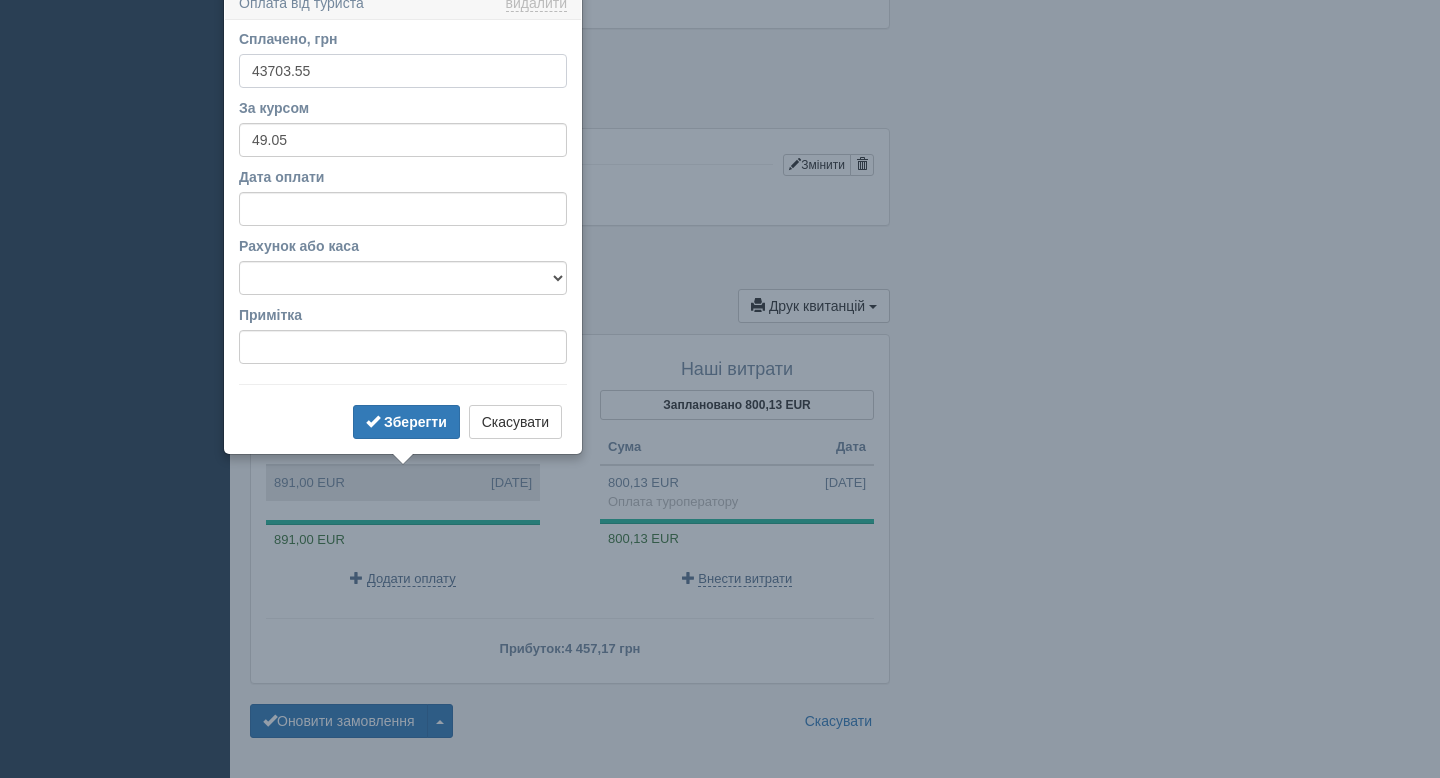 scroll, scrollTop: 1401, scrollLeft: 0, axis: vertical 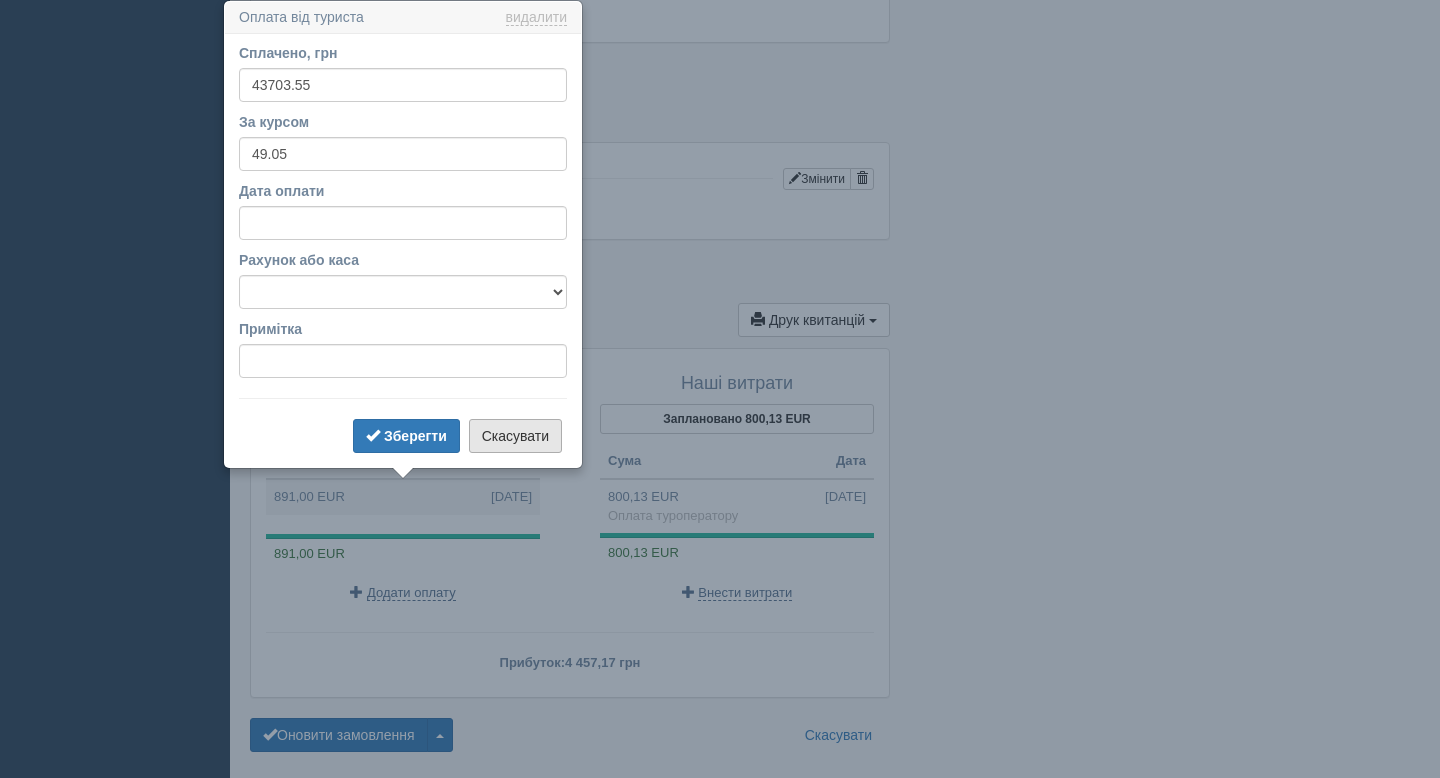 click on "Скасувати" at bounding box center (515, 436) 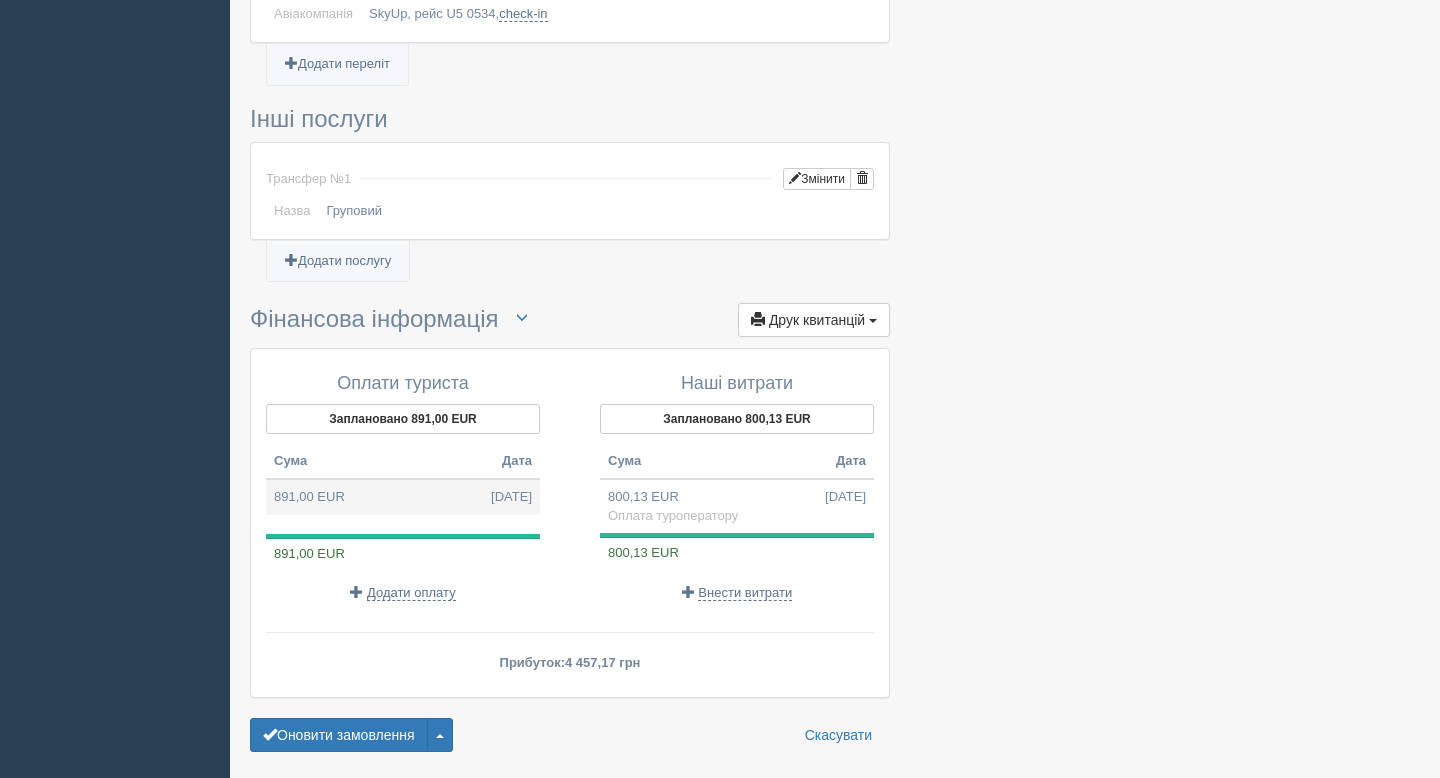 click on "891,00 EUR
08.07.2025" at bounding box center [403, 497] 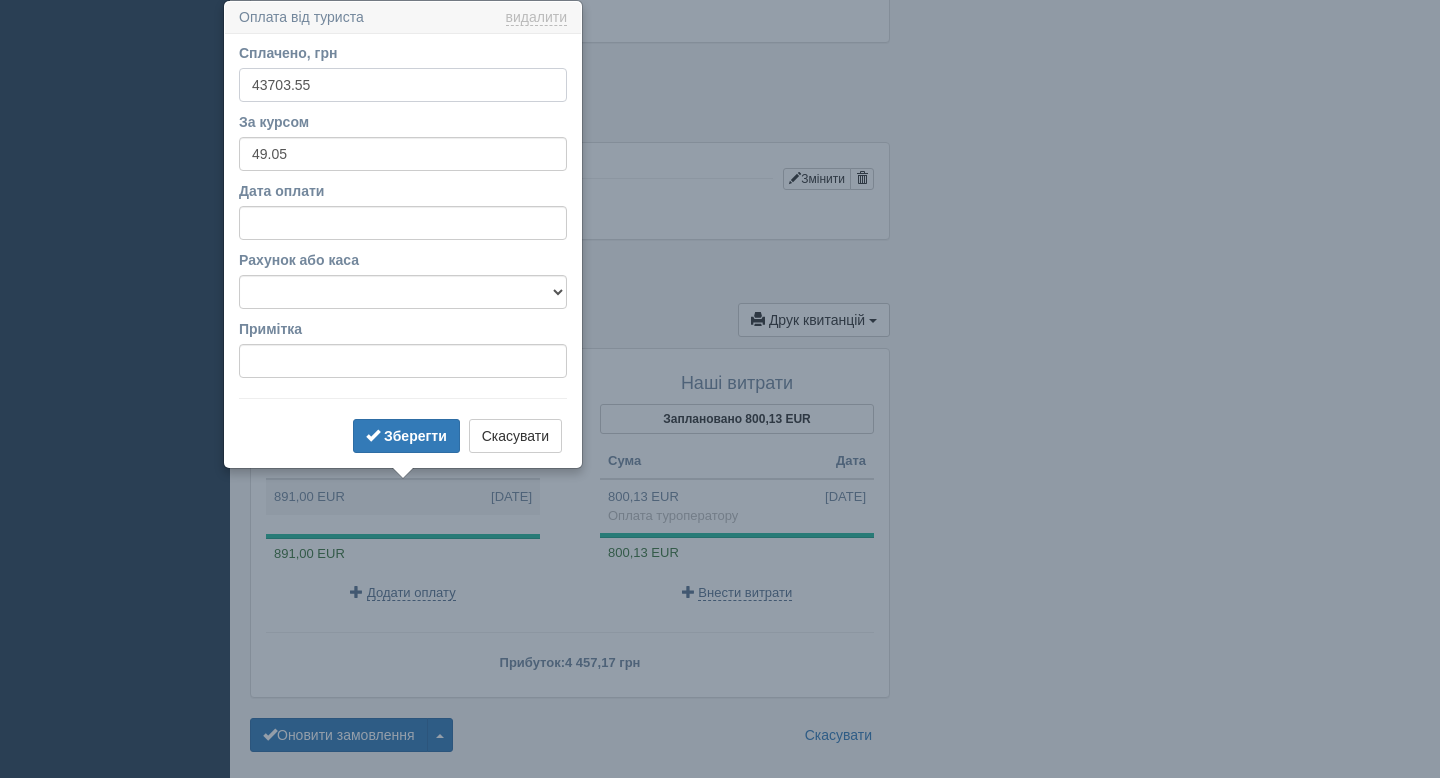 drag, startPoint x: 325, startPoint y: 88, endPoint x: 246, endPoint y: 88, distance: 79 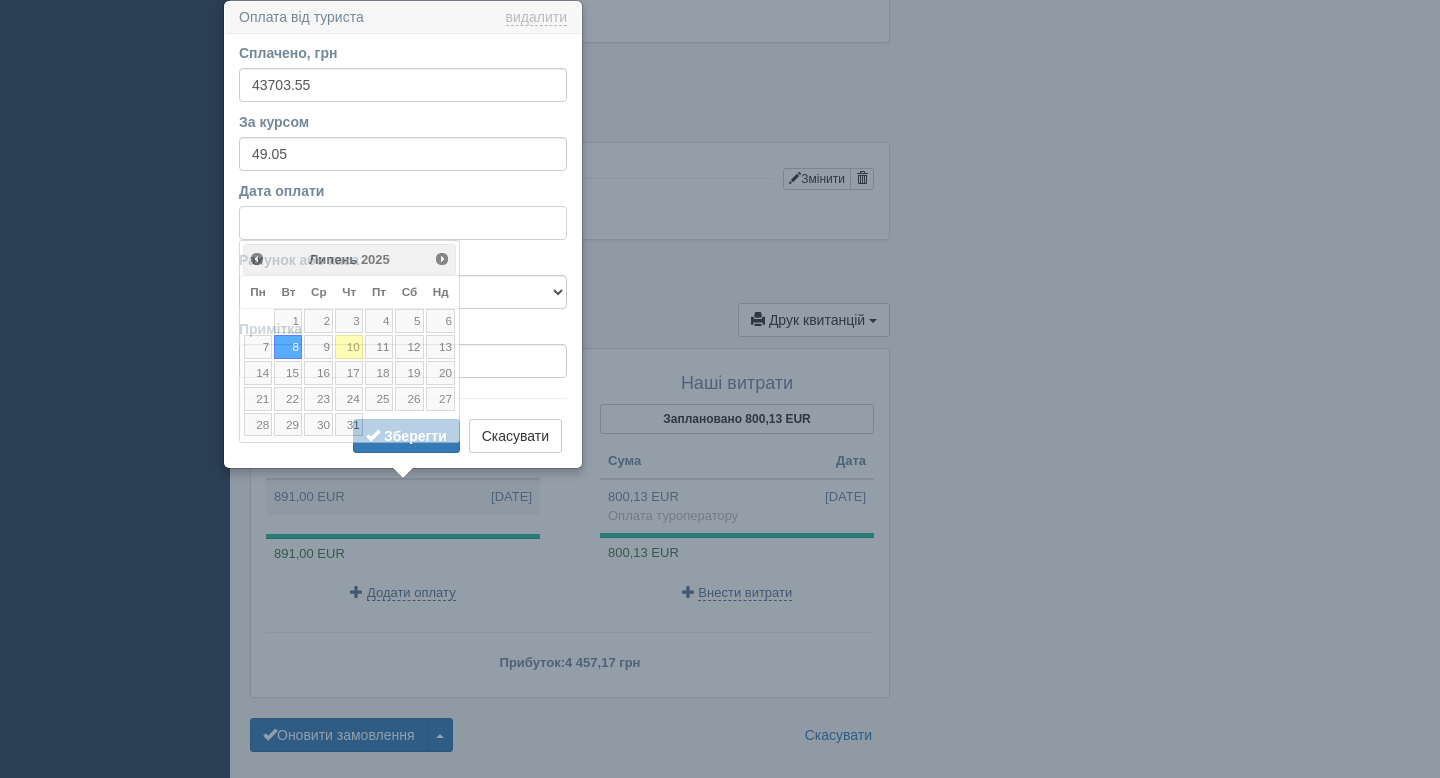 click on "Дата оплати" at bounding box center (403, 223) 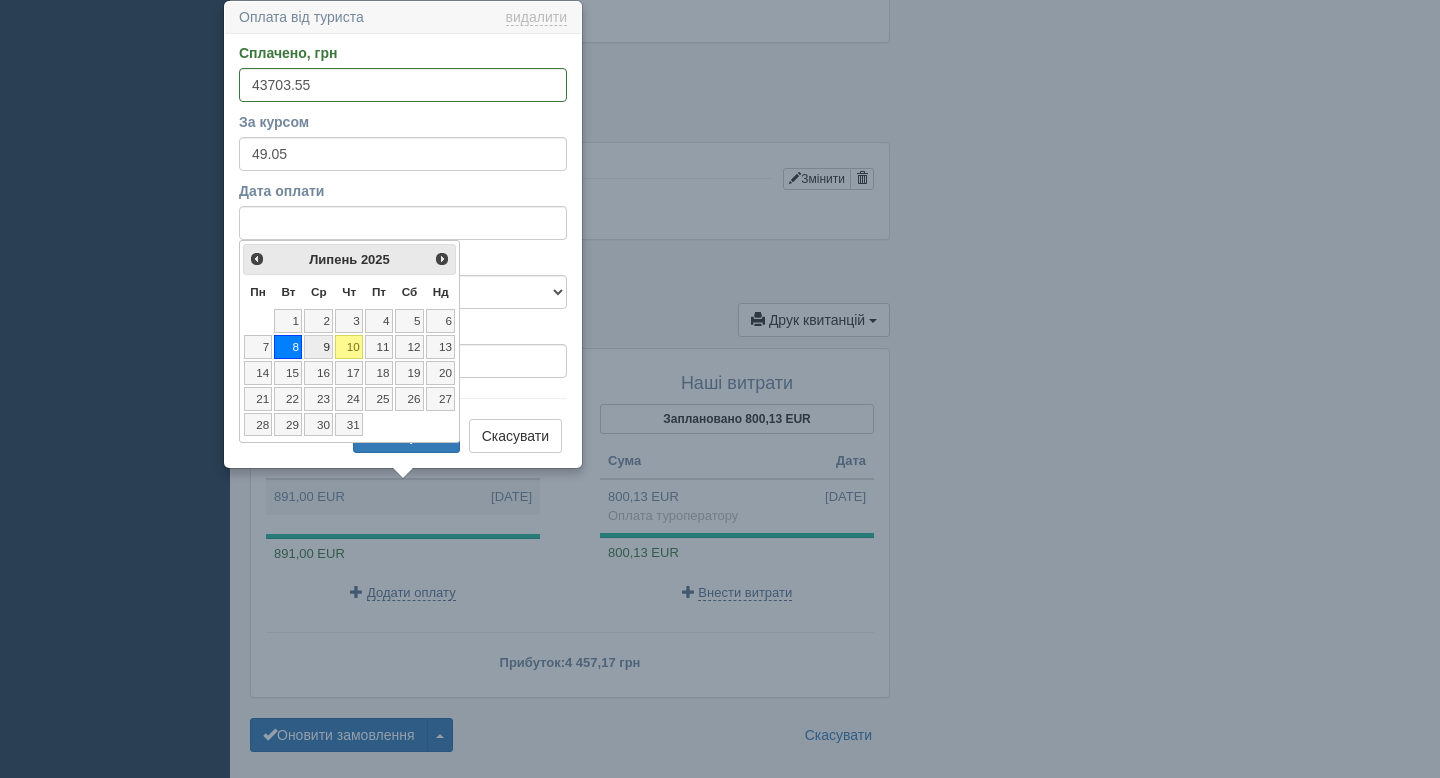 click on "9" at bounding box center (318, 347) 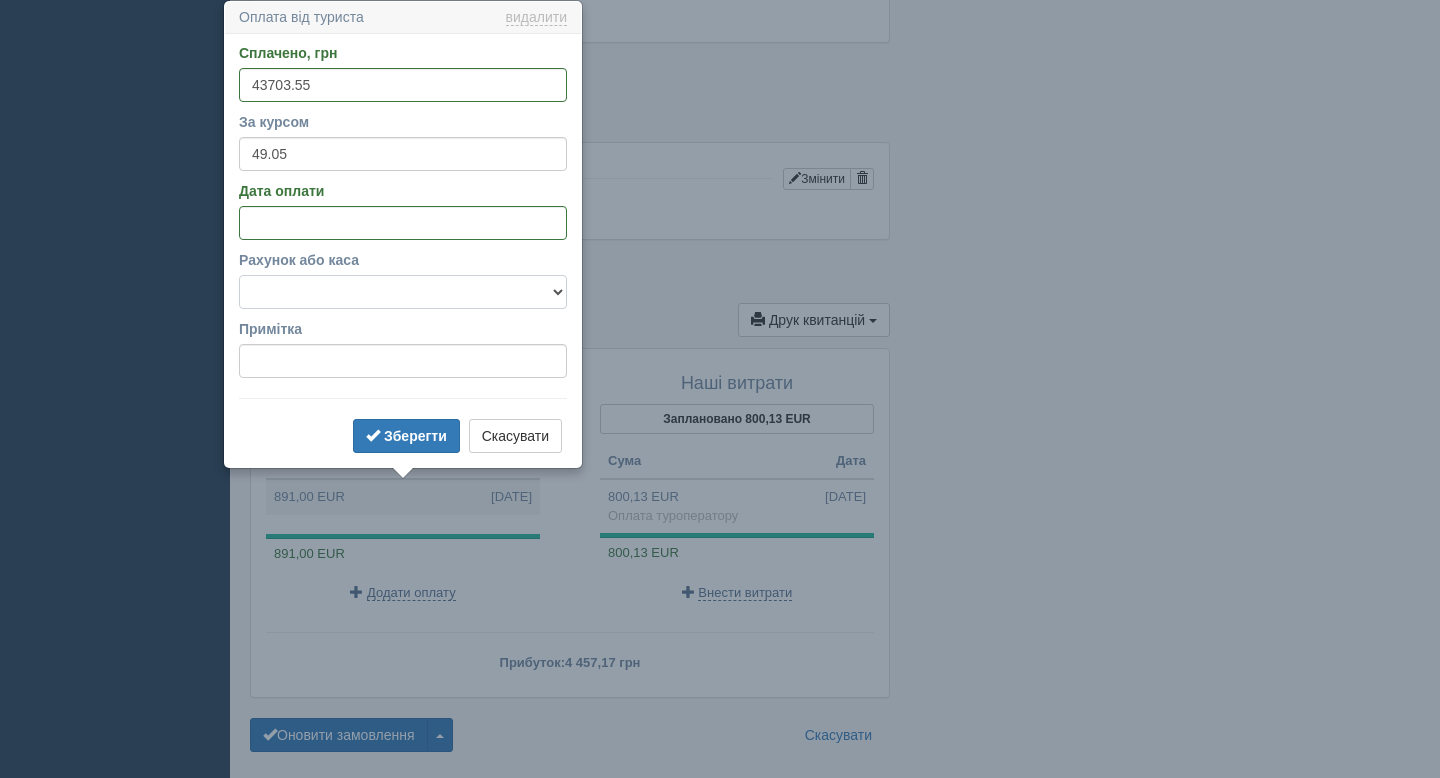click on "Банківський рахунок
Готівкова каса" at bounding box center (403, 292) 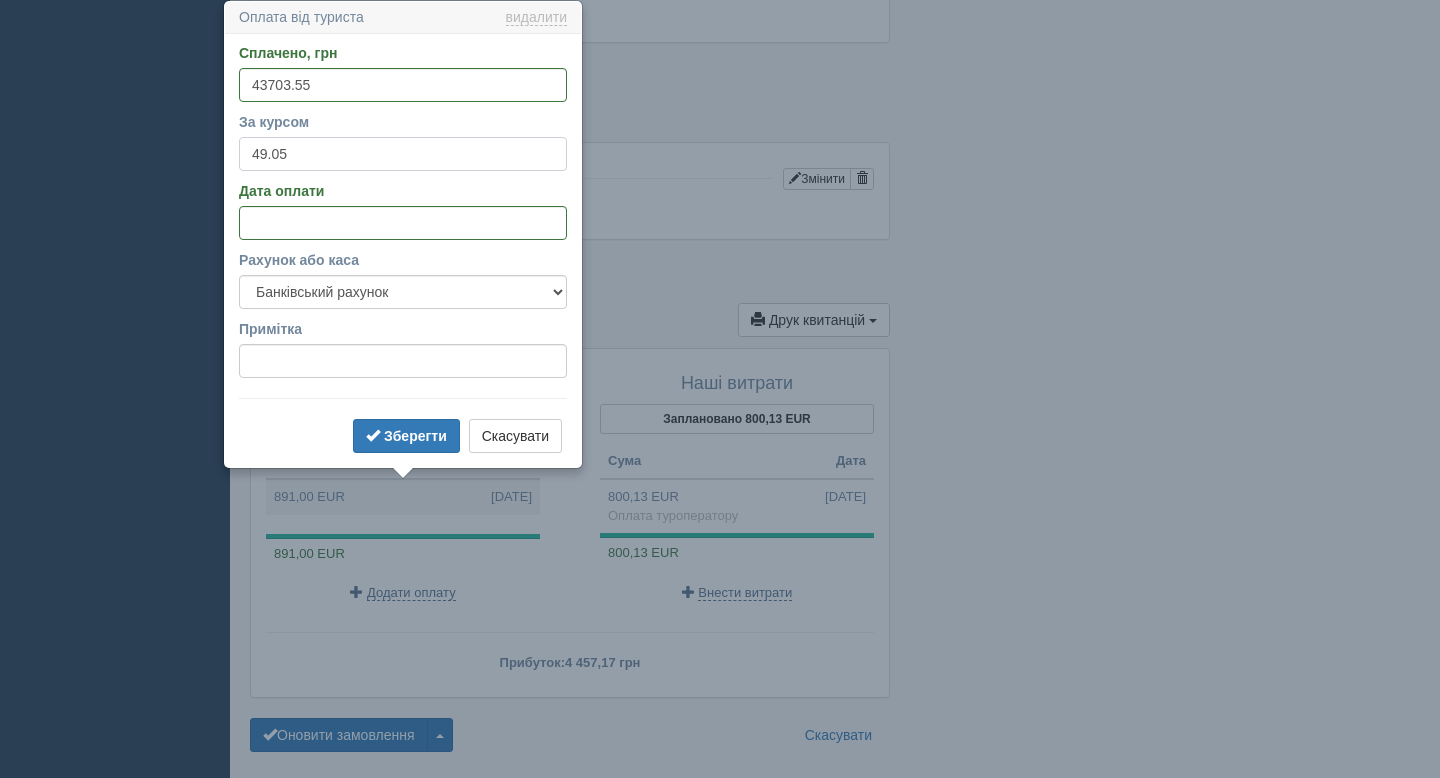 drag, startPoint x: 312, startPoint y: 153, endPoint x: 212, endPoint y: 153, distance: 100 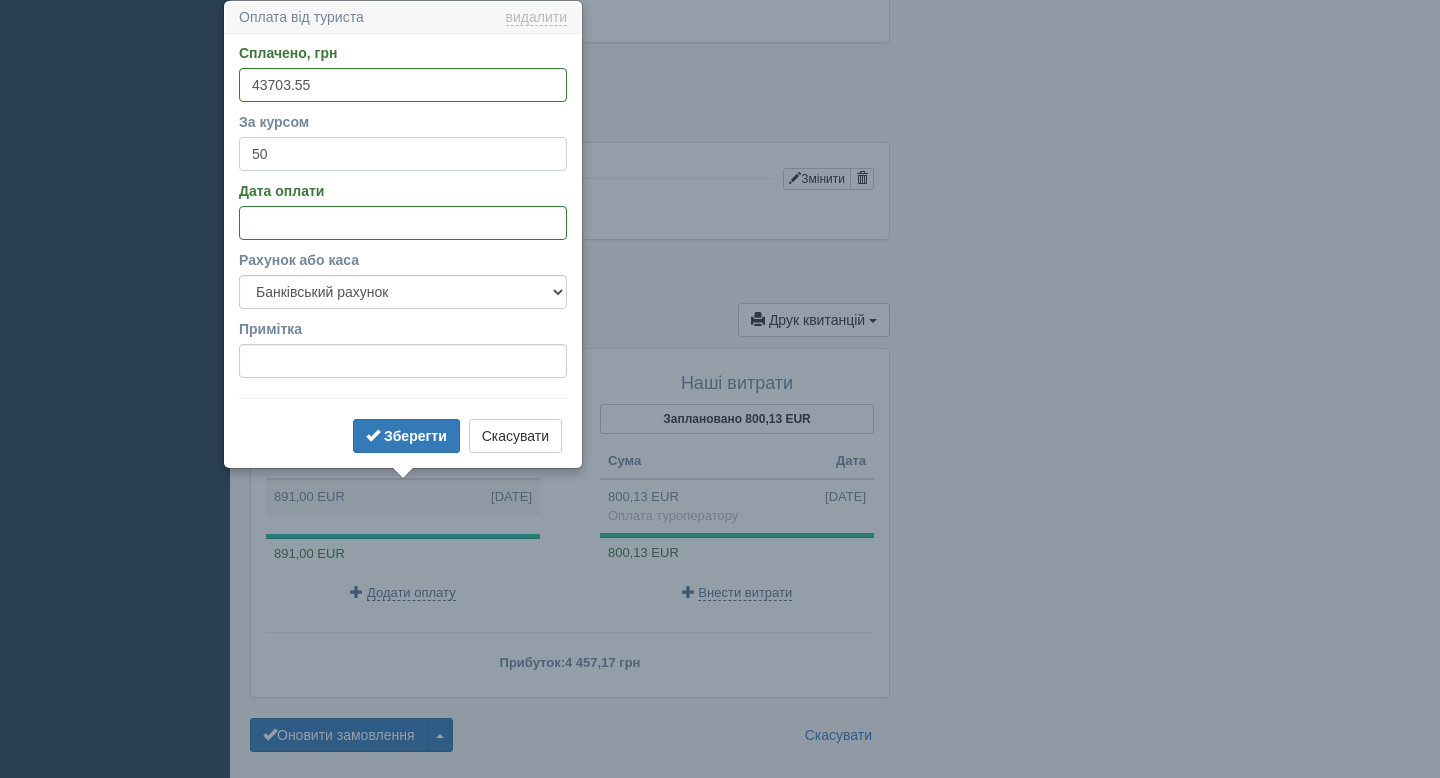 type on "50" 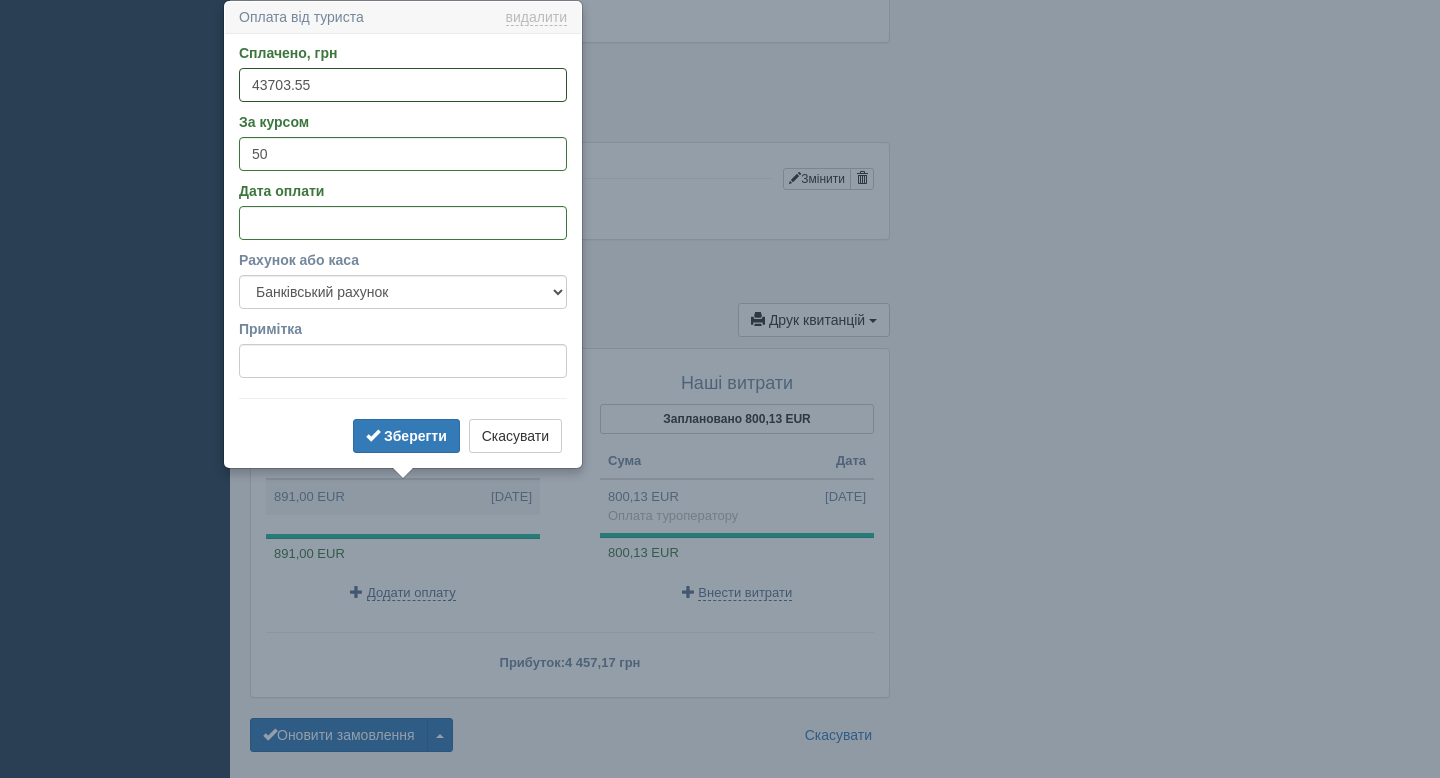 drag, startPoint x: 317, startPoint y: 88, endPoint x: 209, endPoint y: 87, distance: 108.00463 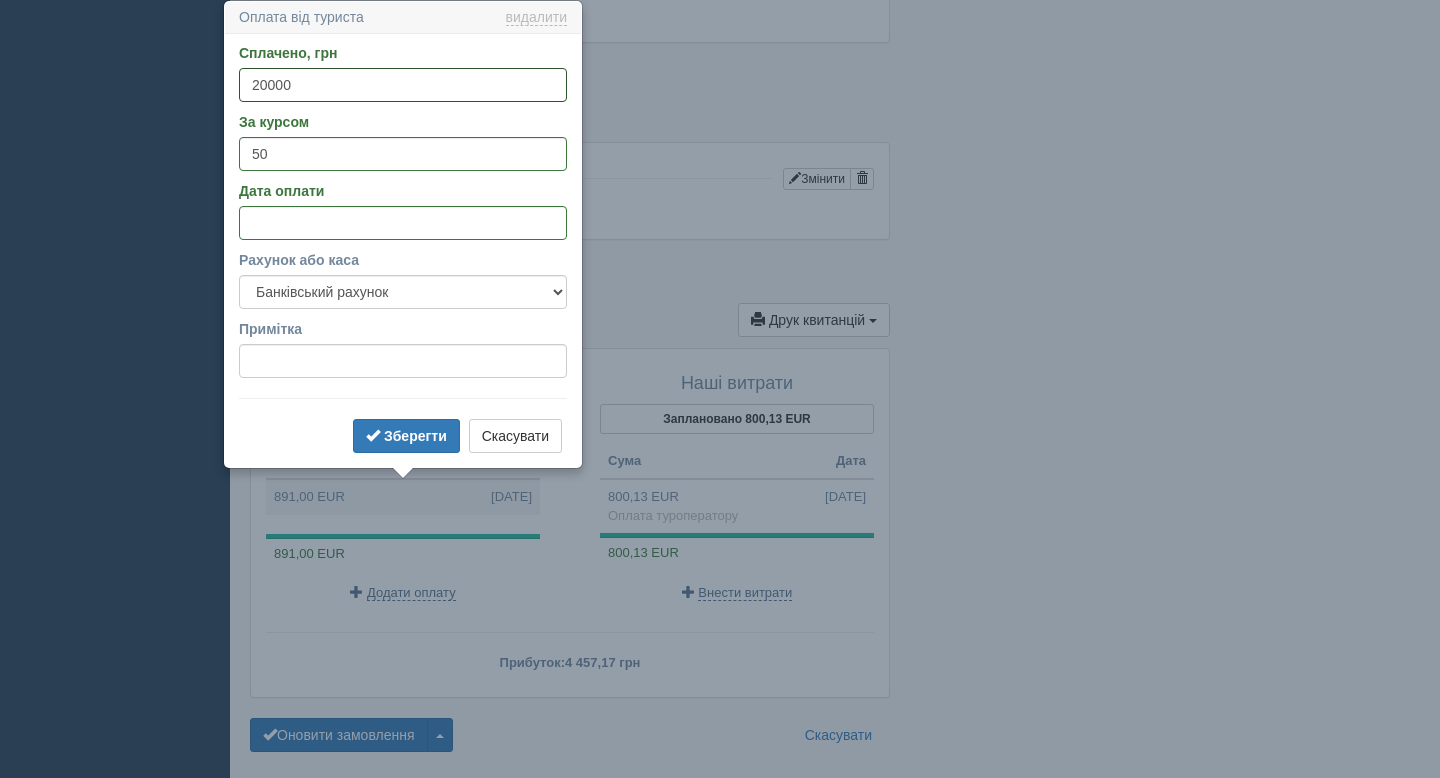 type on "20000" 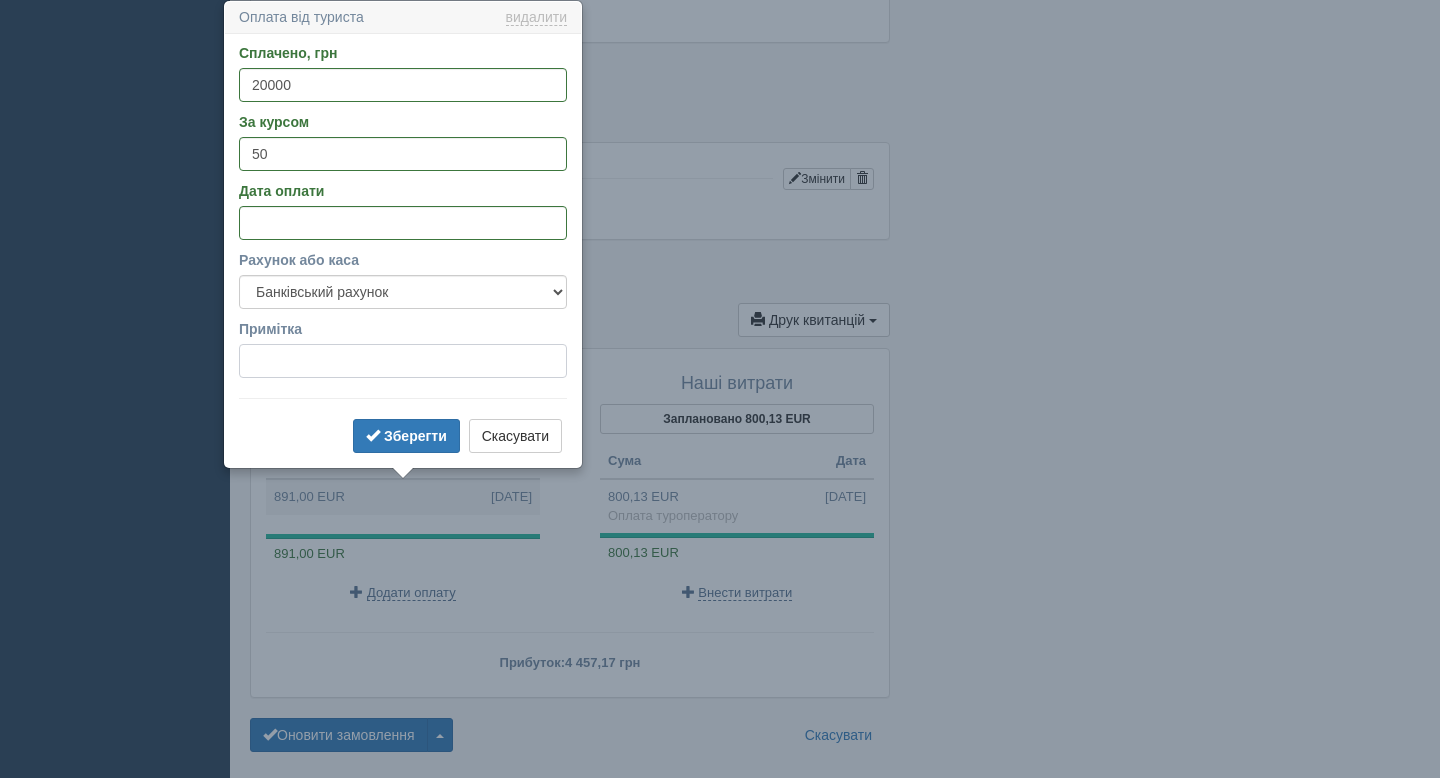 click on "Примітка" at bounding box center (403, 361) 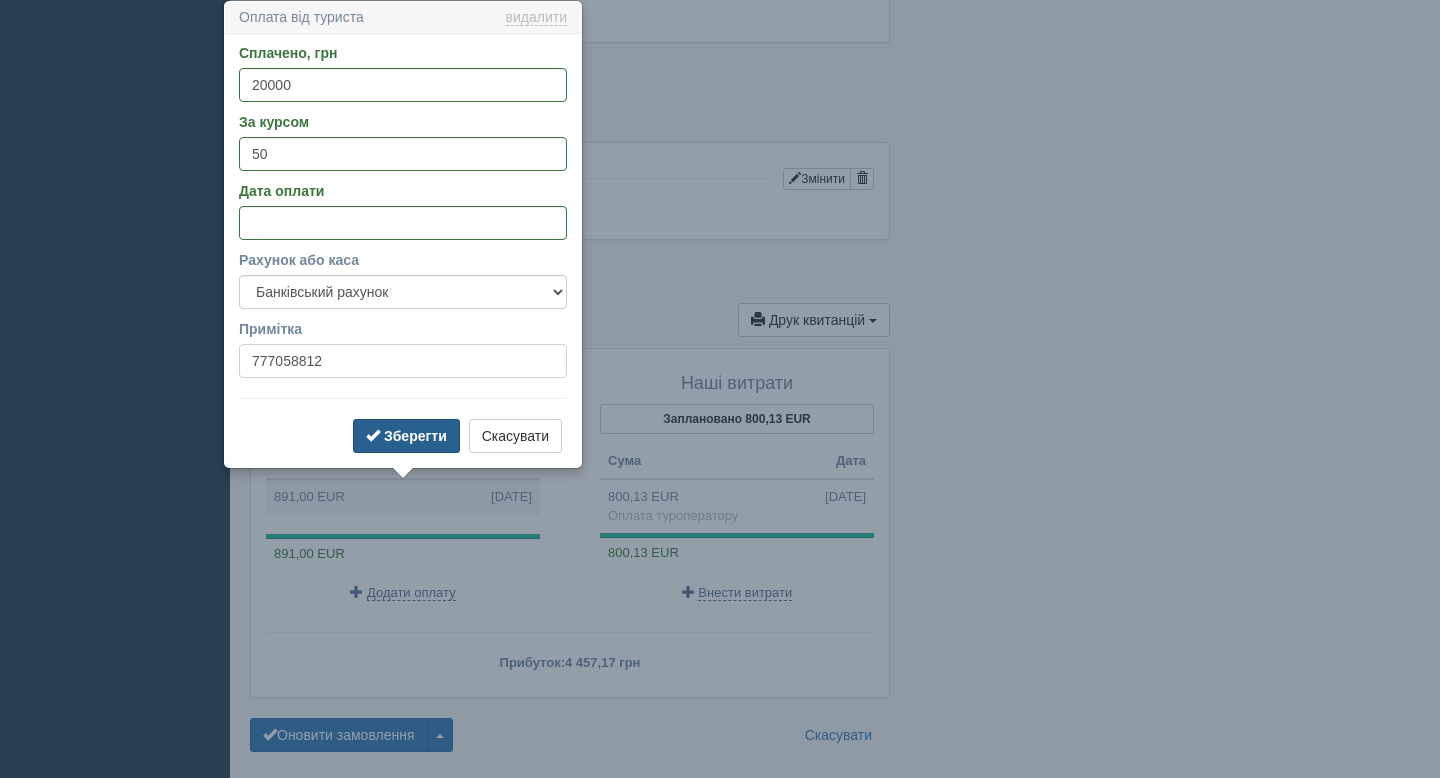 type on "777058812" 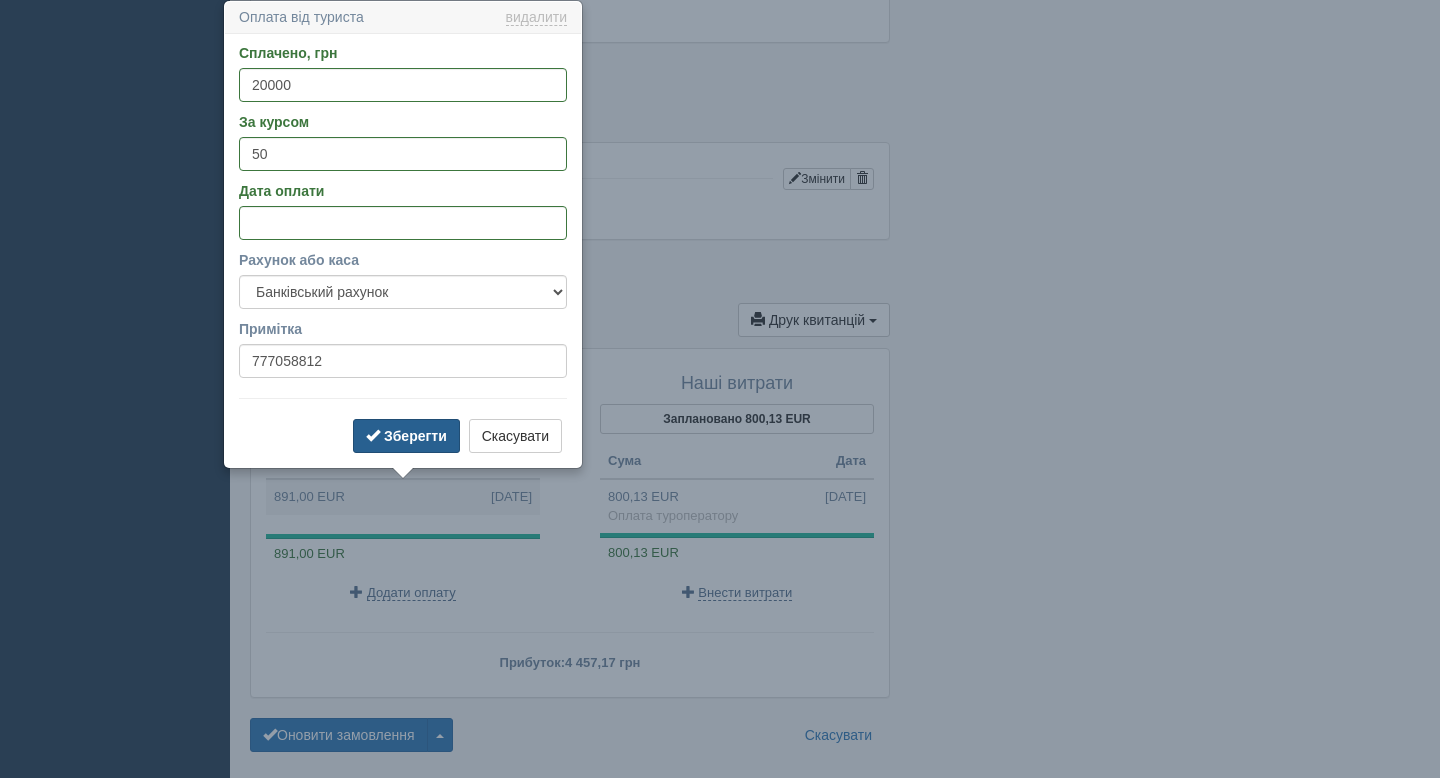 click on "Зберегти" at bounding box center (415, 436) 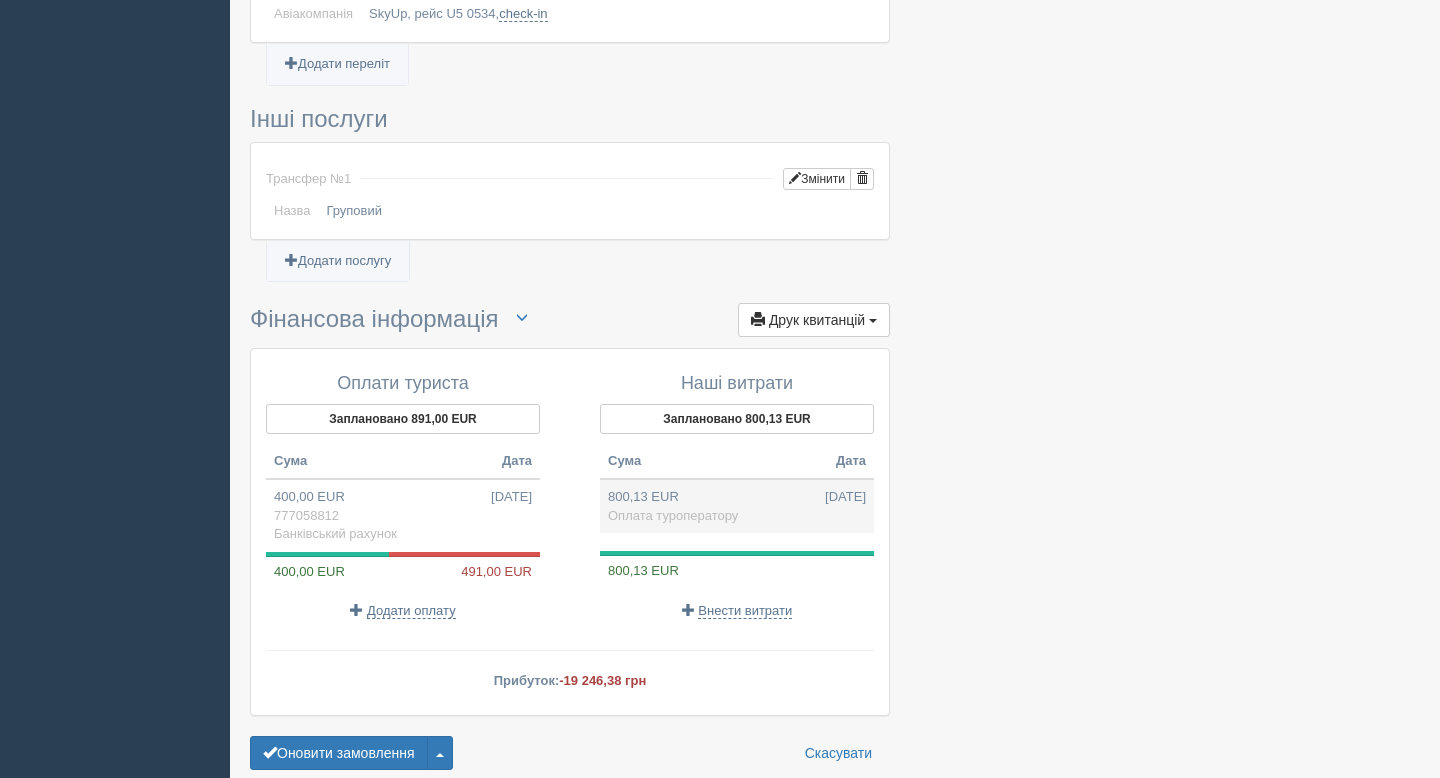click on "800,13 EUR
08.07.2025
Оплата туроператору" at bounding box center (737, 506) 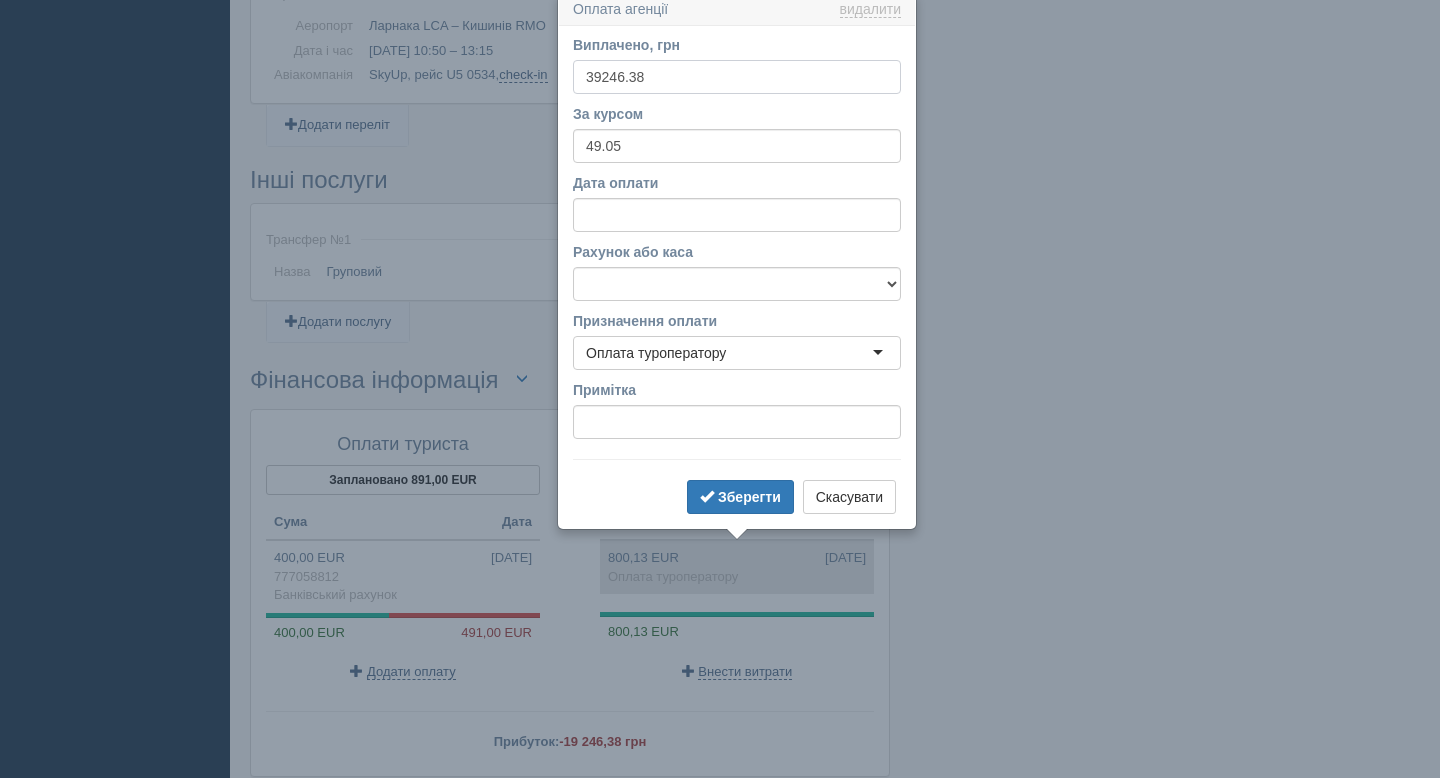 scroll, scrollTop: 1332, scrollLeft: 0, axis: vertical 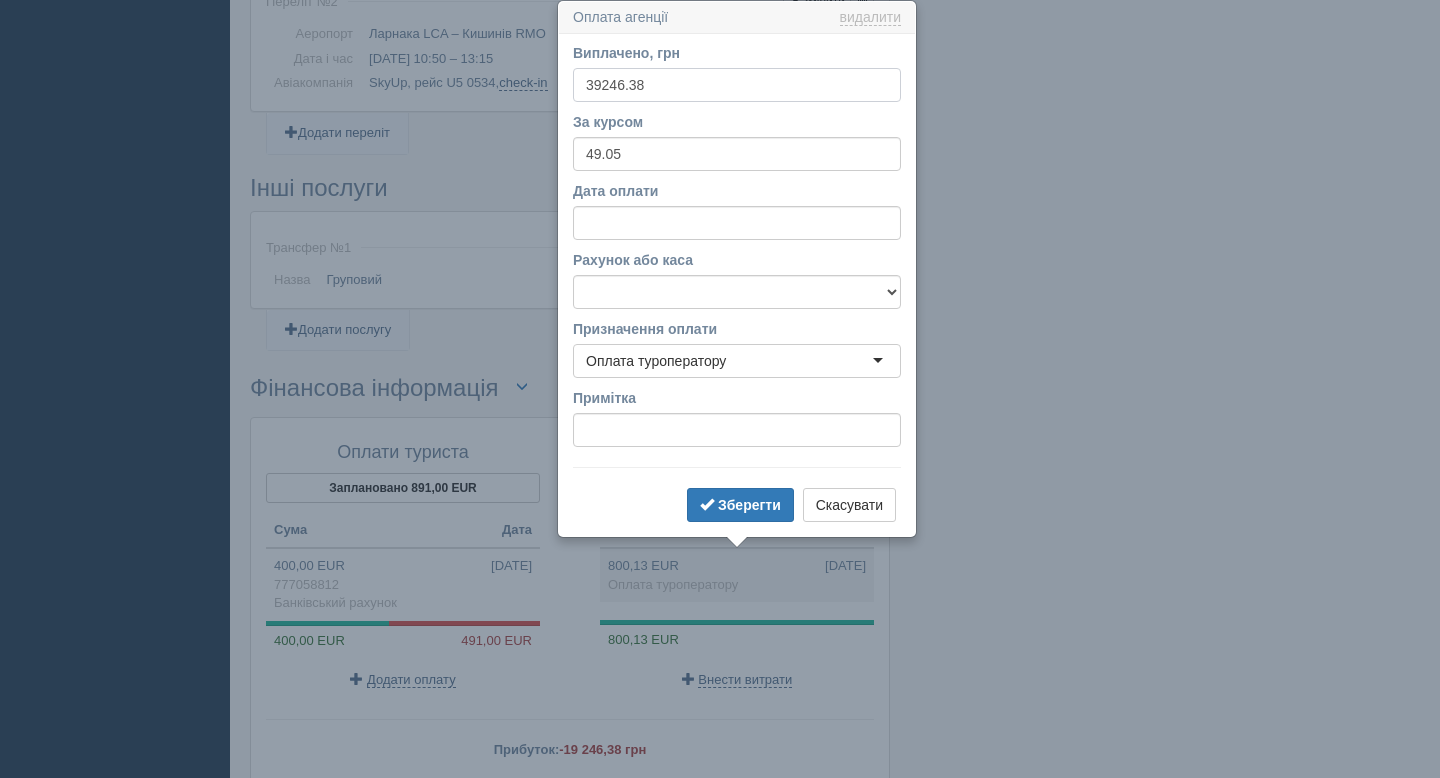 drag, startPoint x: 668, startPoint y: 86, endPoint x: 566, endPoint y: 86, distance: 102 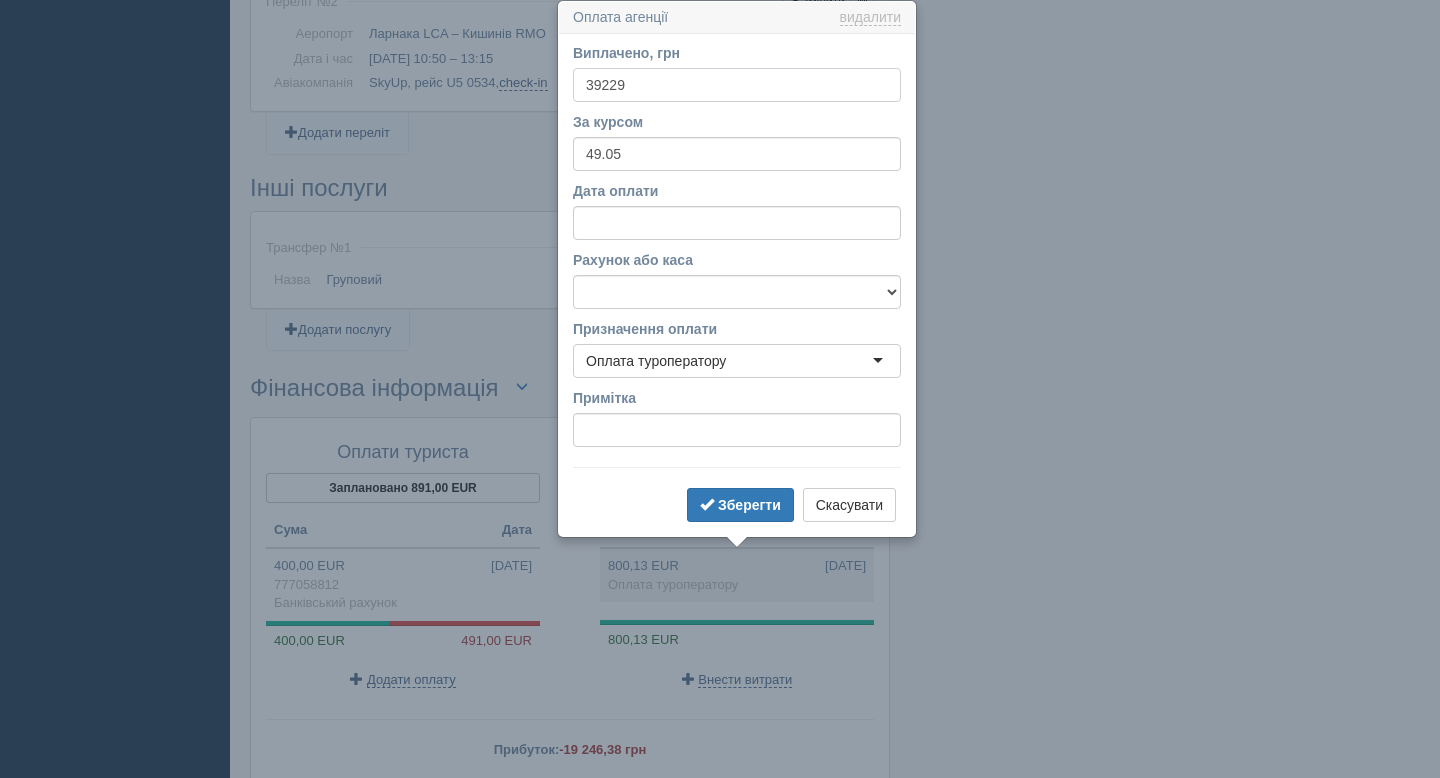 type on "39229" 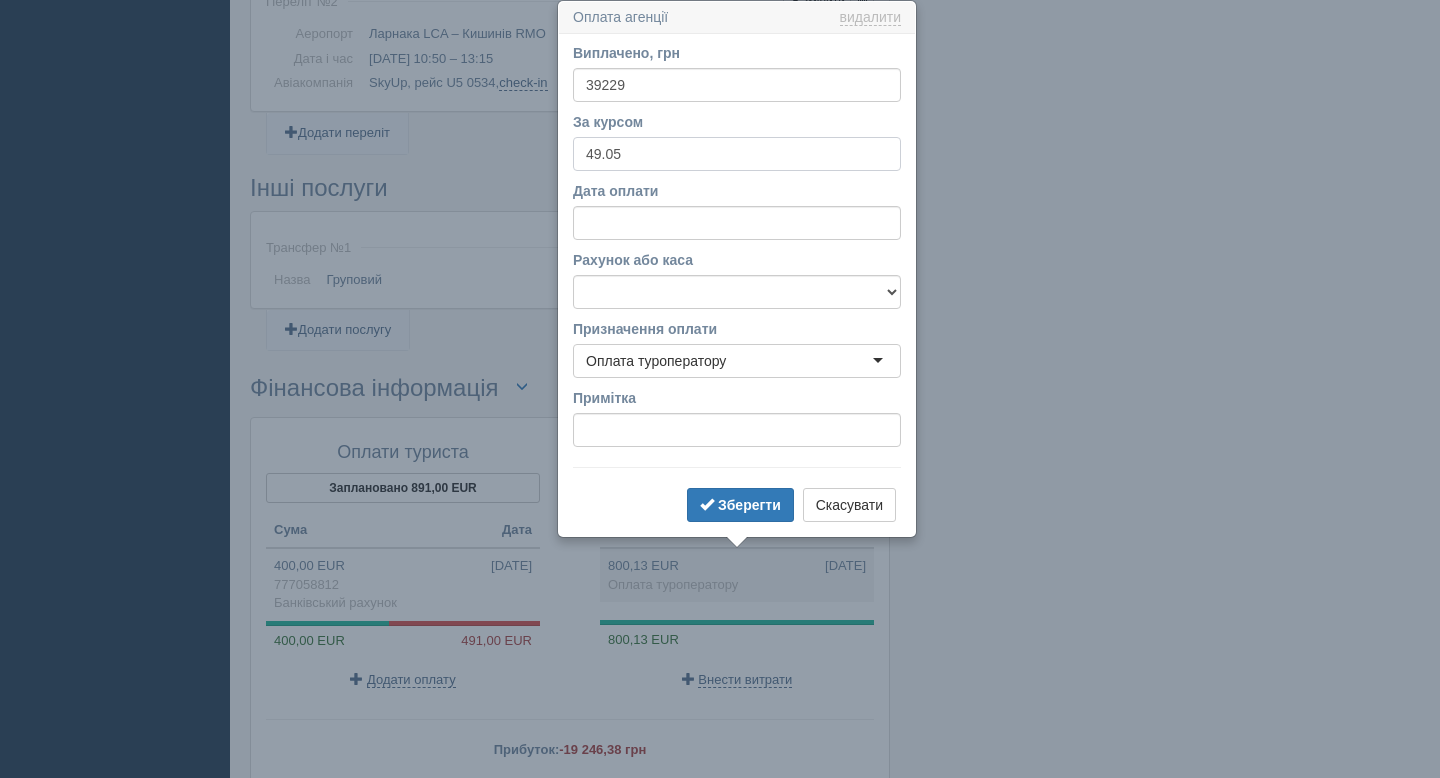 drag, startPoint x: 634, startPoint y: 156, endPoint x: 559, endPoint y: 156, distance: 75 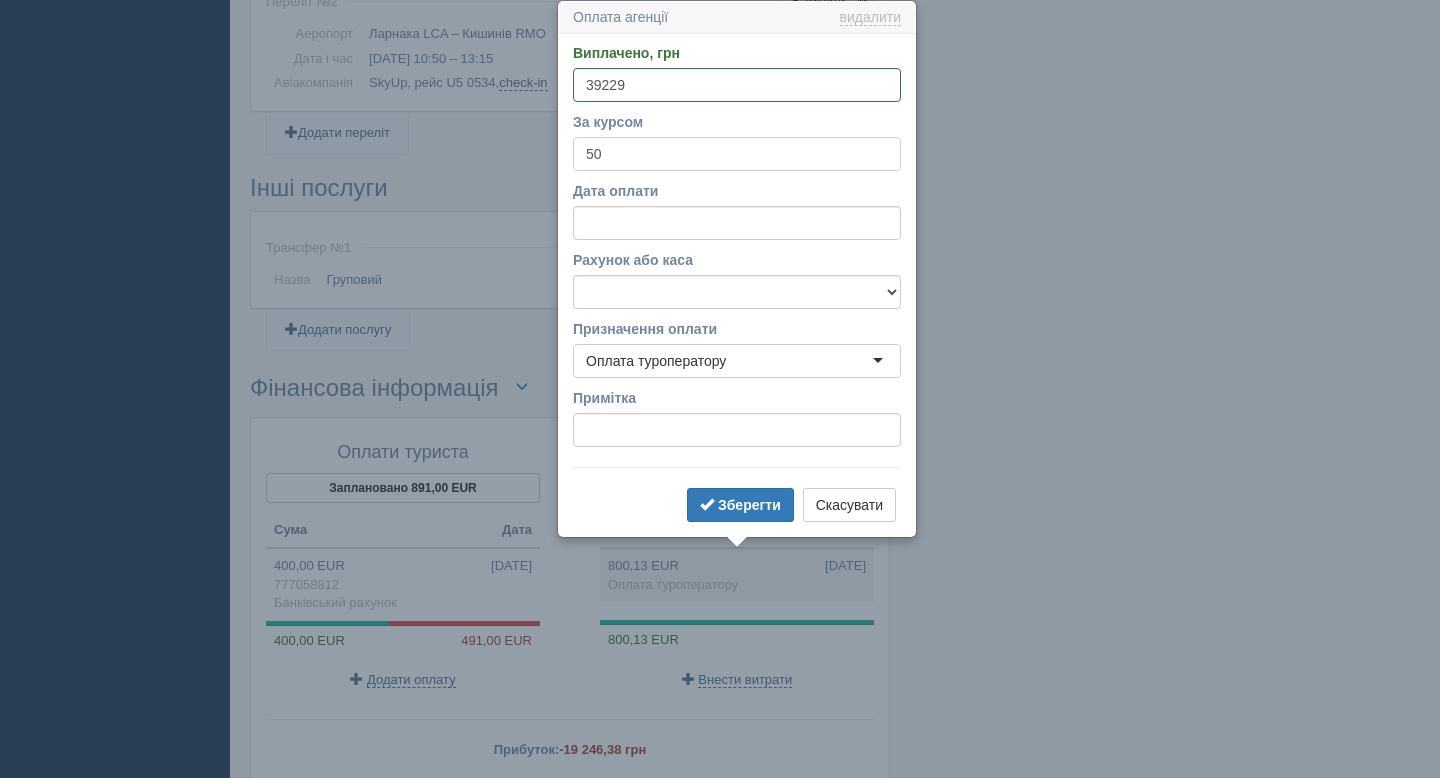 type on "50" 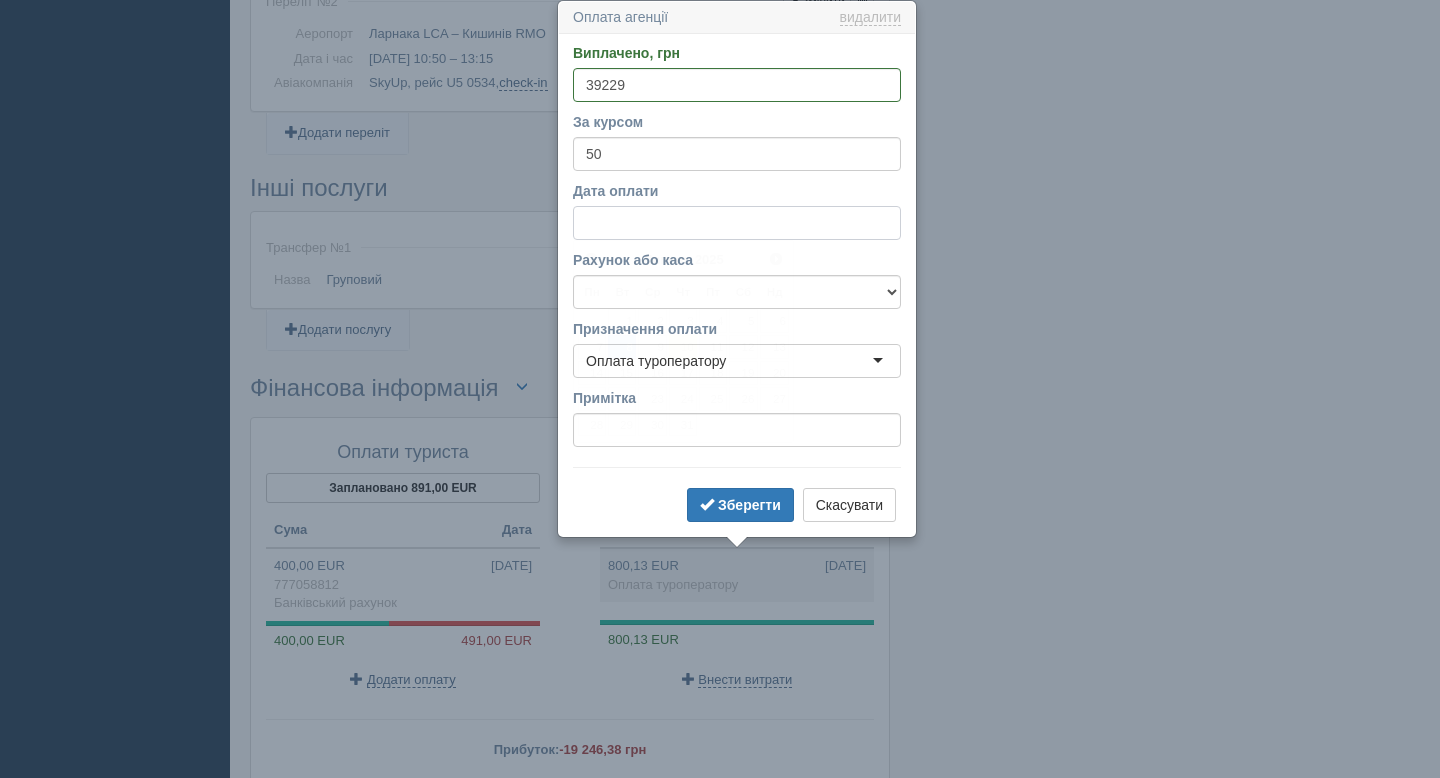 click on "Дата оплати" at bounding box center [737, 223] 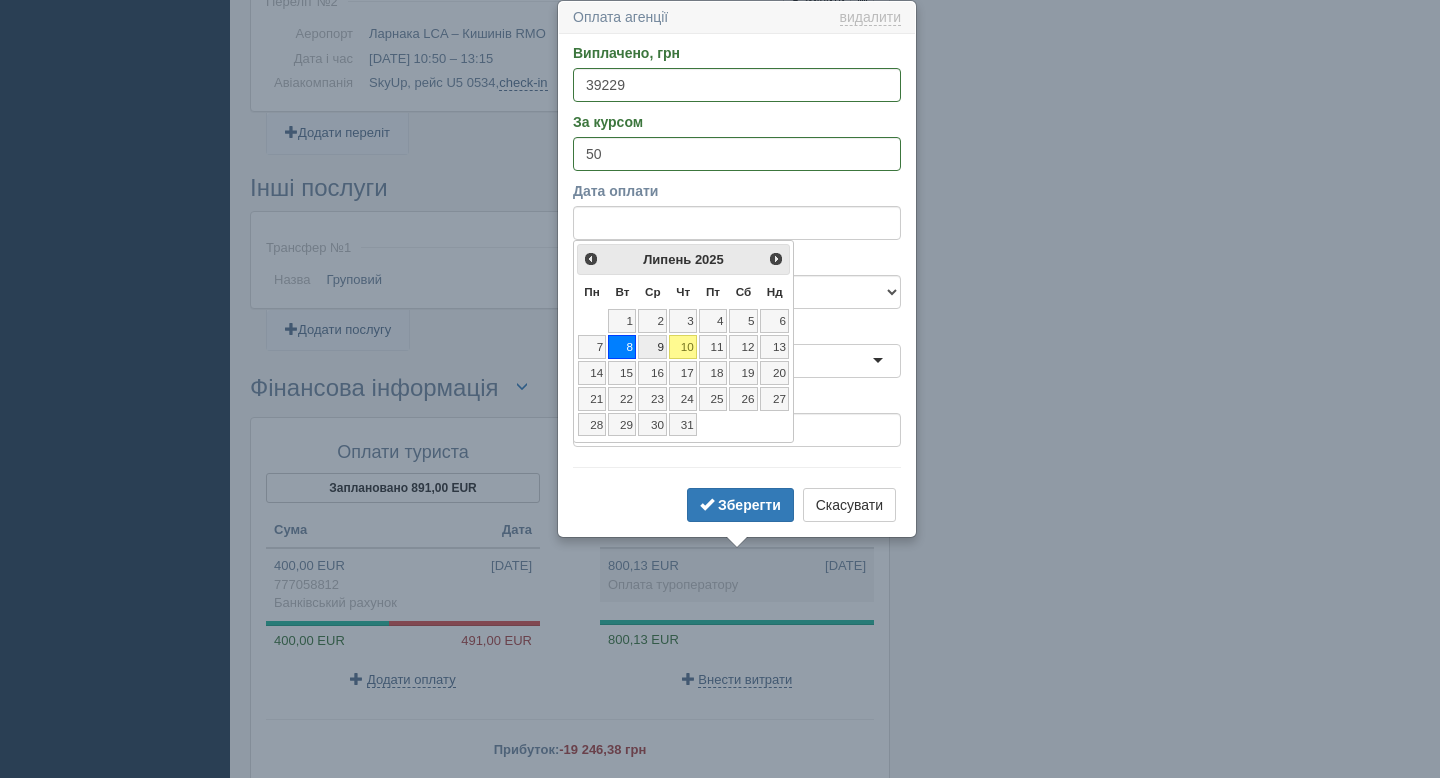 click on "9" at bounding box center [652, 347] 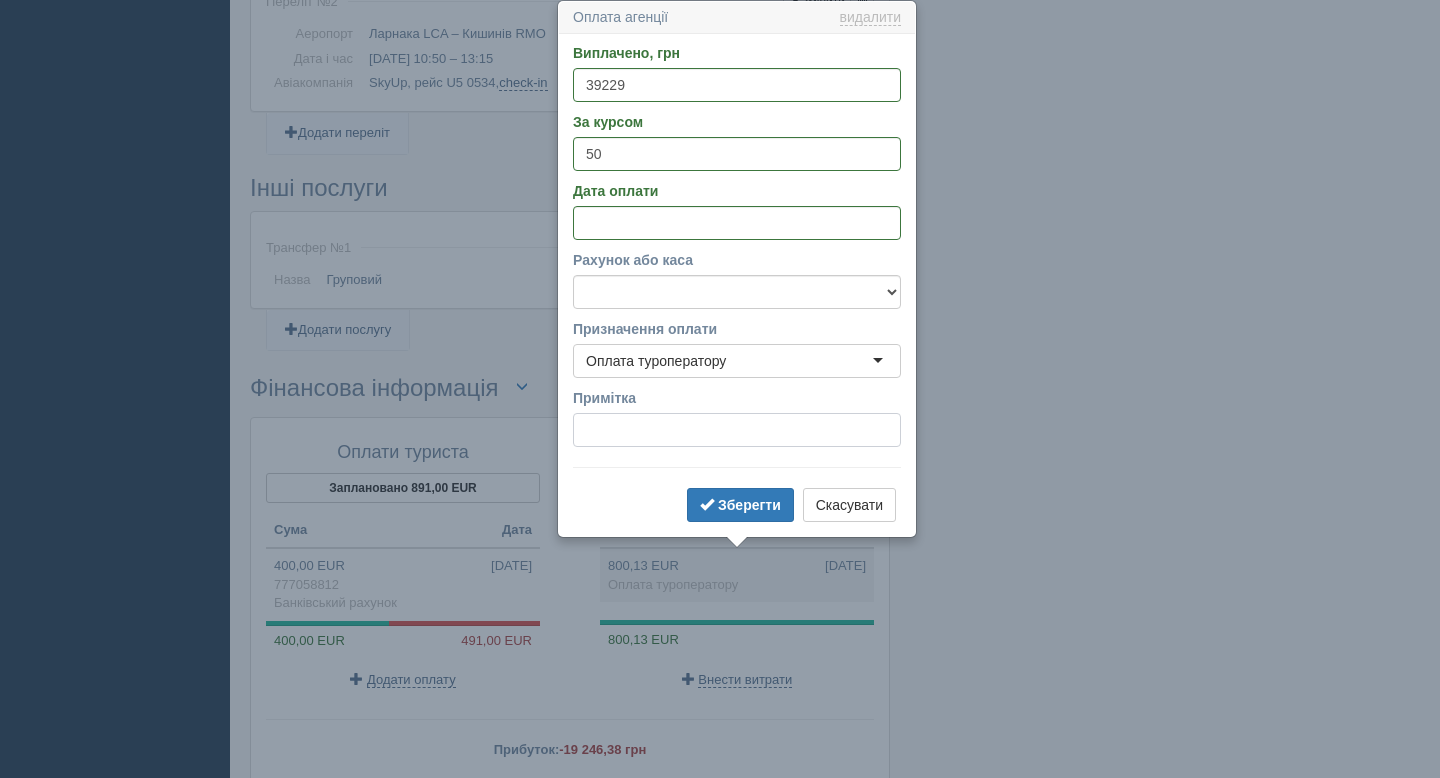 click on "Примітка" at bounding box center [737, 430] 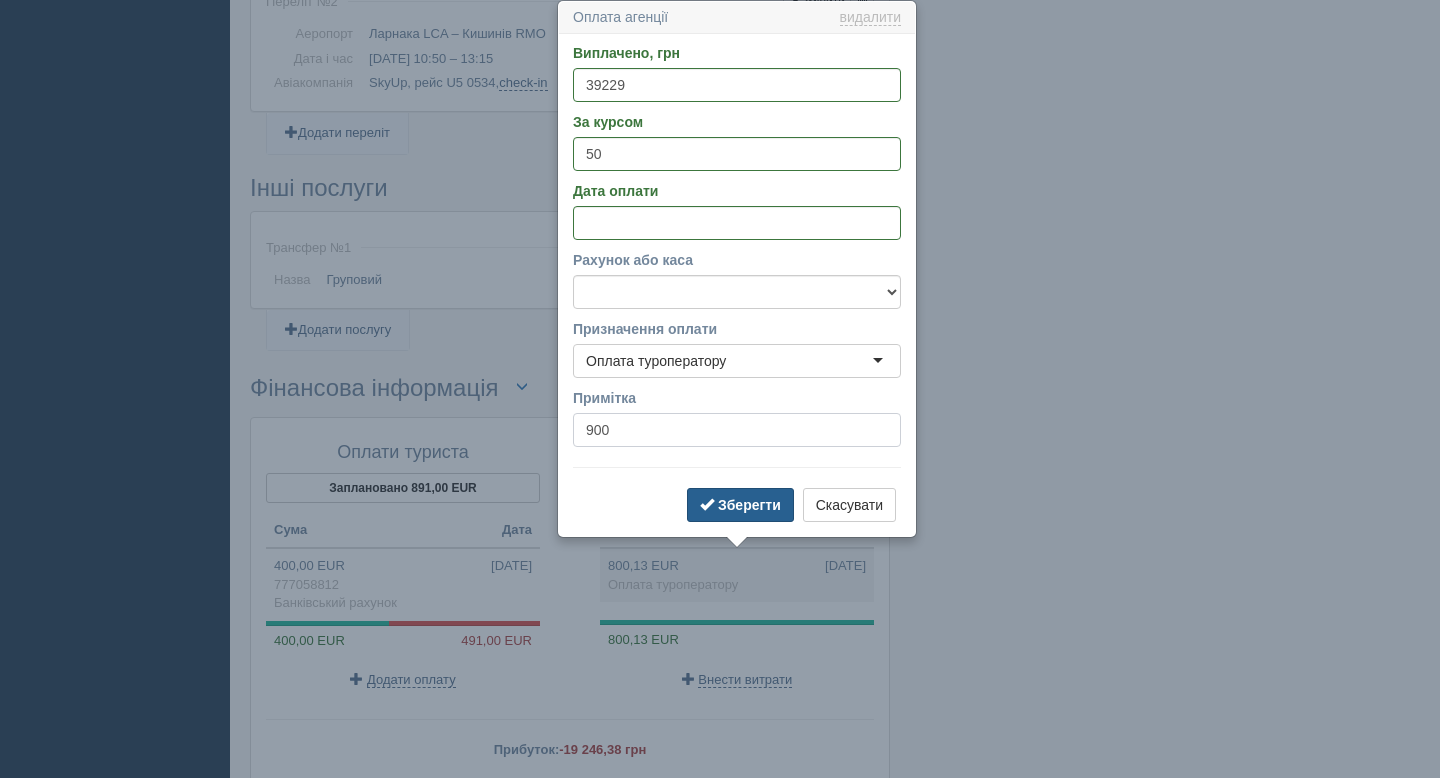 type on "900" 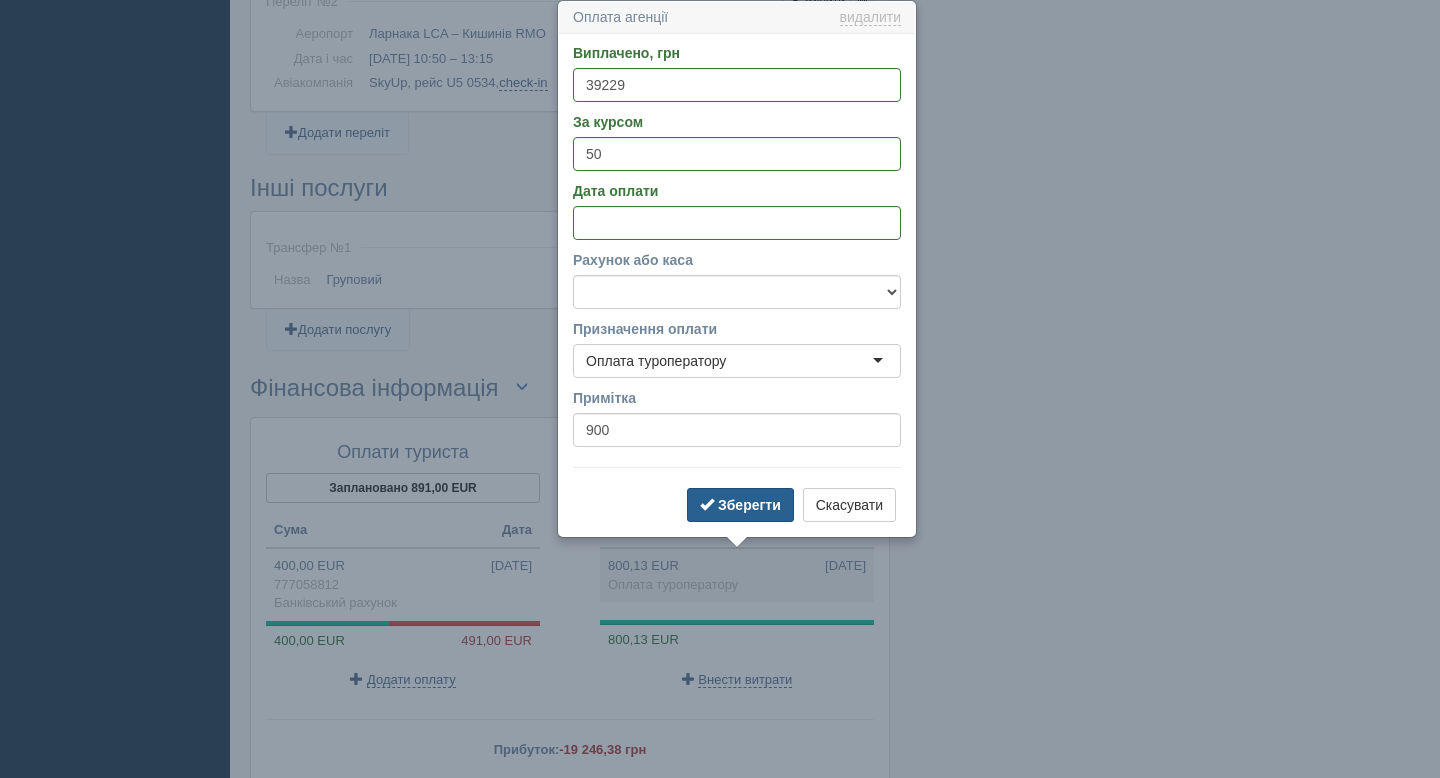 click on "Зберегти" at bounding box center [749, 505] 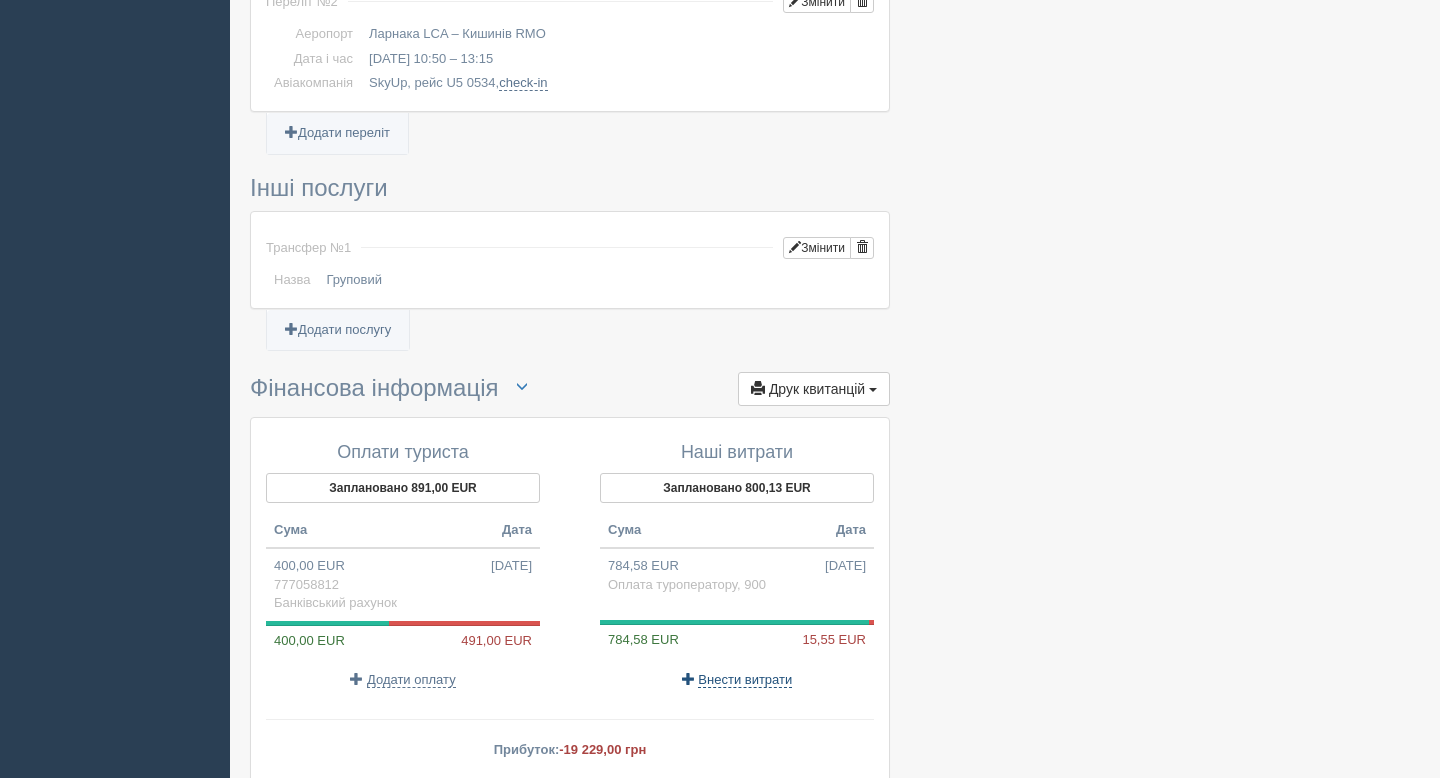 click on "Внести витрати" at bounding box center [745, 680] 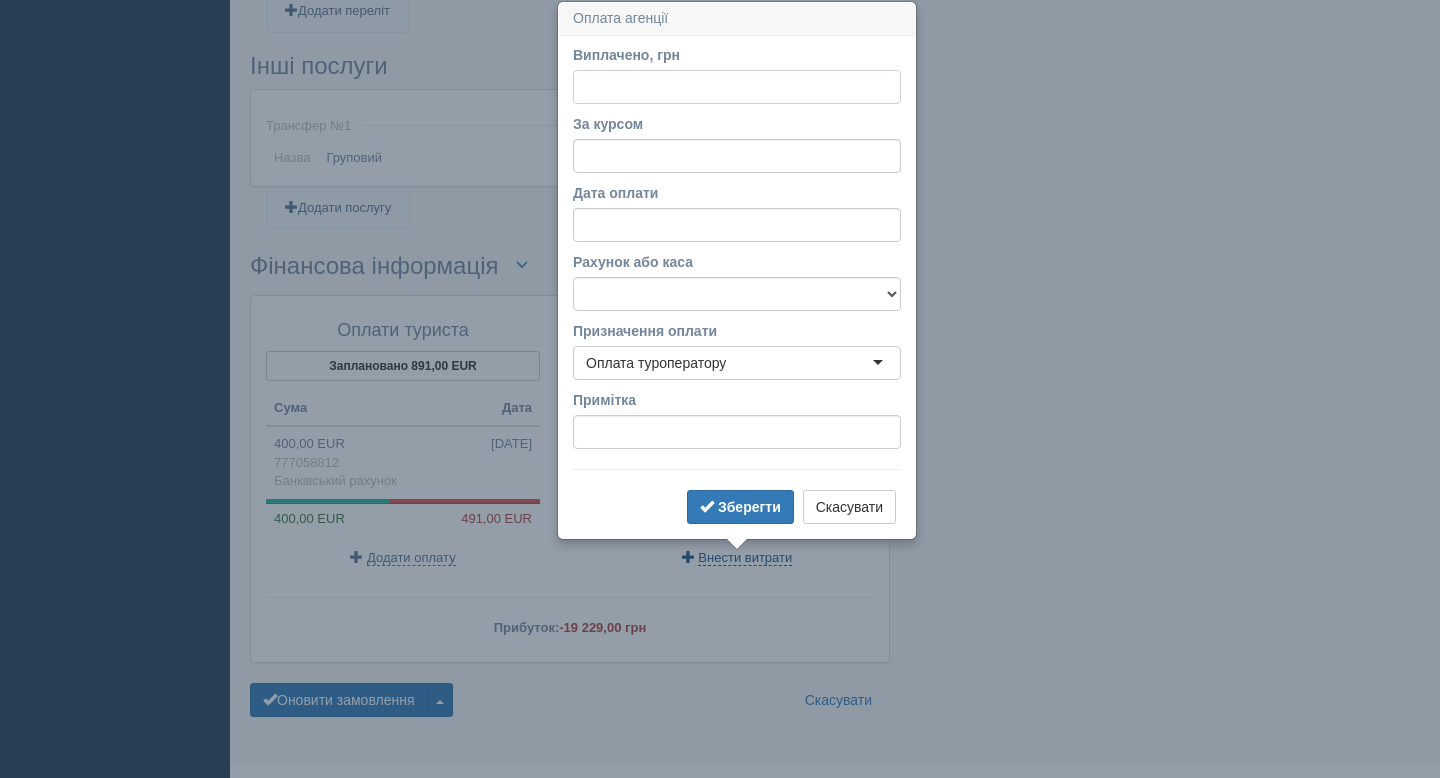 scroll, scrollTop: 1455, scrollLeft: 0, axis: vertical 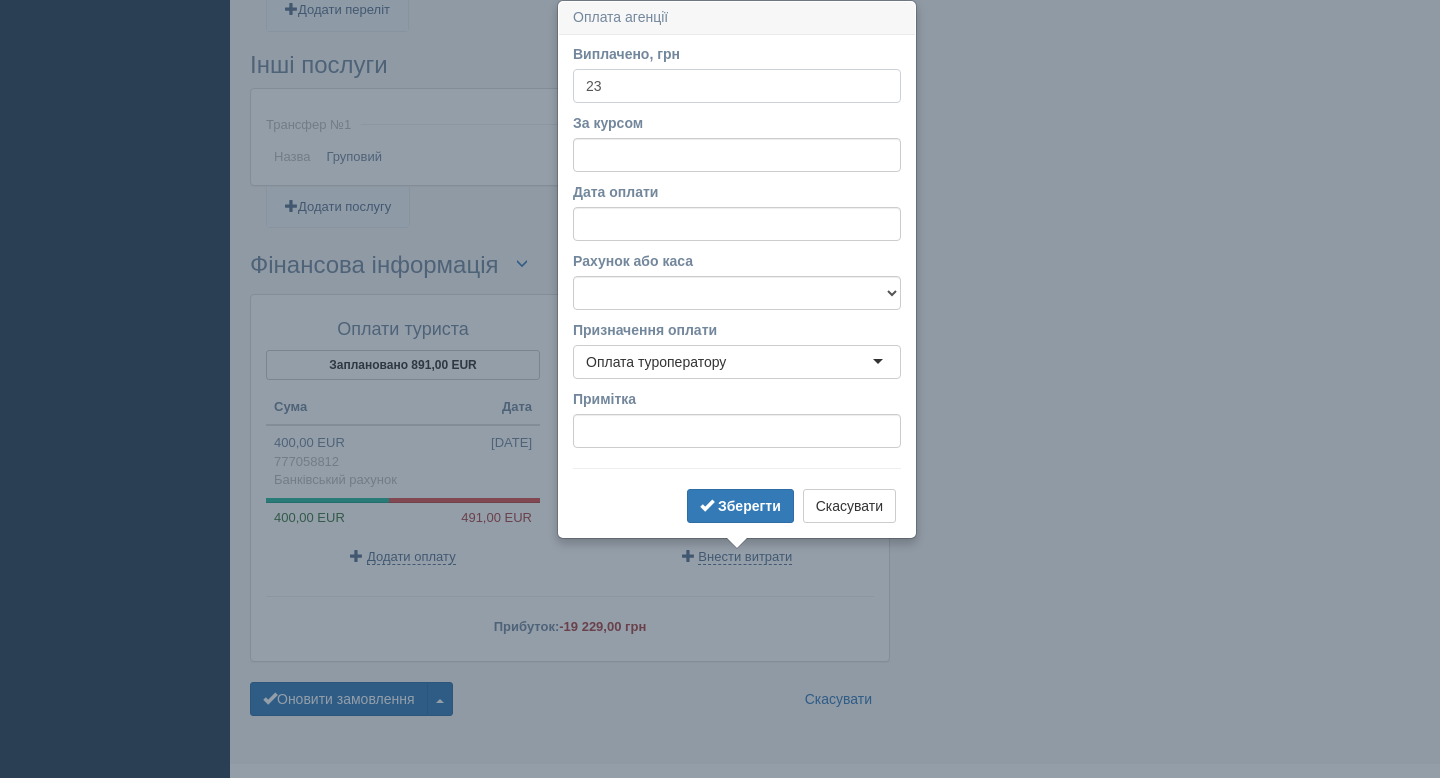 type on "23" 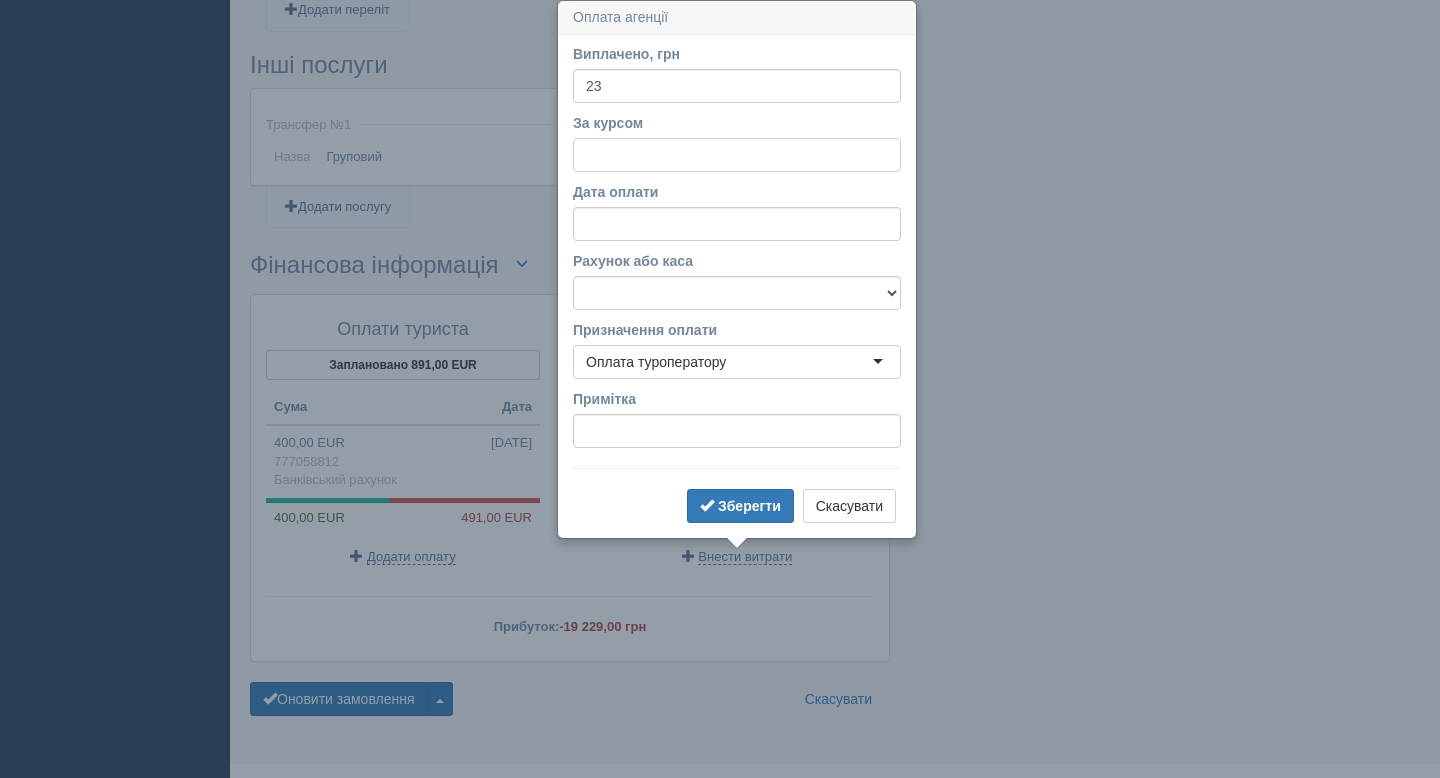click on "За курсом" at bounding box center [737, 155] 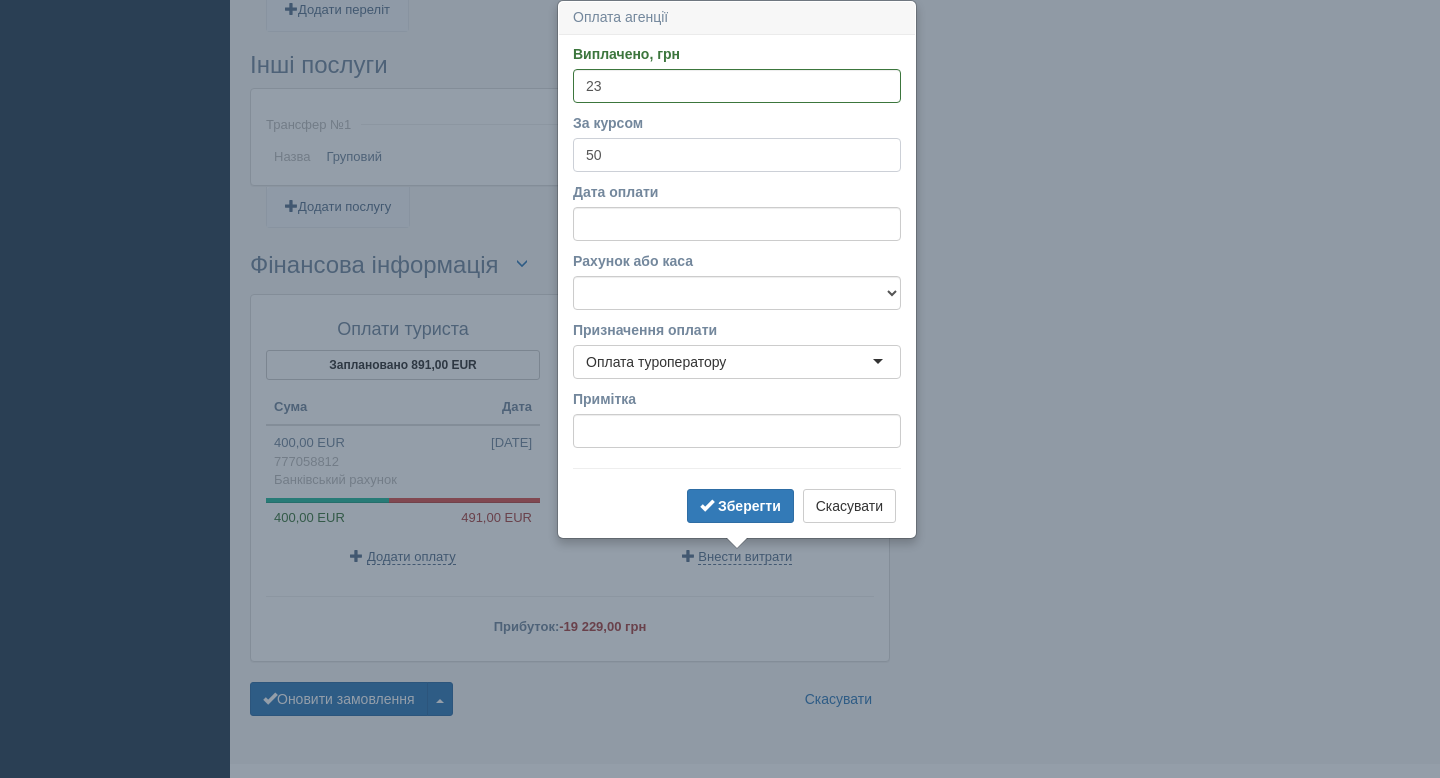 type on "50" 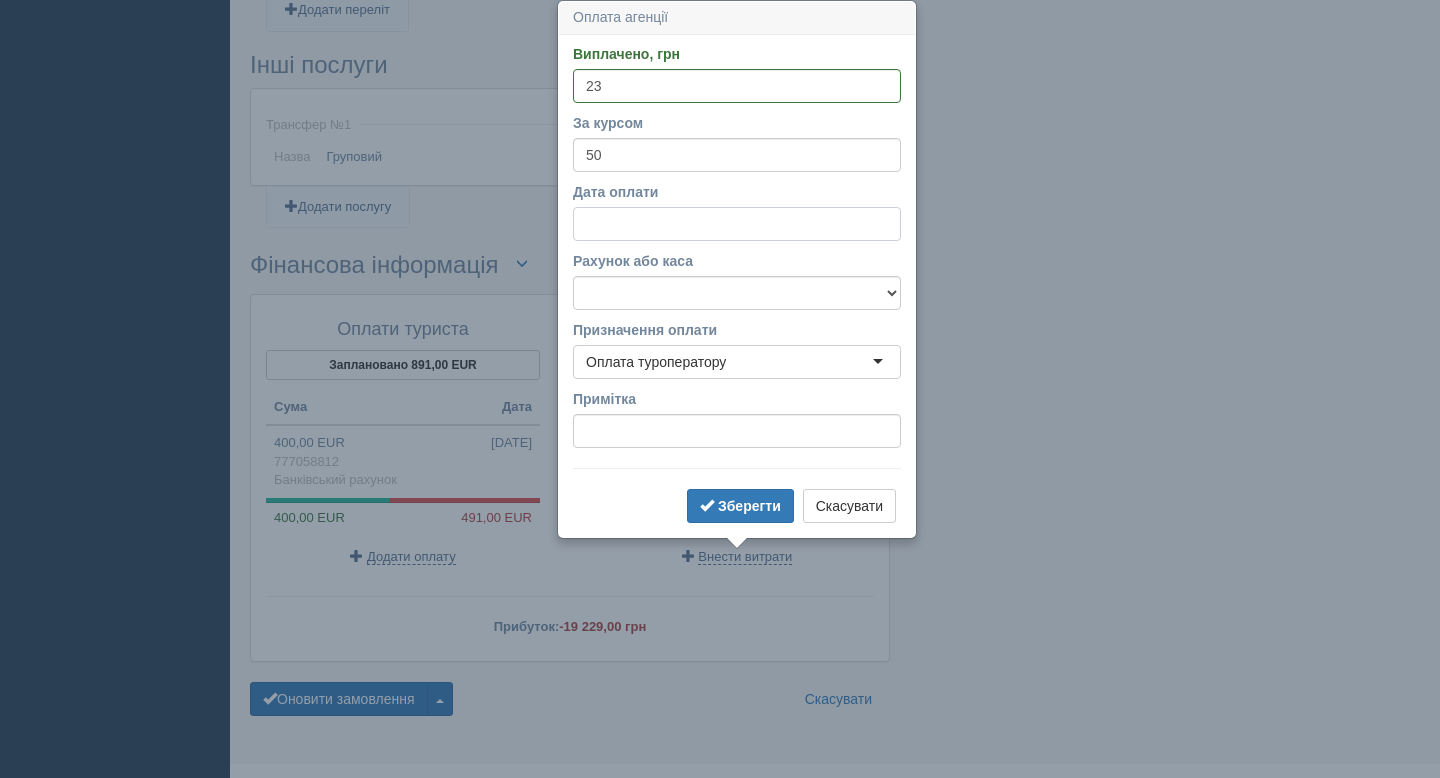 click on "Дата оплати" at bounding box center (737, 224) 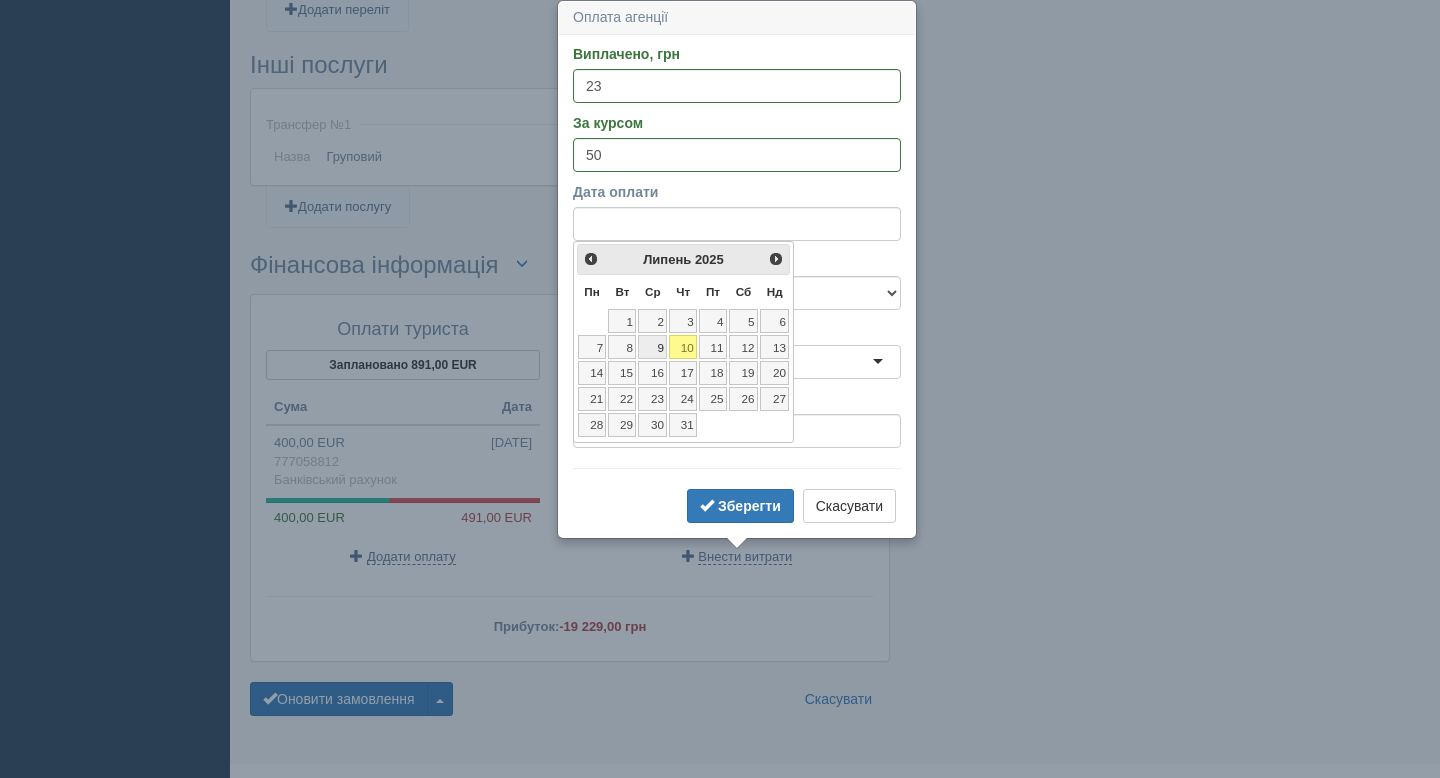 click on "9" at bounding box center [652, 347] 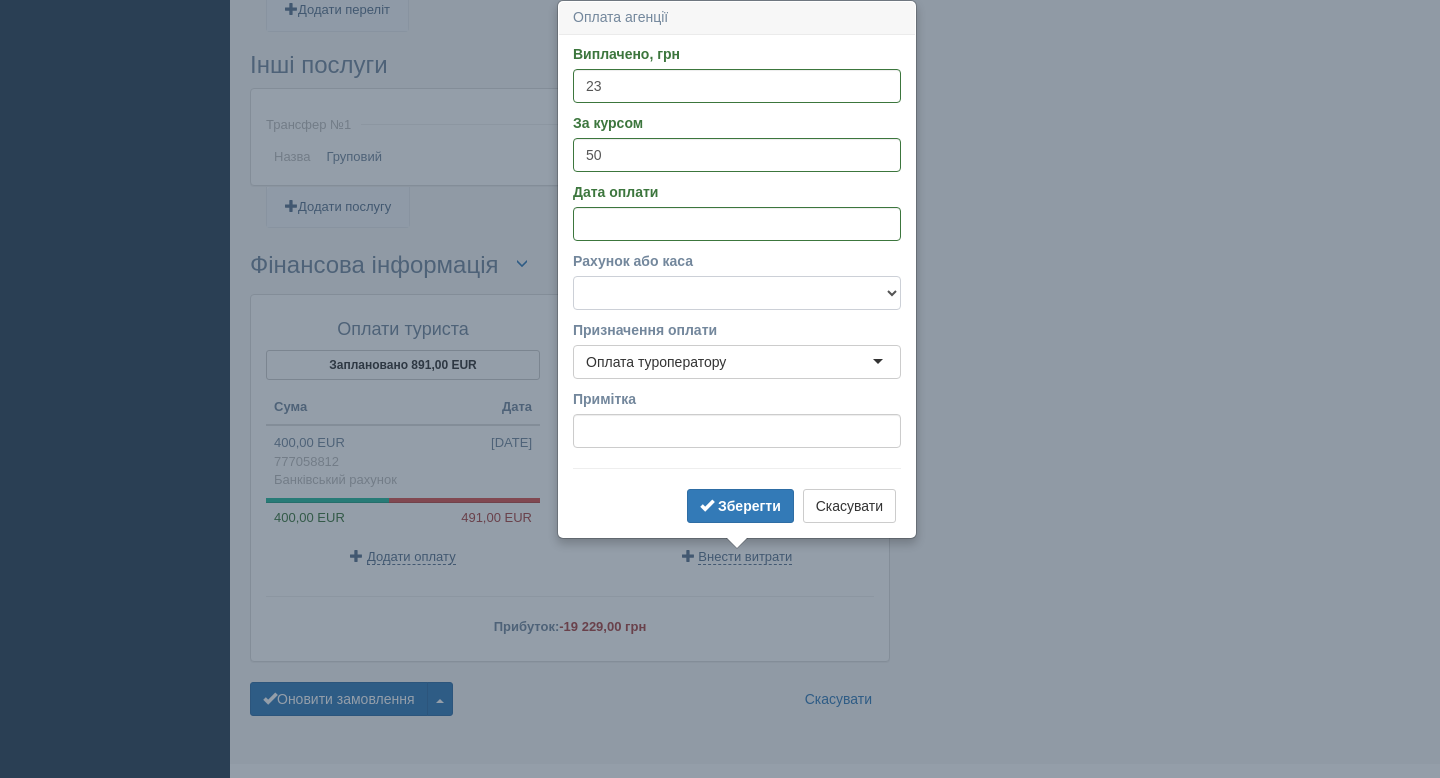 click on "Банківський рахунок
Готівкова каса" at bounding box center (737, 293) 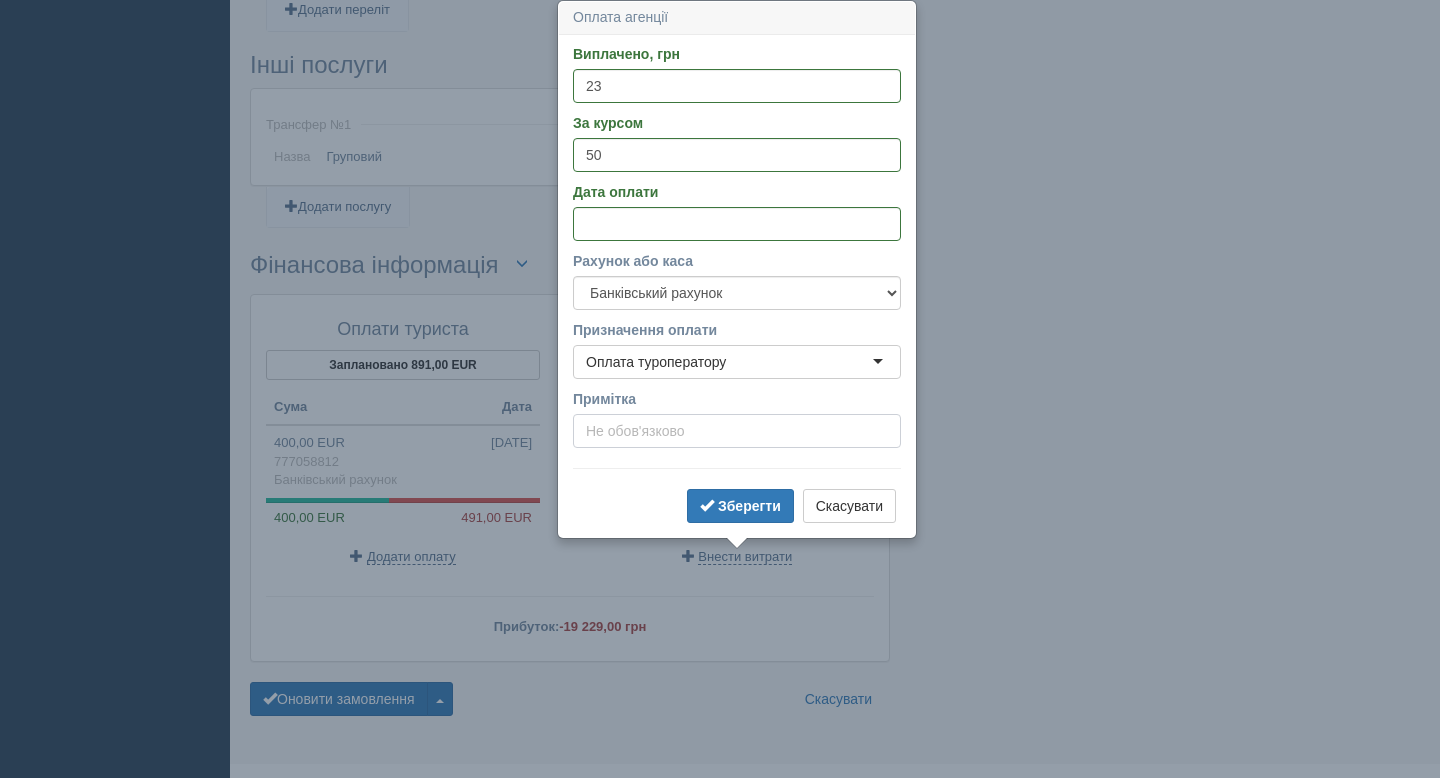 click on "Примітка" at bounding box center [737, 431] 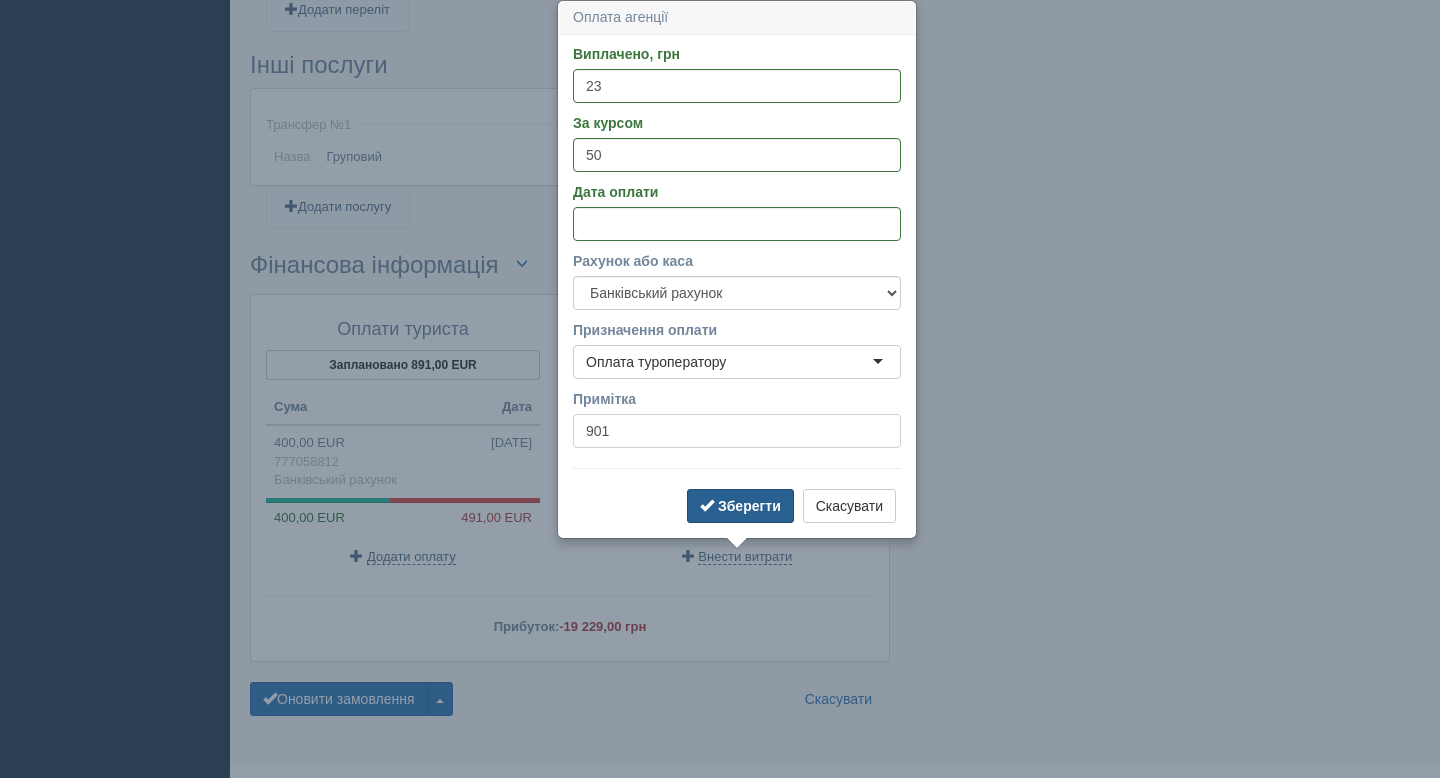 type on "901" 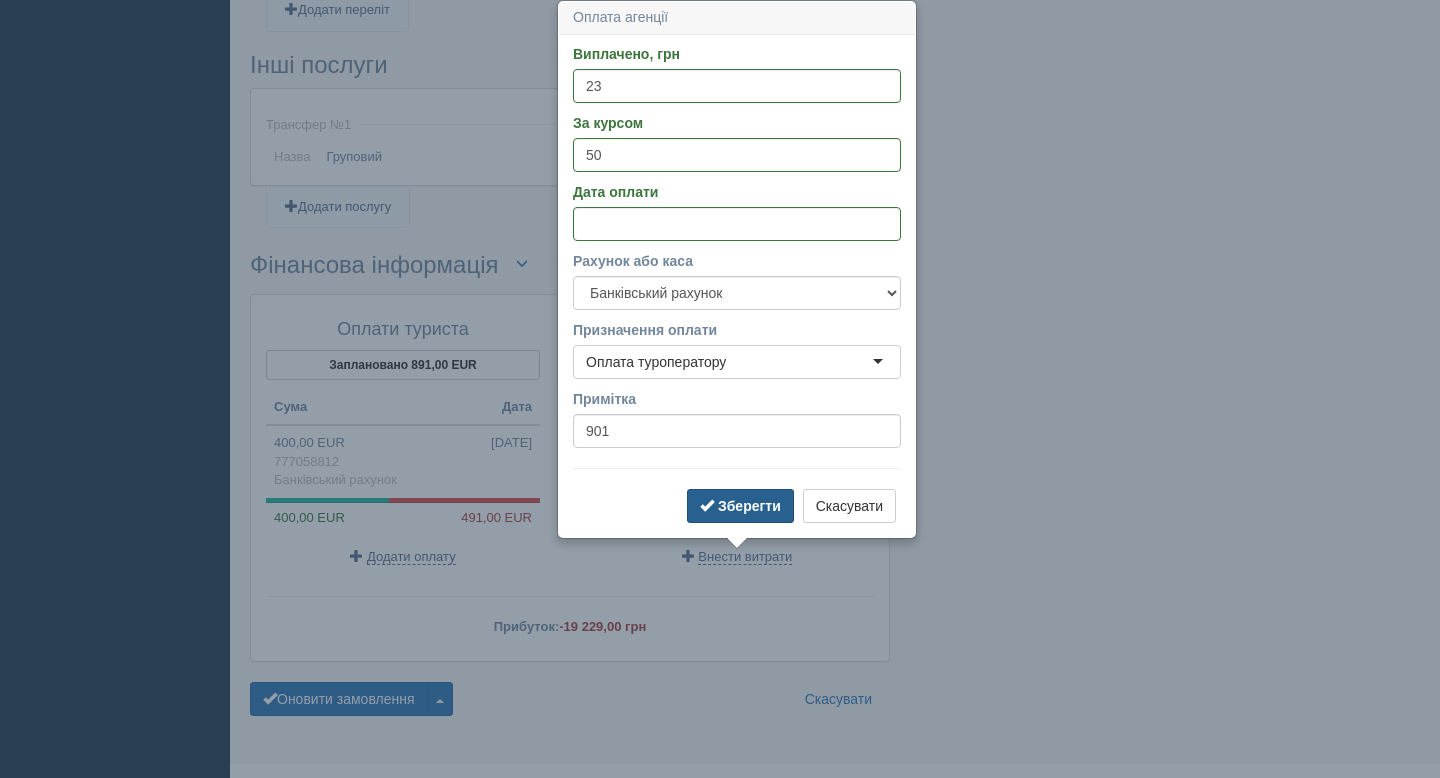 click on "Зберегти" at bounding box center [749, 506] 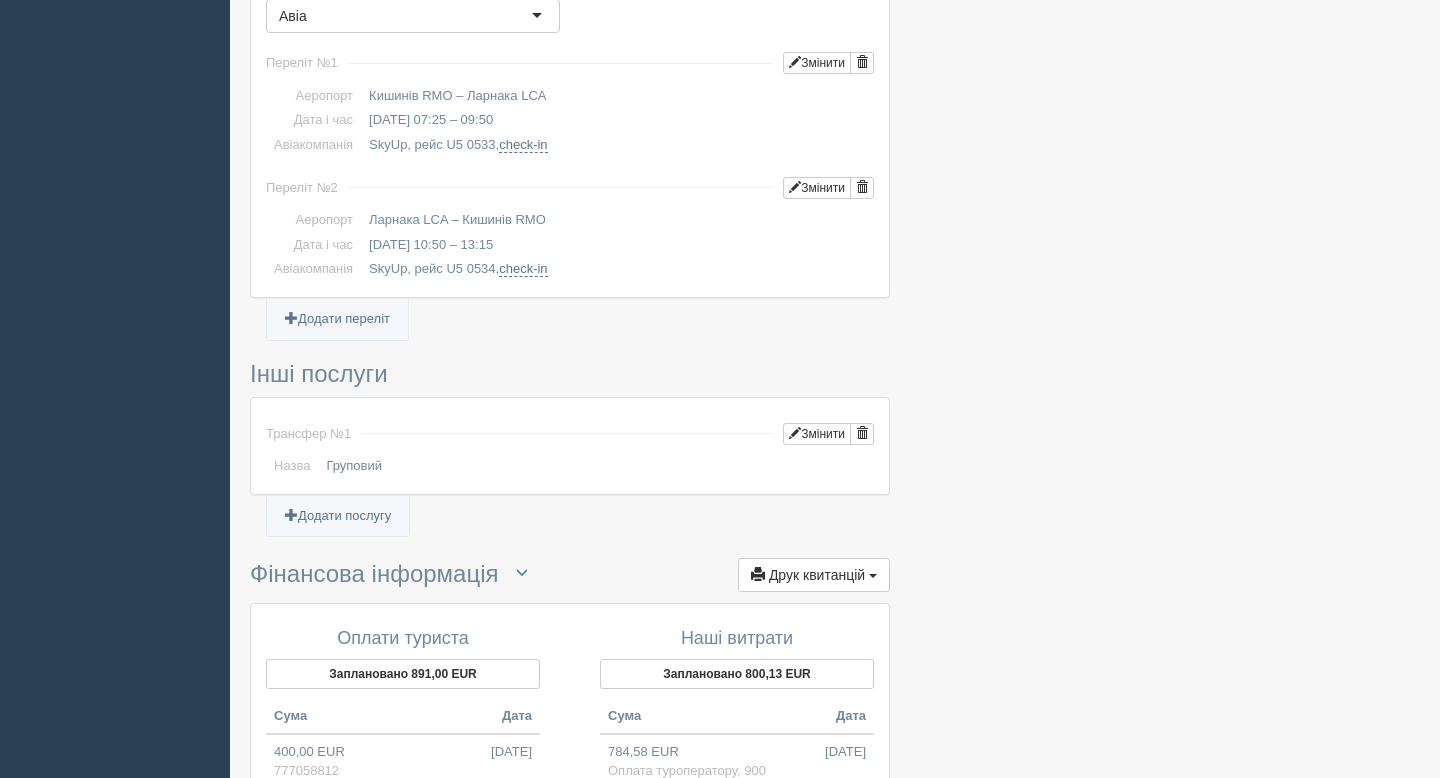 scroll, scrollTop: 1547, scrollLeft: 0, axis: vertical 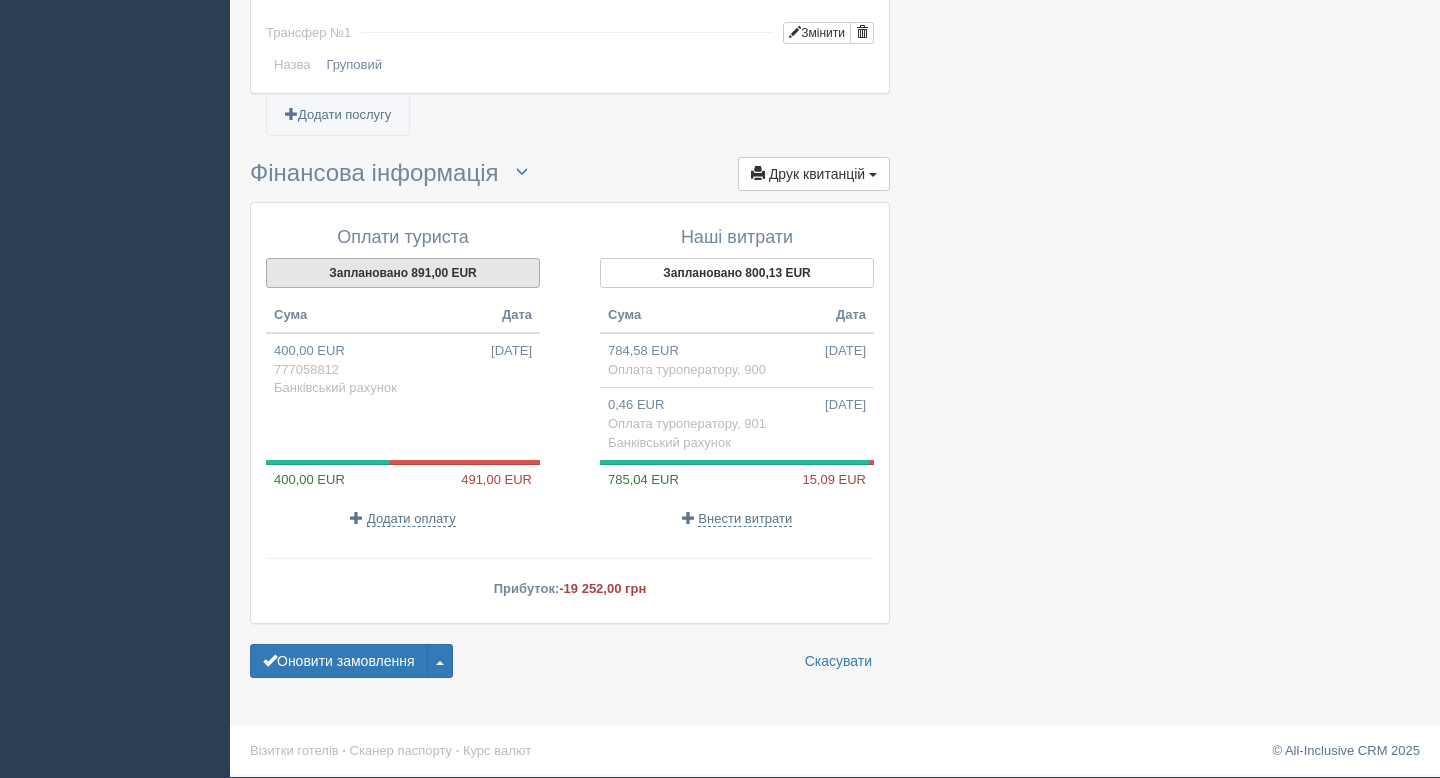 click on "Заплановано 891,00 EUR" at bounding box center [403, 273] 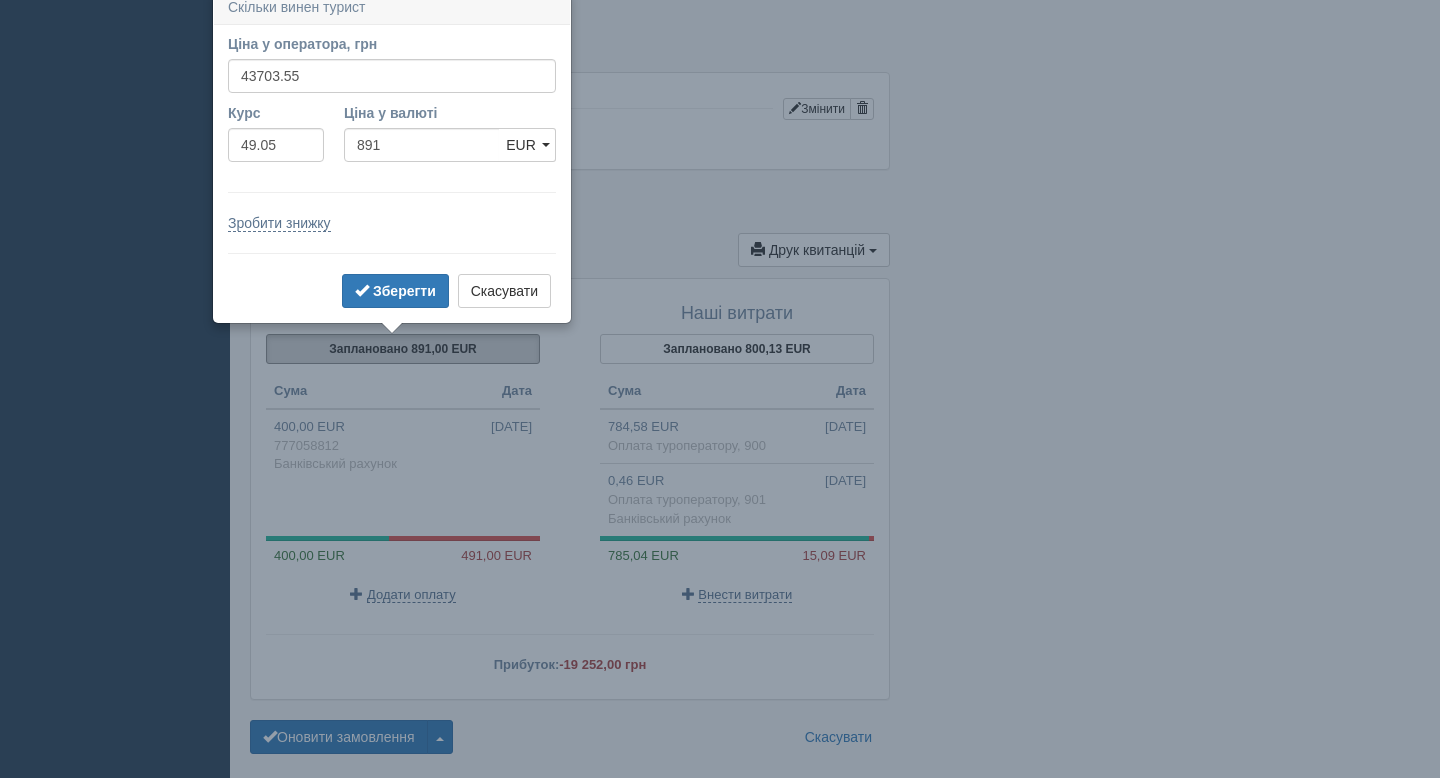 scroll, scrollTop: 1461, scrollLeft: 0, axis: vertical 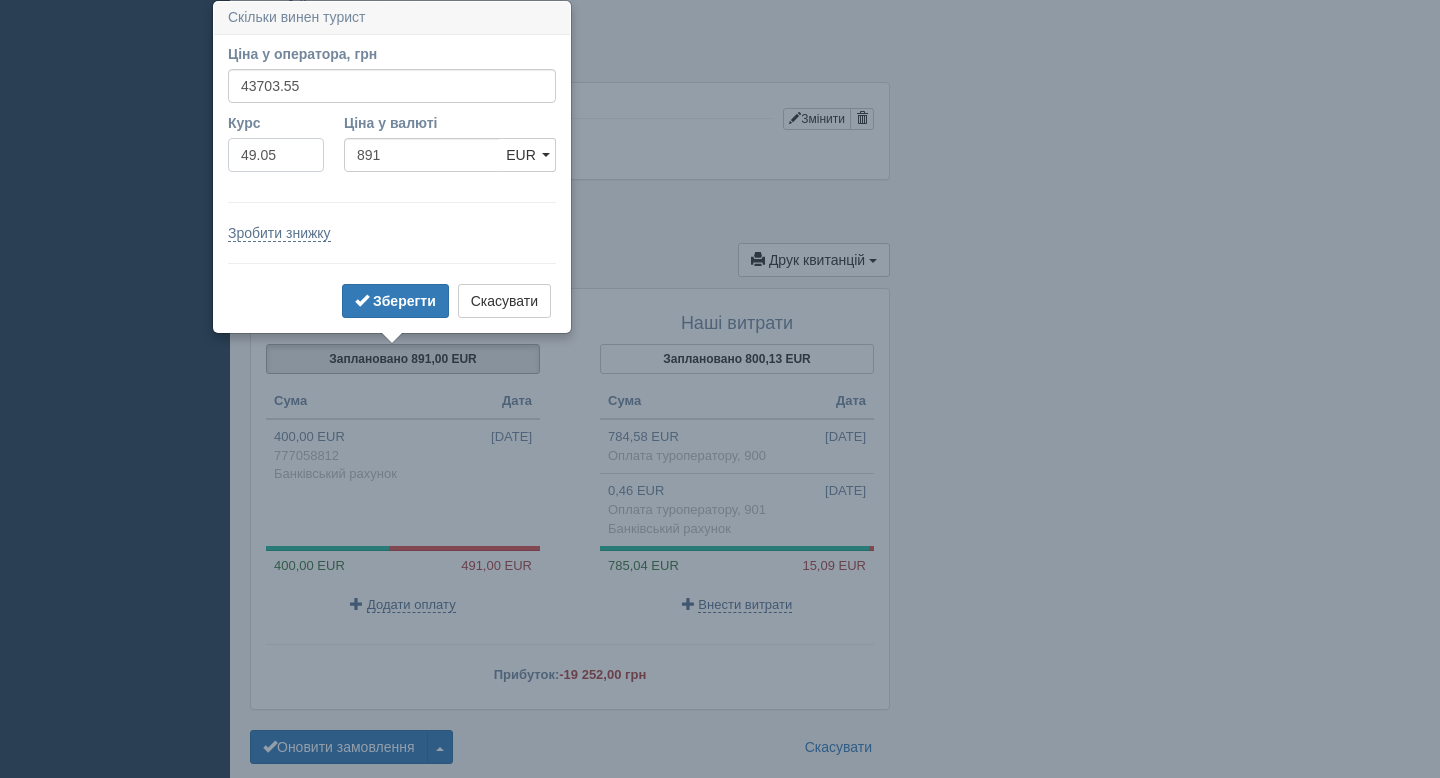 click on "49.05" at bounding box center [276, 155] 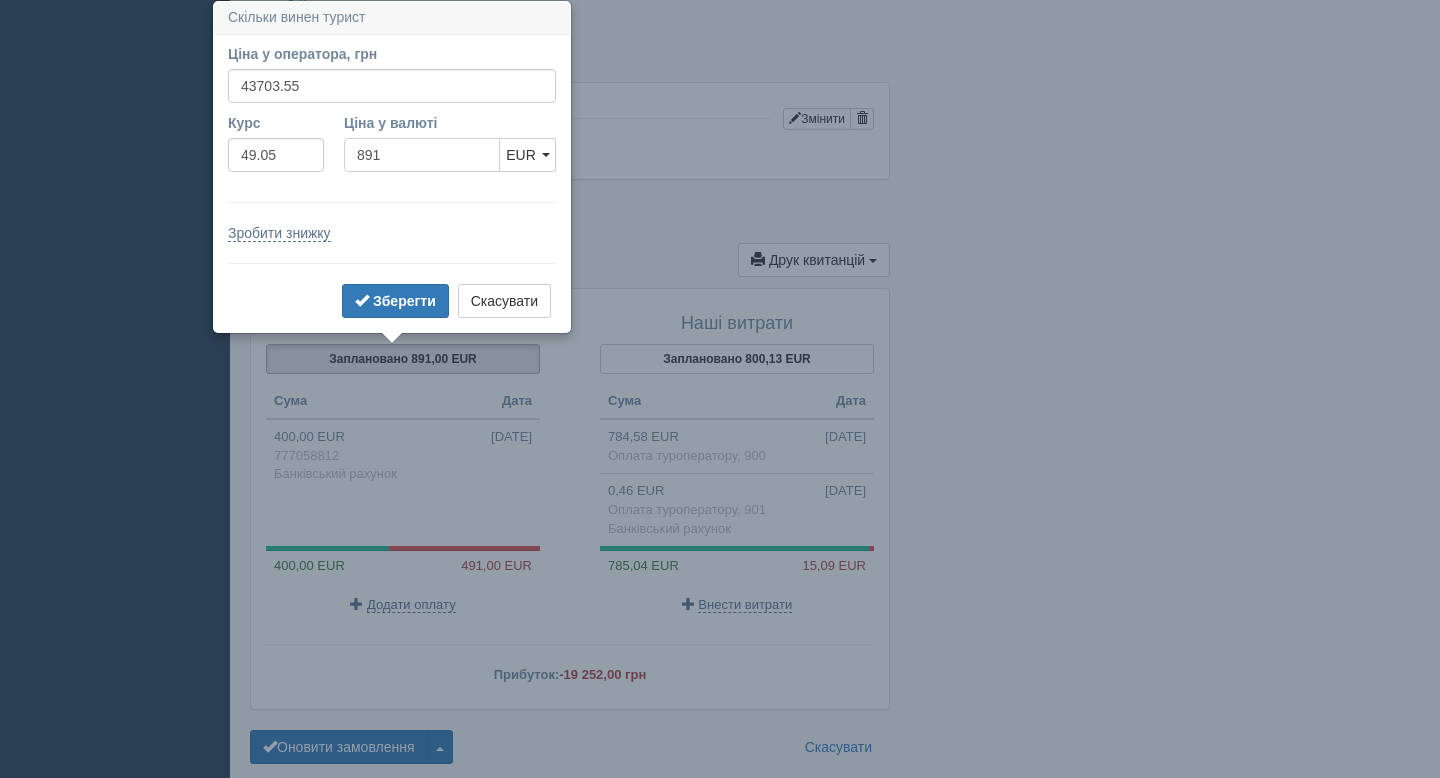 click on "891" at bounding box center [422, 155] 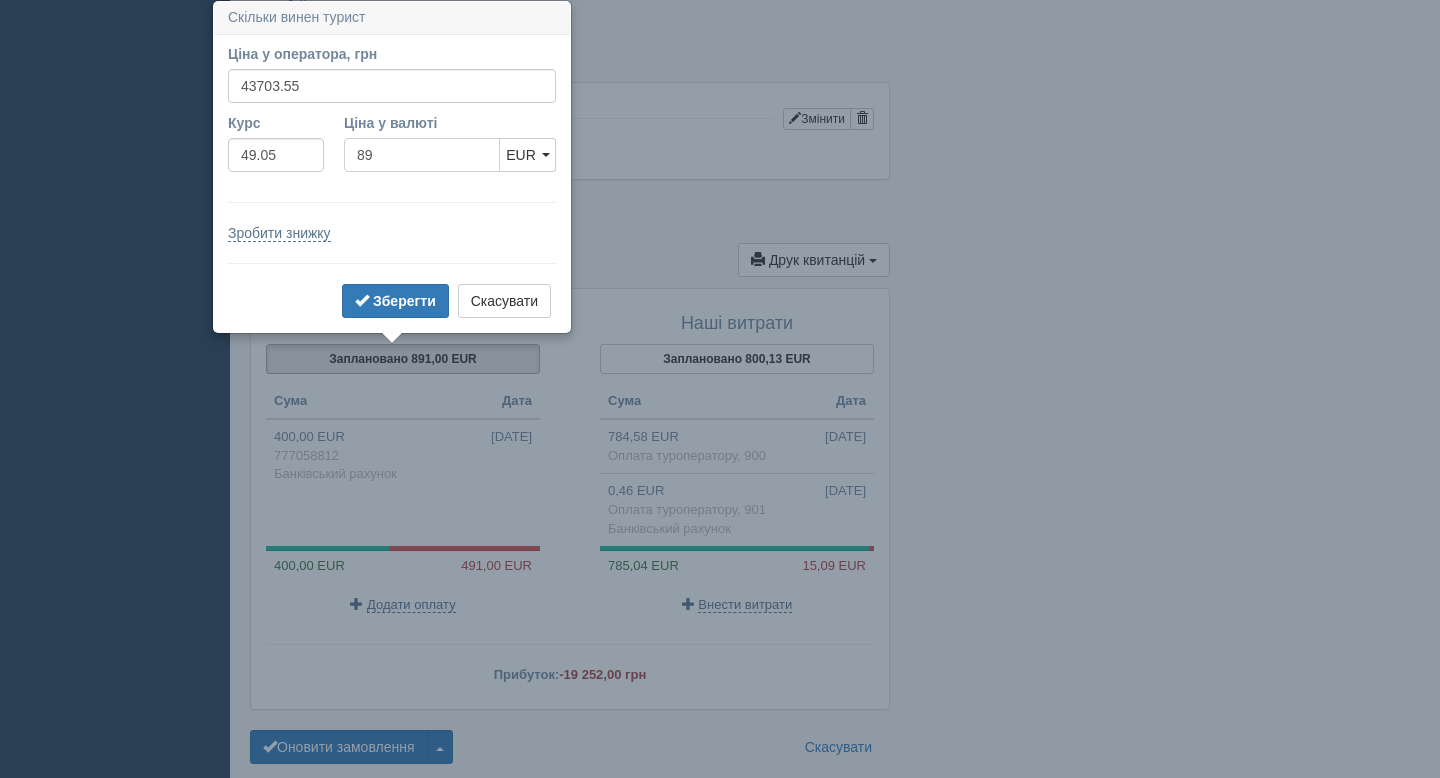 type on "8" 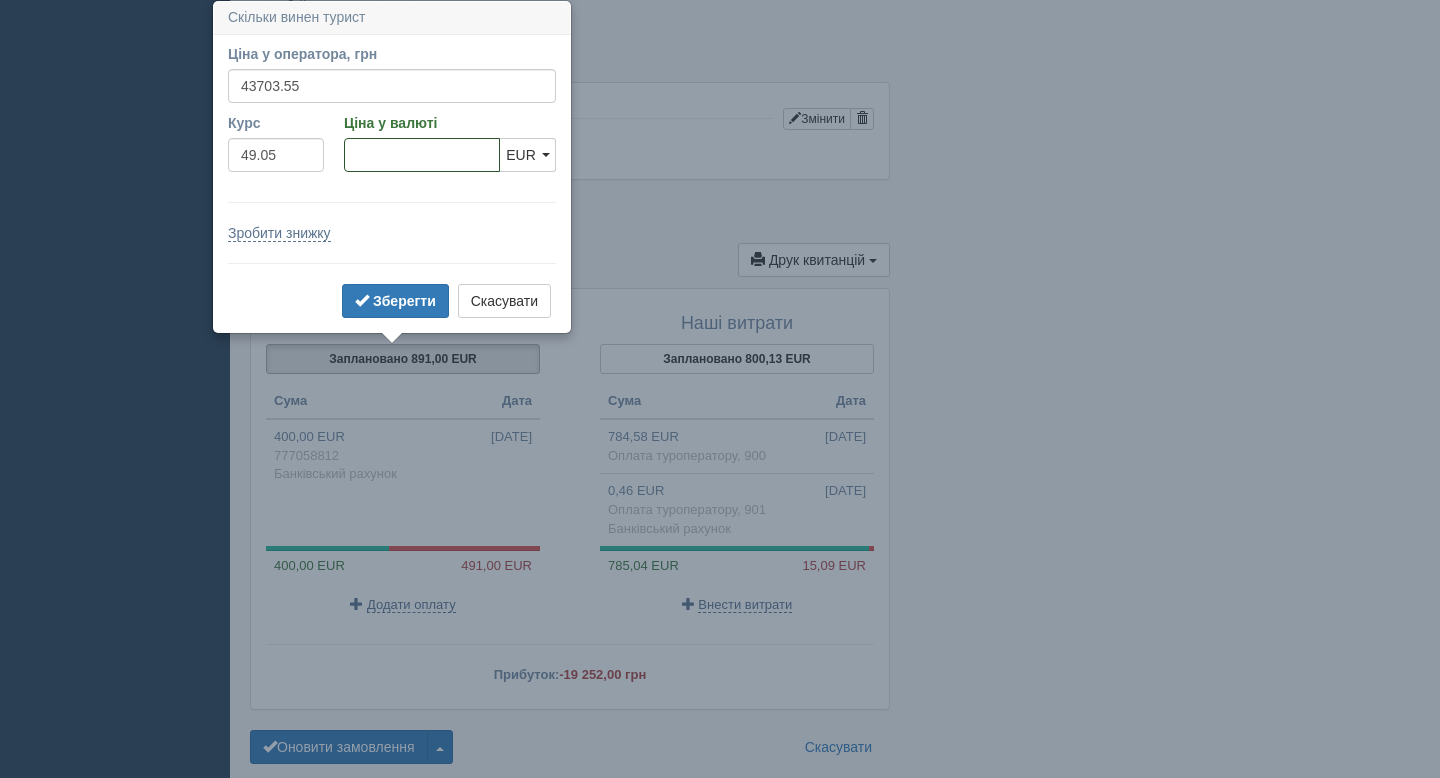 type 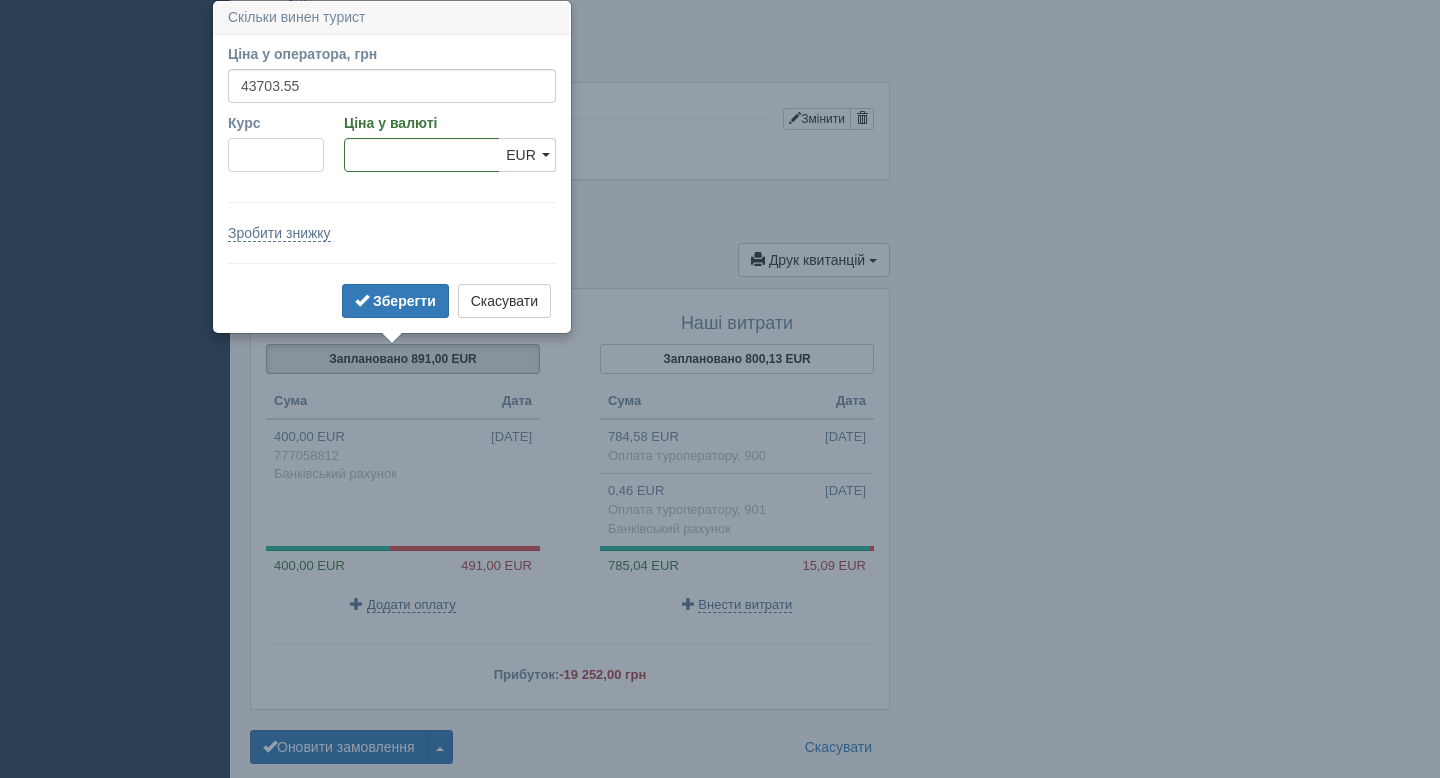 click on "Курс" at bounding box center [276, 155] 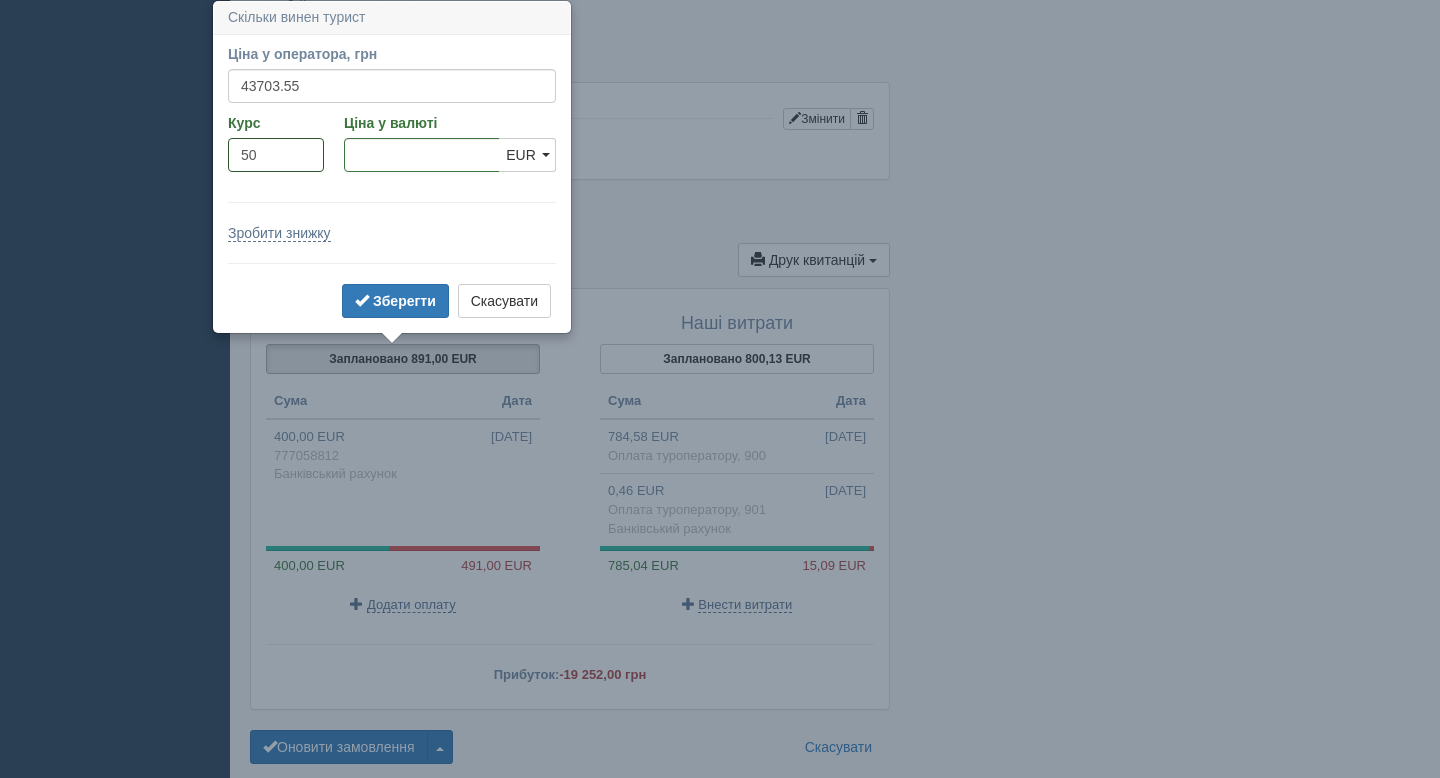 type on "50" 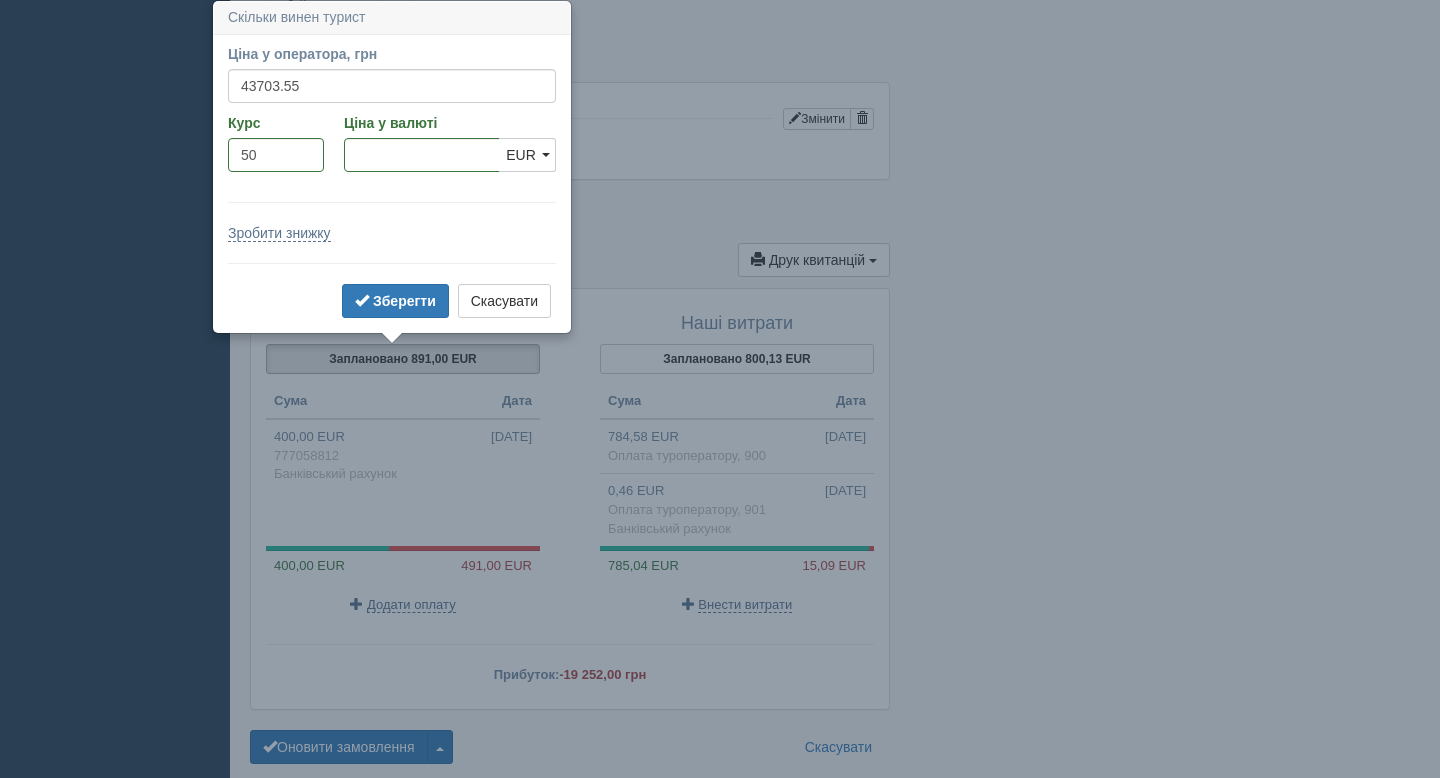 type on "874.07" 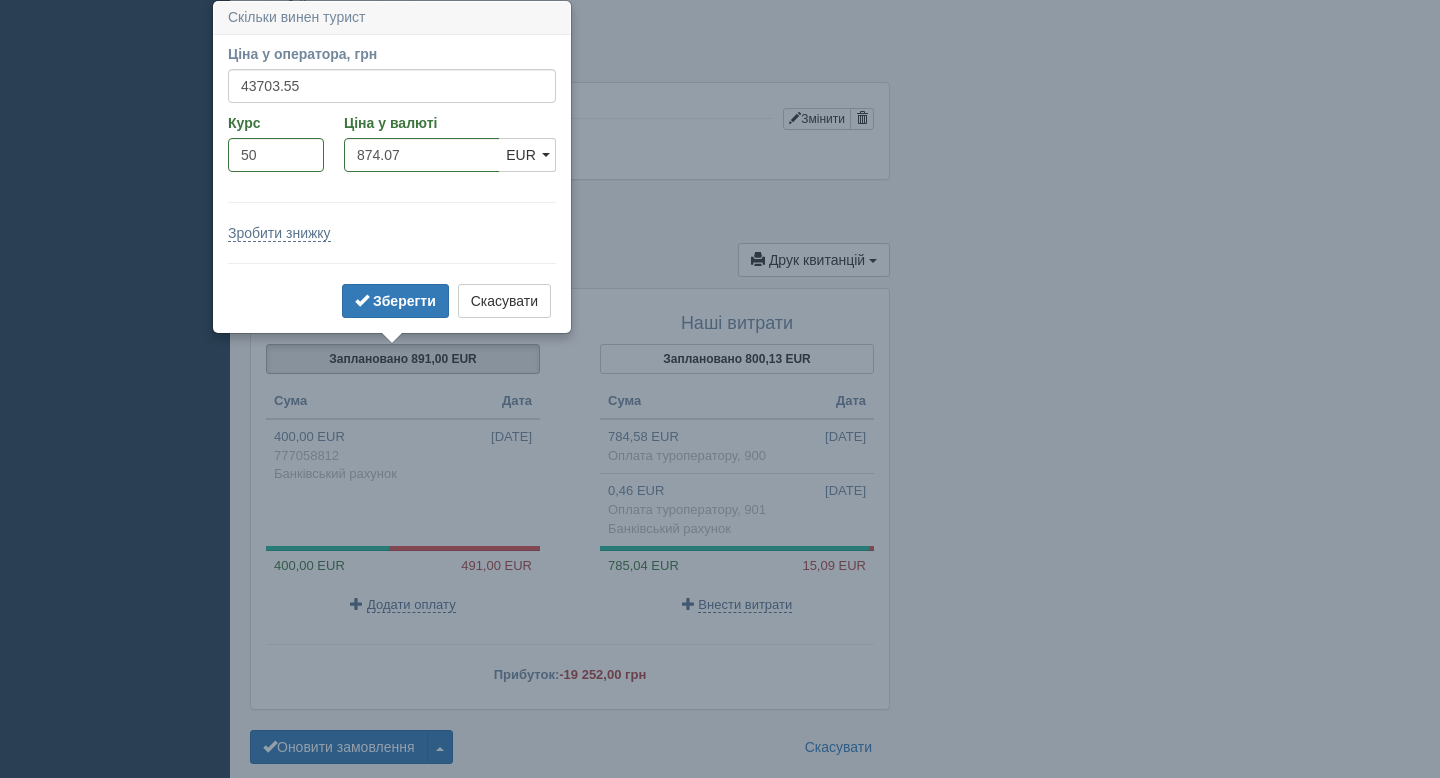 click on "Ціна у оператора, грн
43703.55
Вказати ціну у валюті
Курс
50
Ціна у валюті
874.07
USD
EUR
EUR
USD
EUR
Зробити знижку
Знижка, %
Знижка, грн" at bounding box center (392, 183) 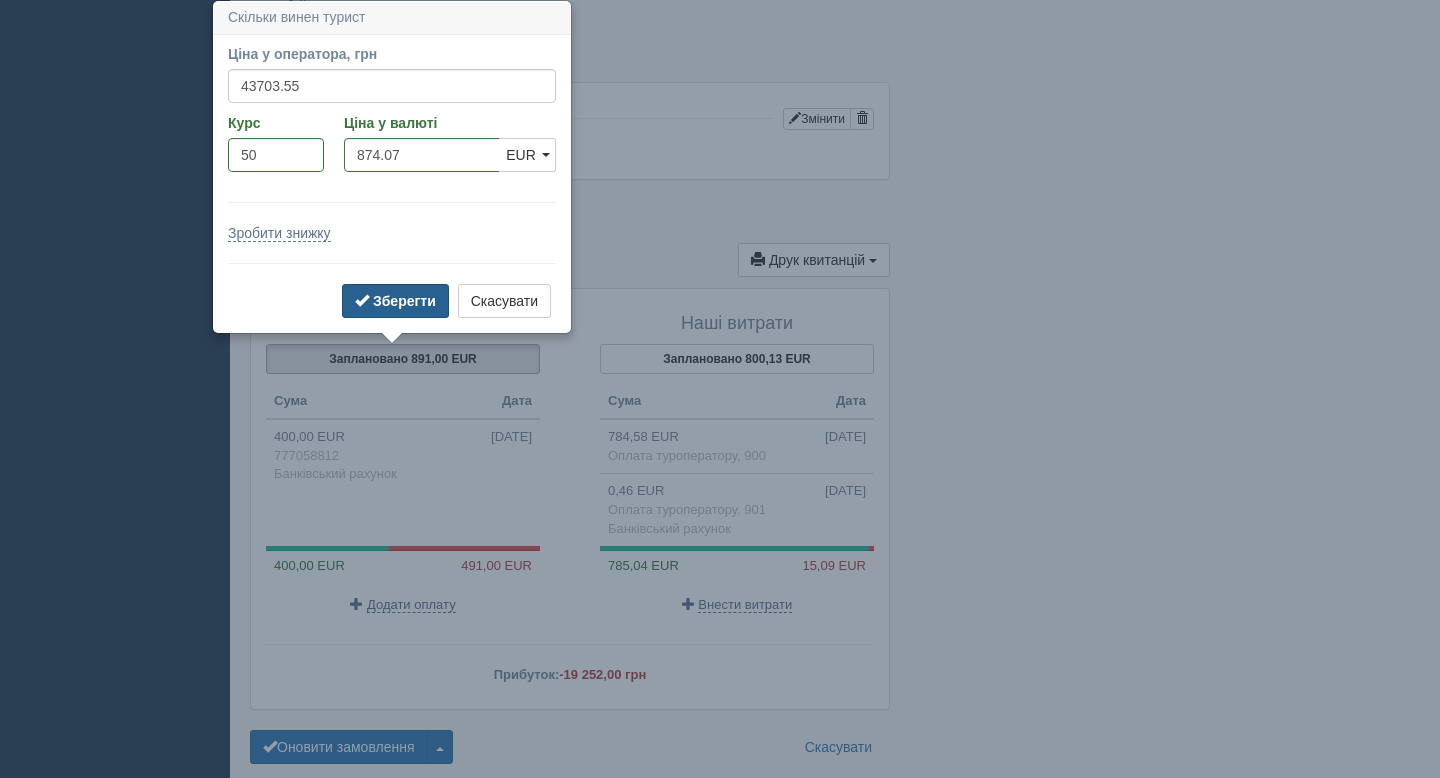click on "Зберегти" at bounding box center [404, 301] 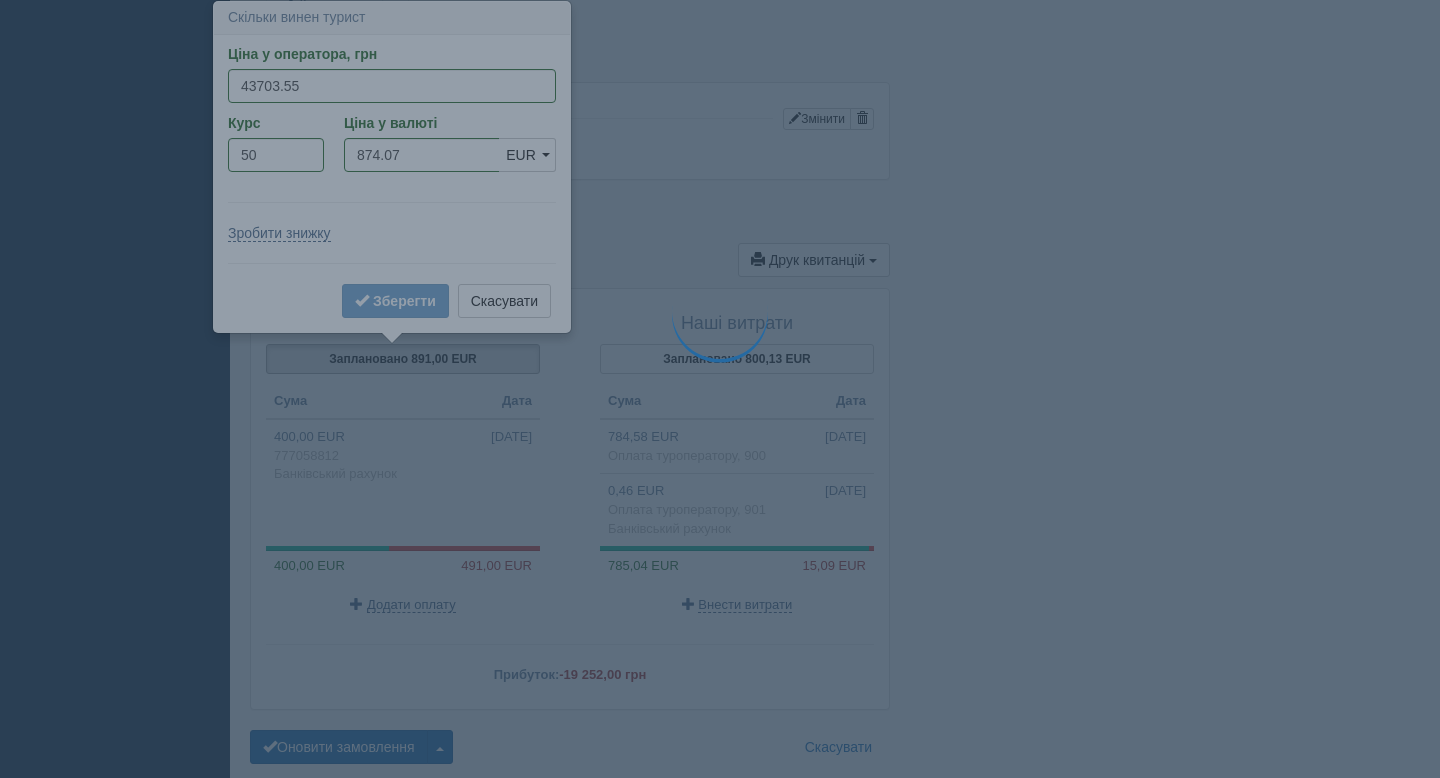 type on "50" 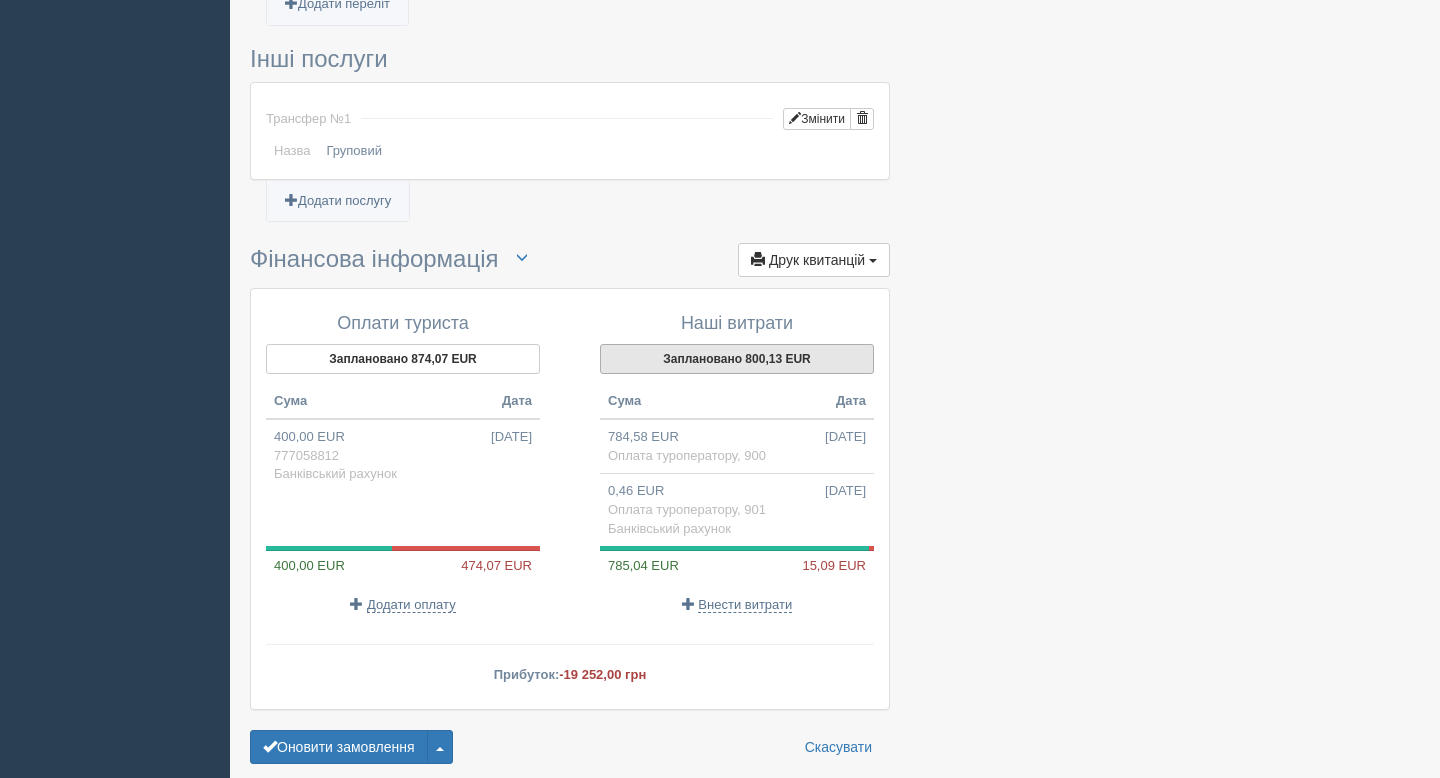 click on "Заплановано 800,13 EUR" at bounding box center [737, 359] 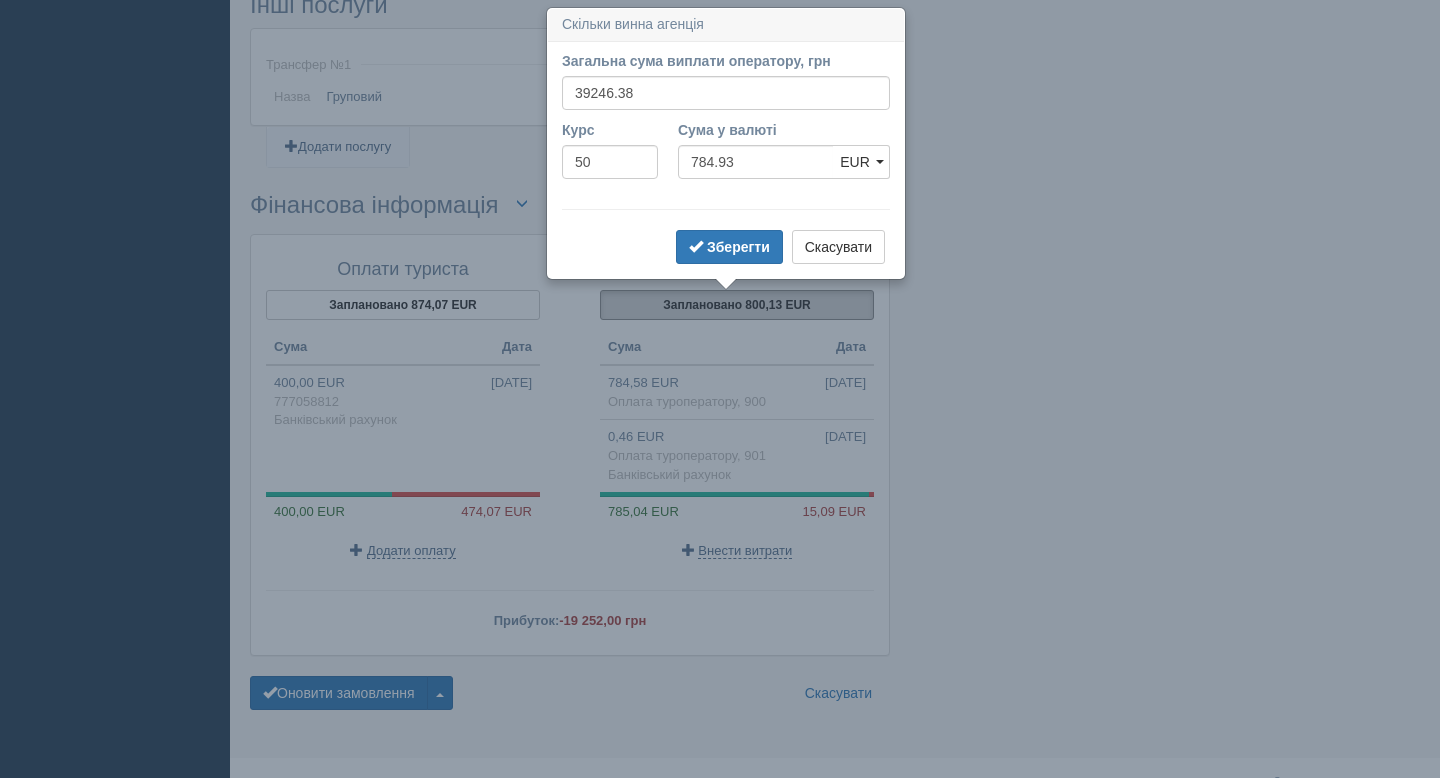 scroll, scrollTop: 1522, scrollLeft: 0, axis: vertical 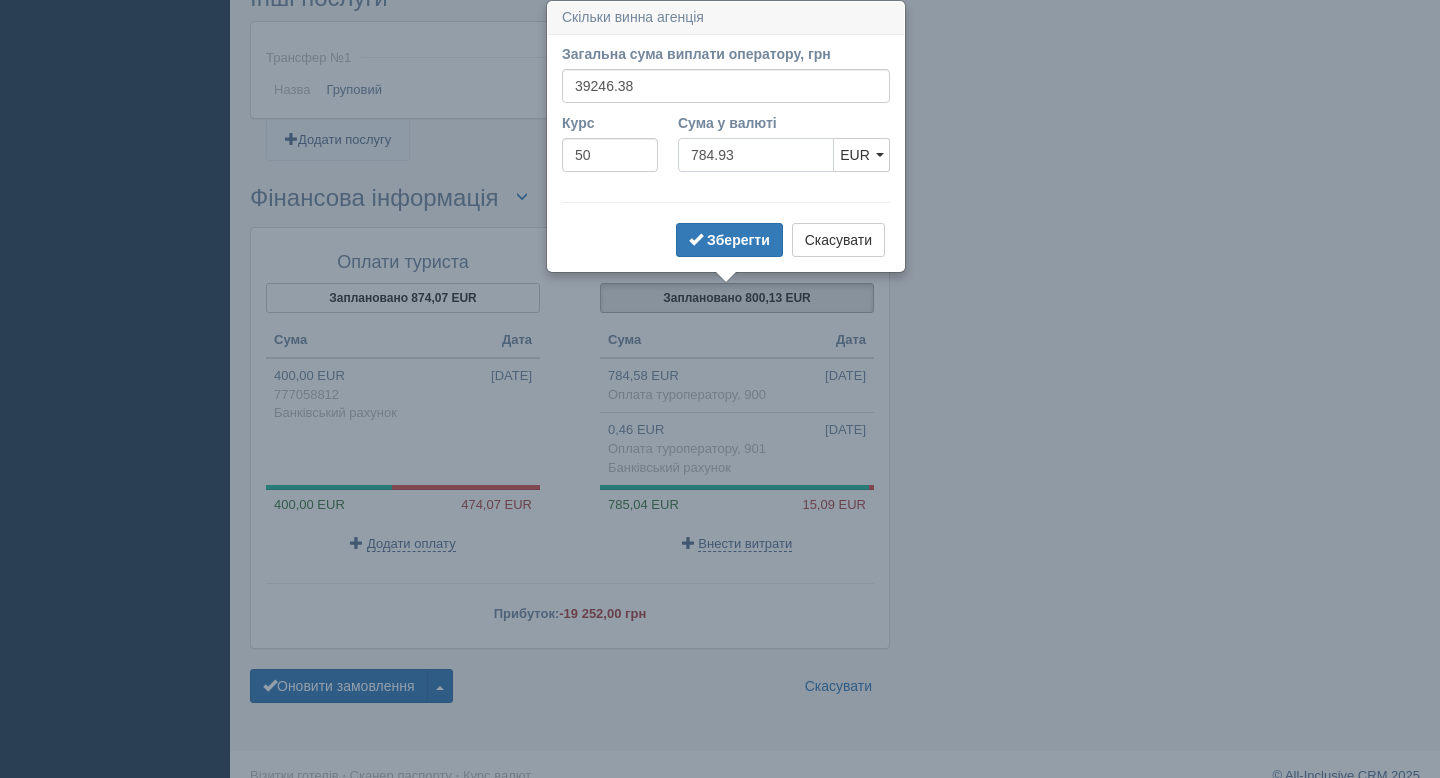 click on "784.93" at bounding box center (756, 155) 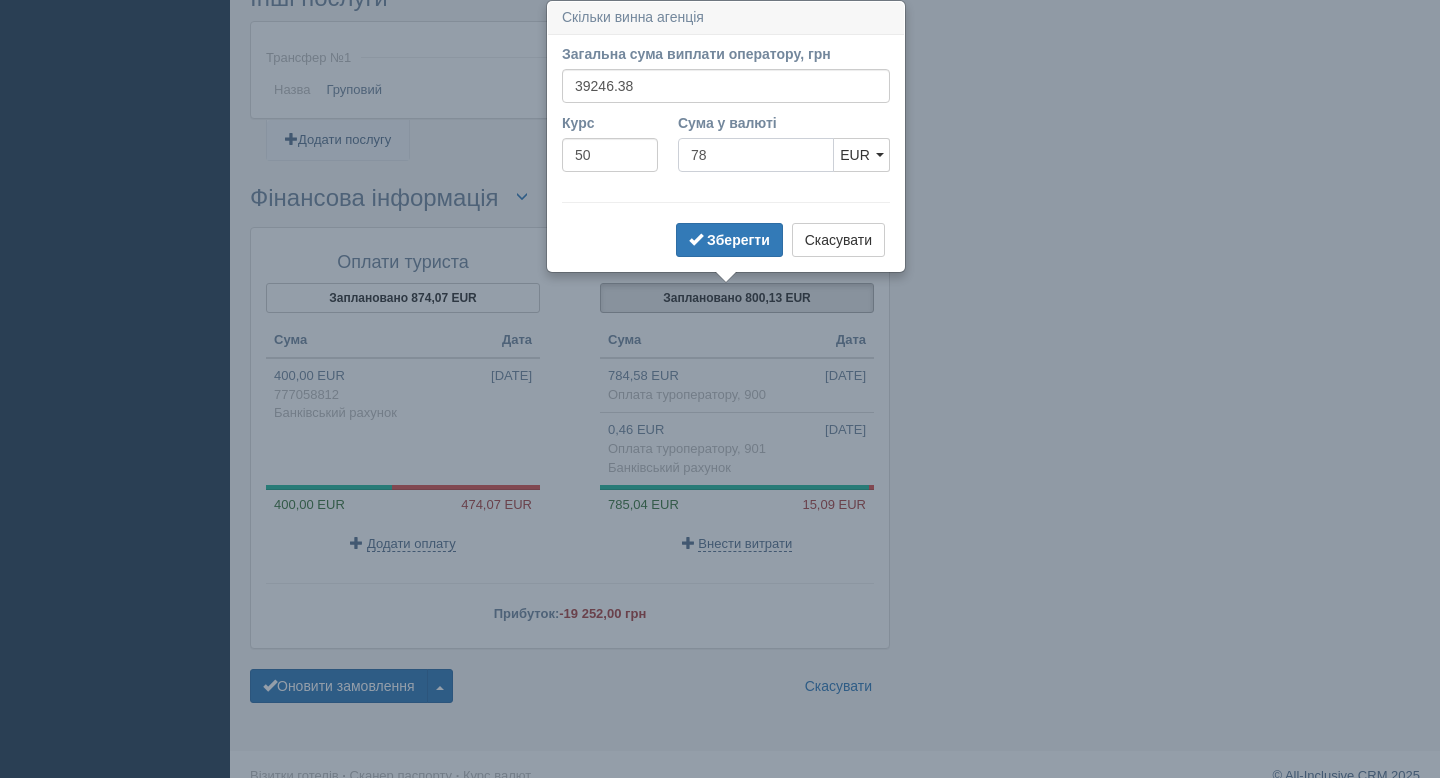 type on "7" 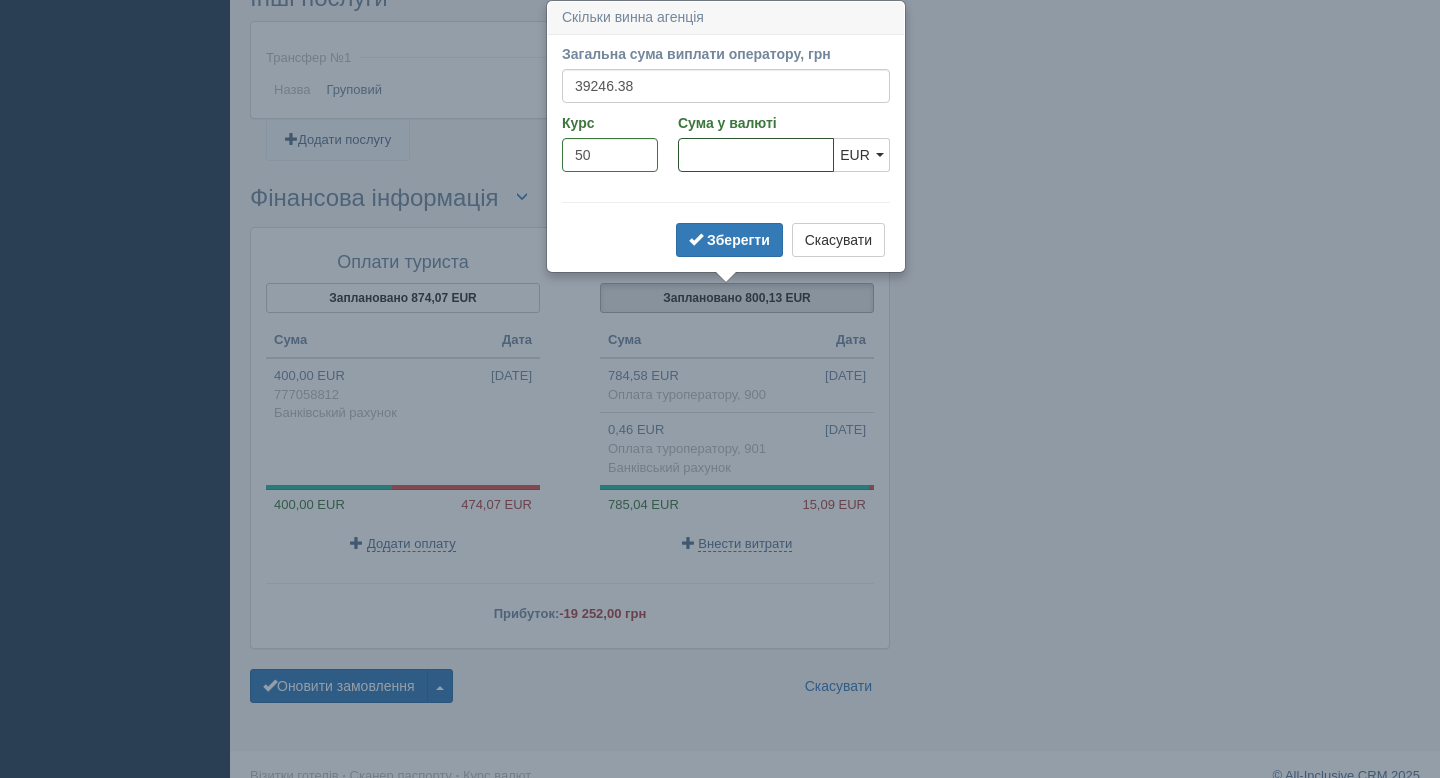 type 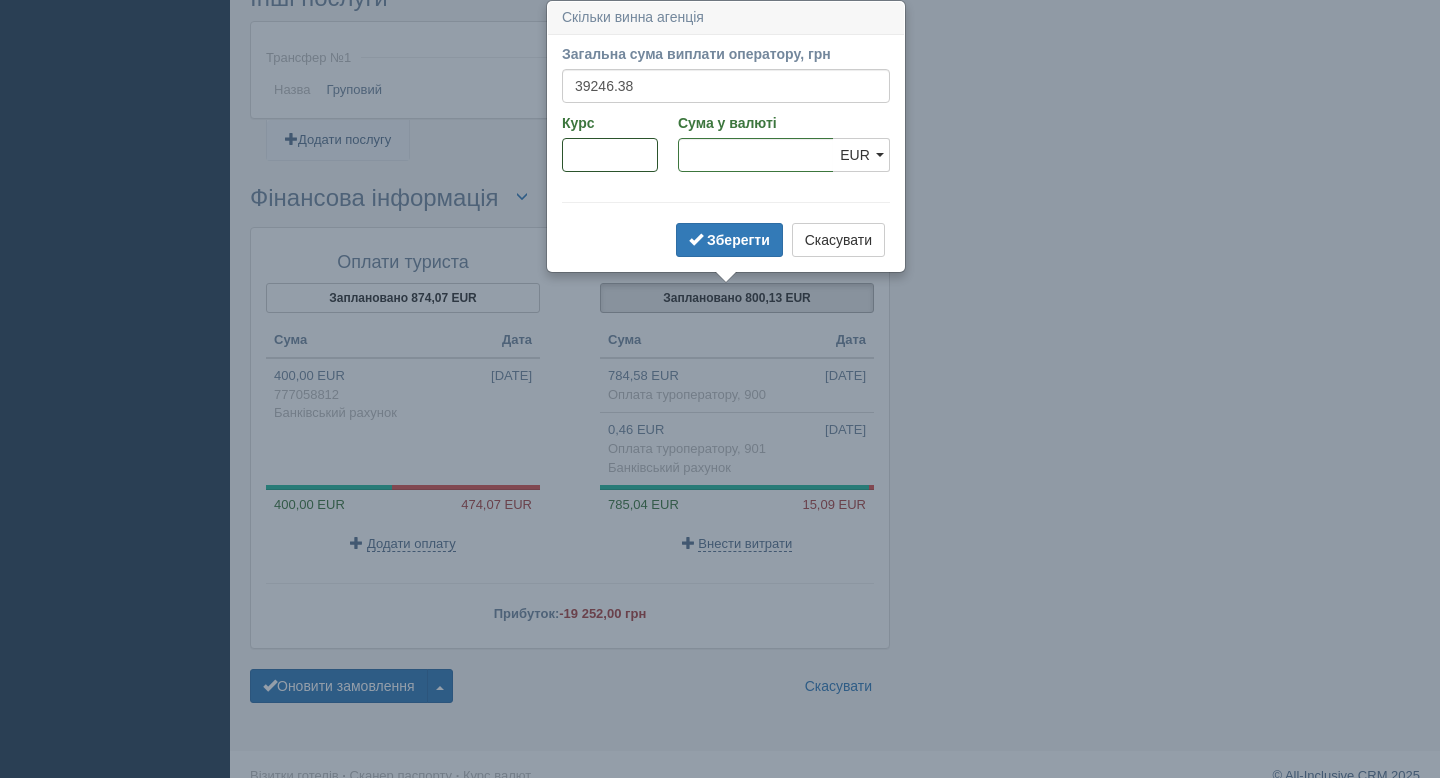 click on "Курс" at bounding box center [610, 155] 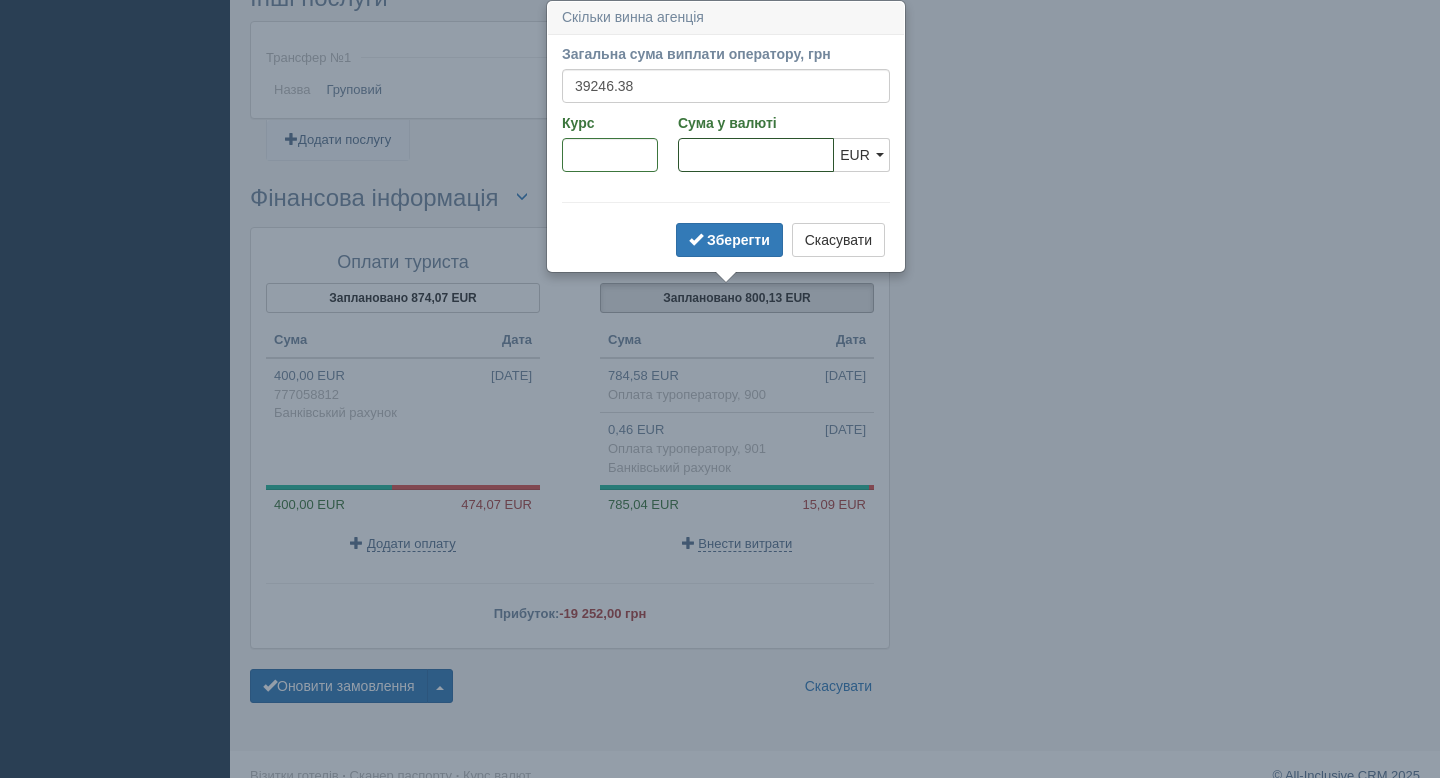 click on "Сума у валюті" at bounding box center [756, 155] 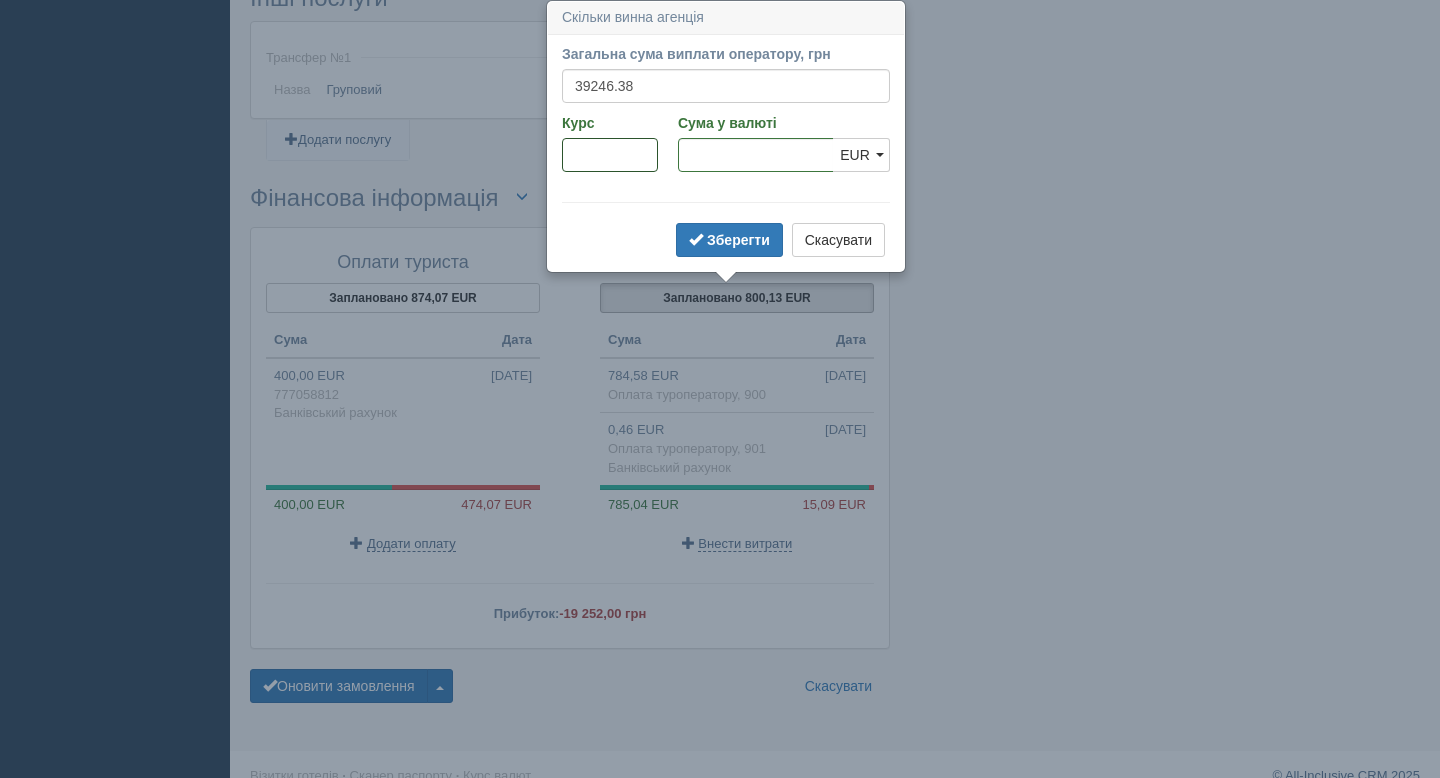 click on "Курс" at bounding box center (610, 155) 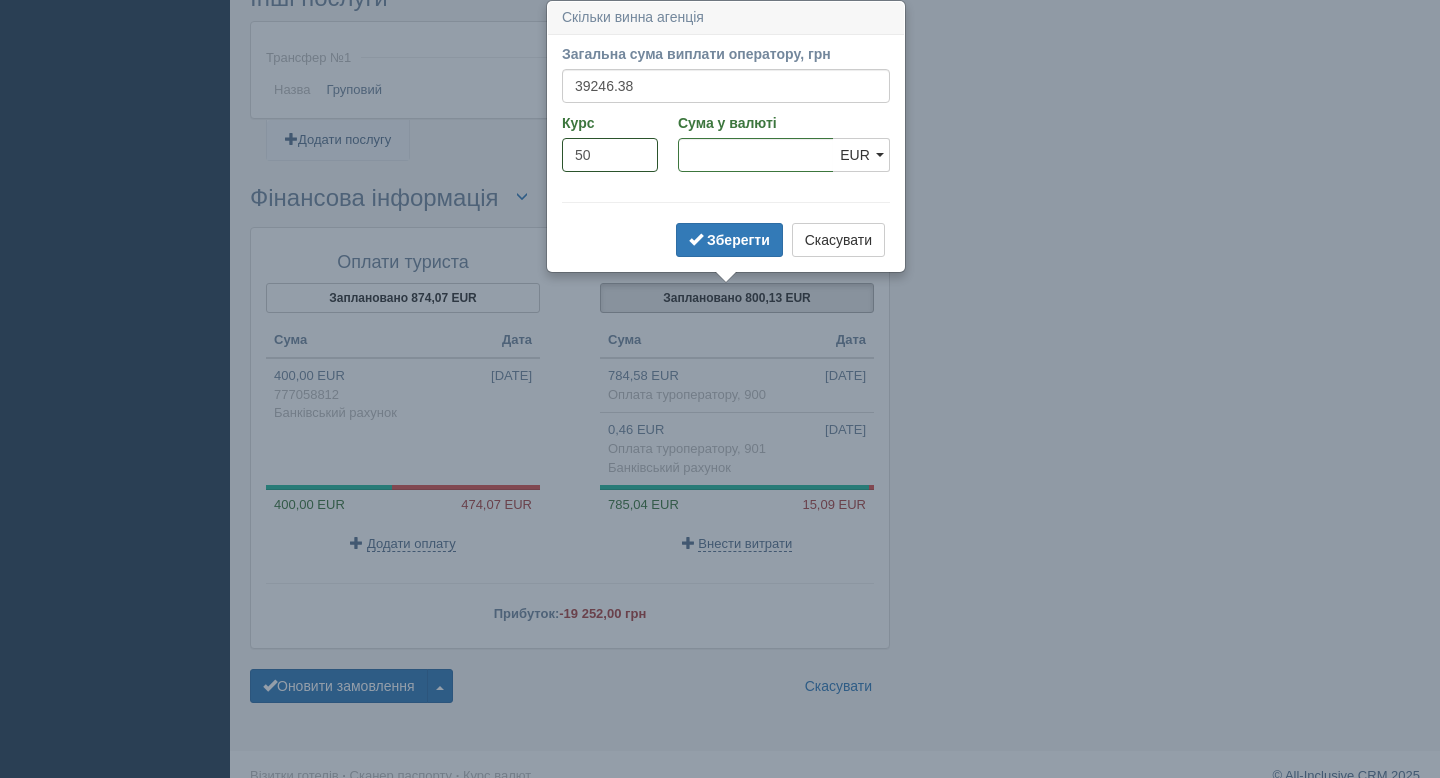 type on "50" 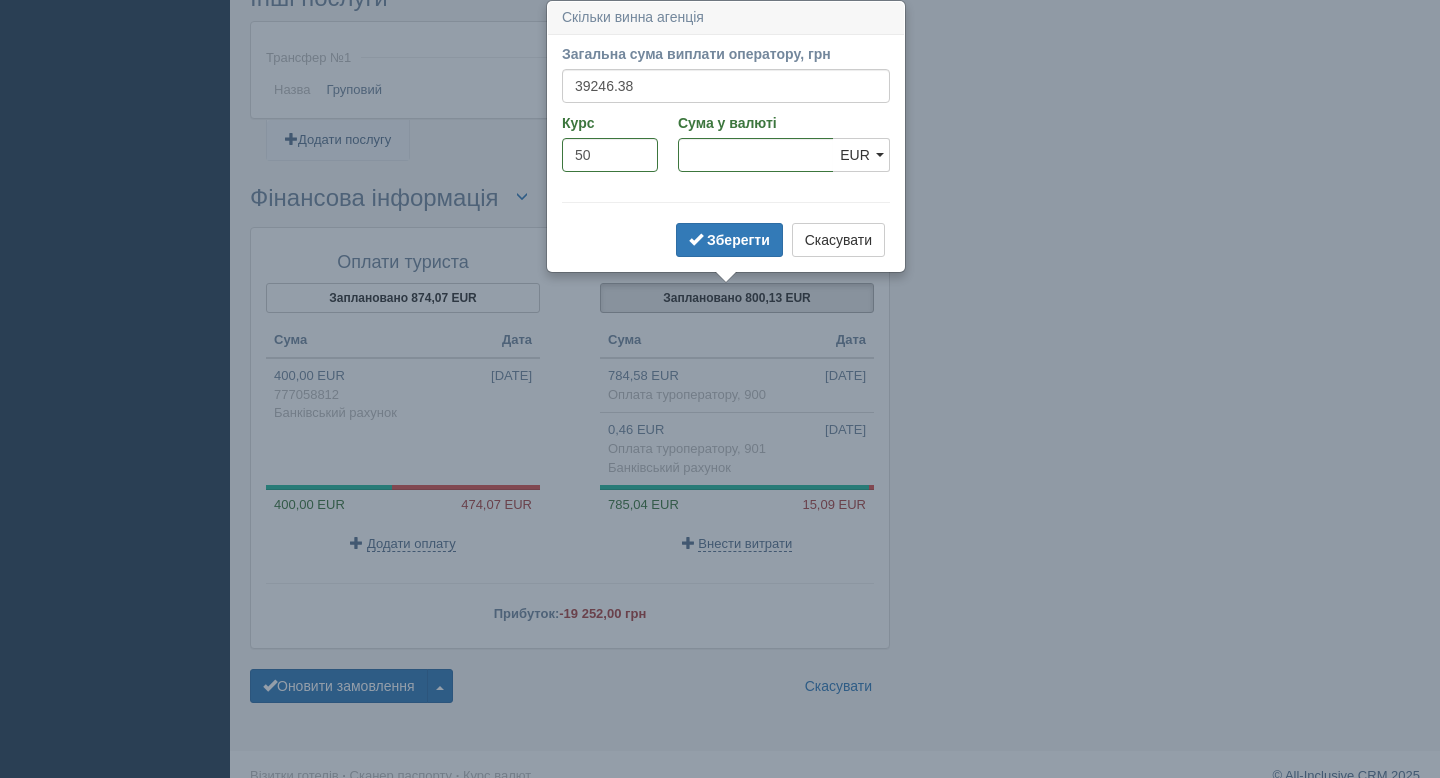 type on "784.93" 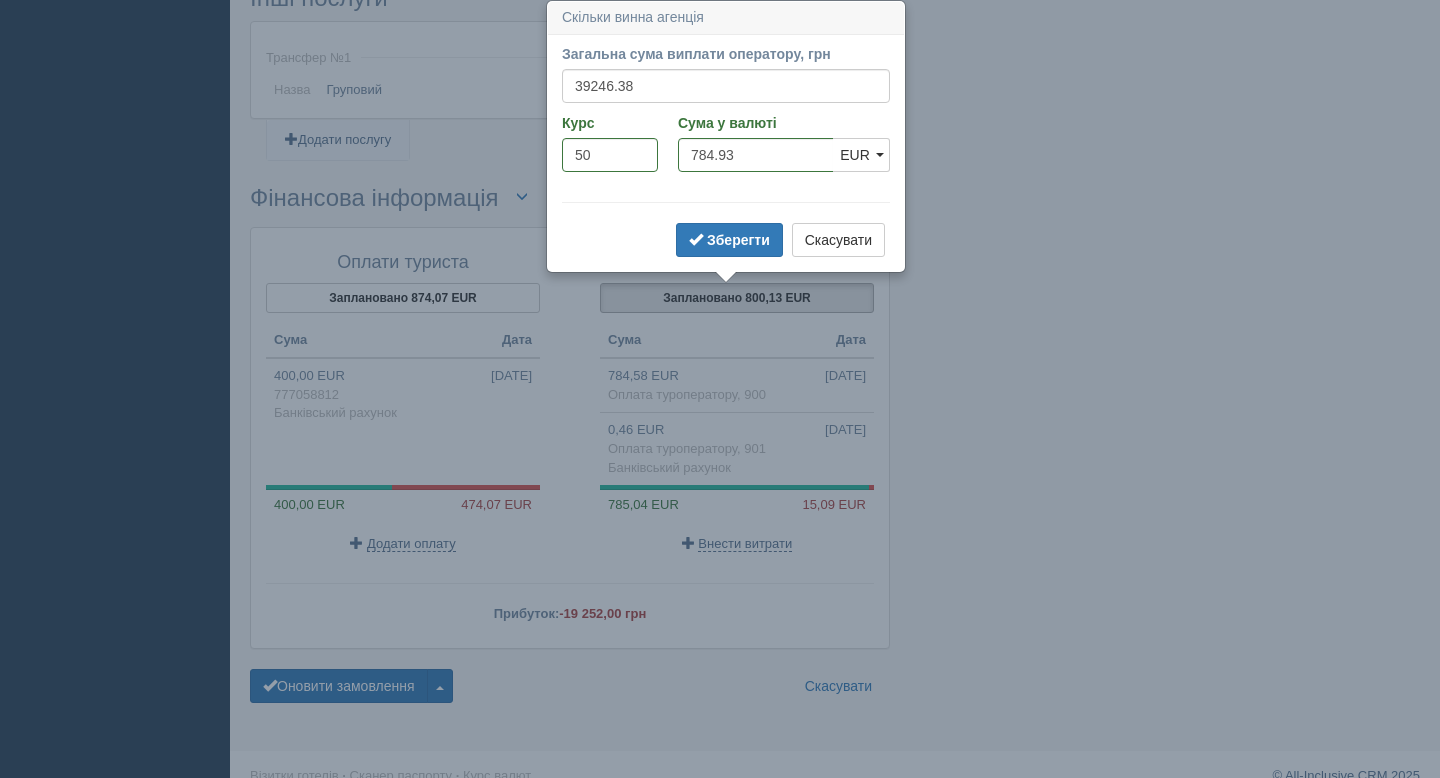 click on "Загальна сума виплати оператору, грн
39246.38
Вказати суму у валюті
Курс
50
Сума у валюті
784.93
USD
EUR
EUR
USD
EUR
Агенція вже сплатила всі рахунки?
Так, оплачено 100% Ні" at bounding box center (726, 153) 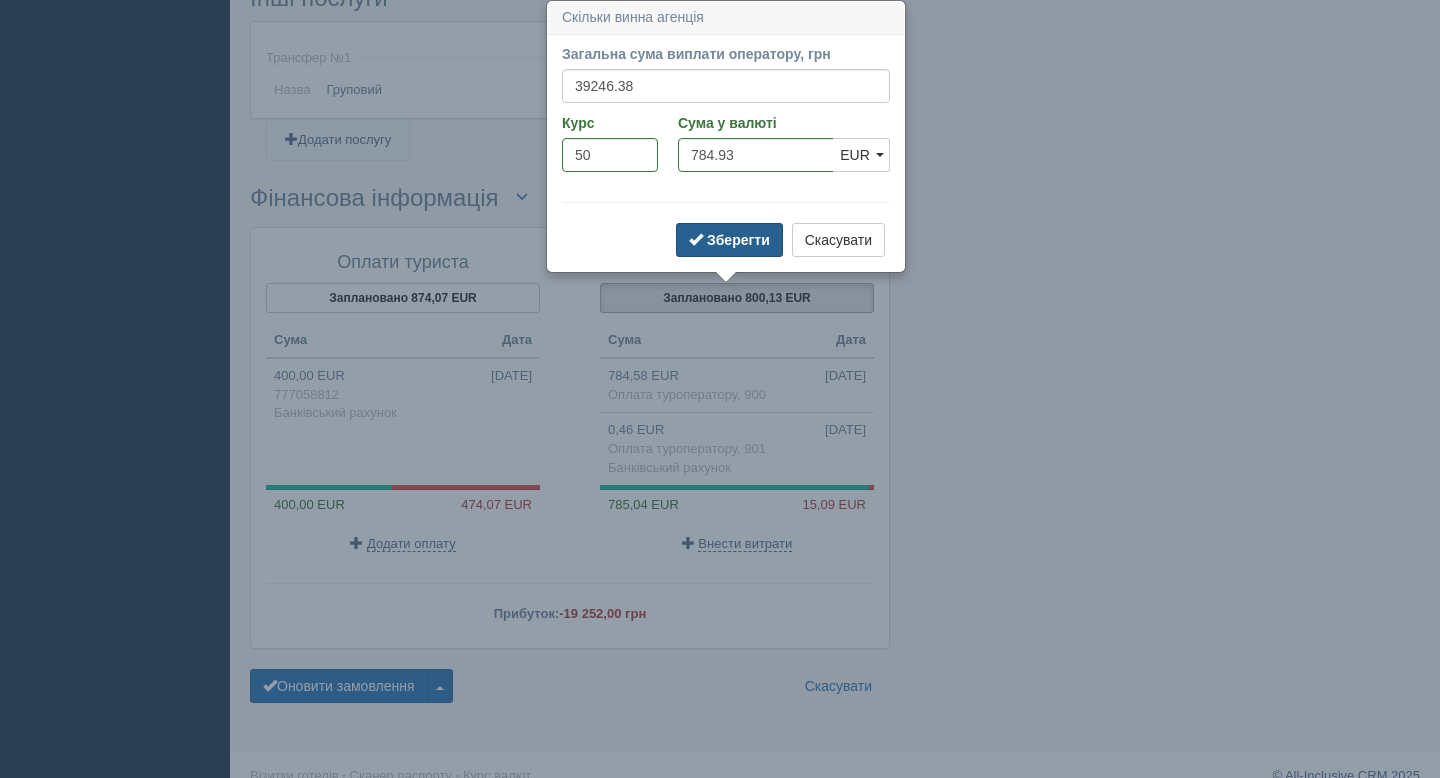 click on "Зберегти" at bounding box center (729, 240) 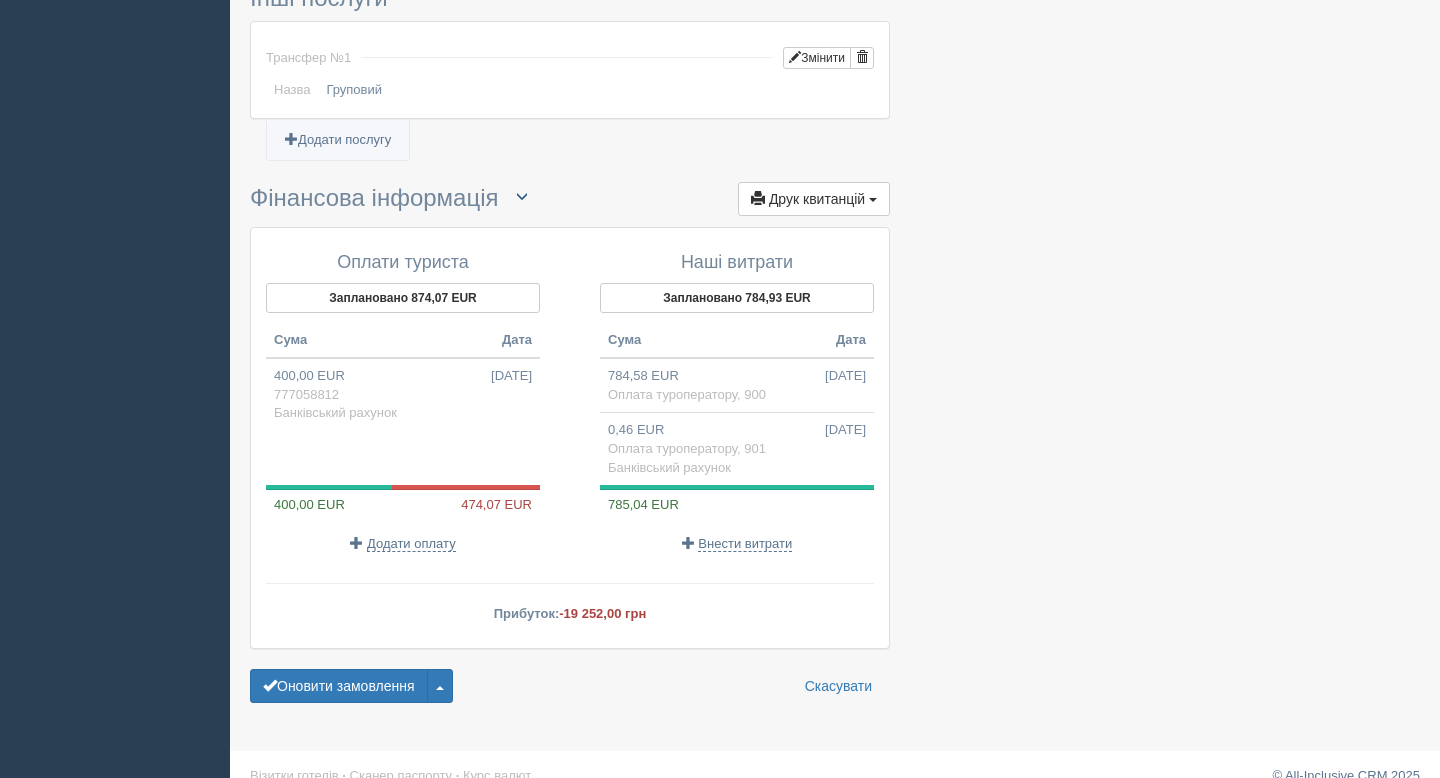 click at bounding box center (522, 196) 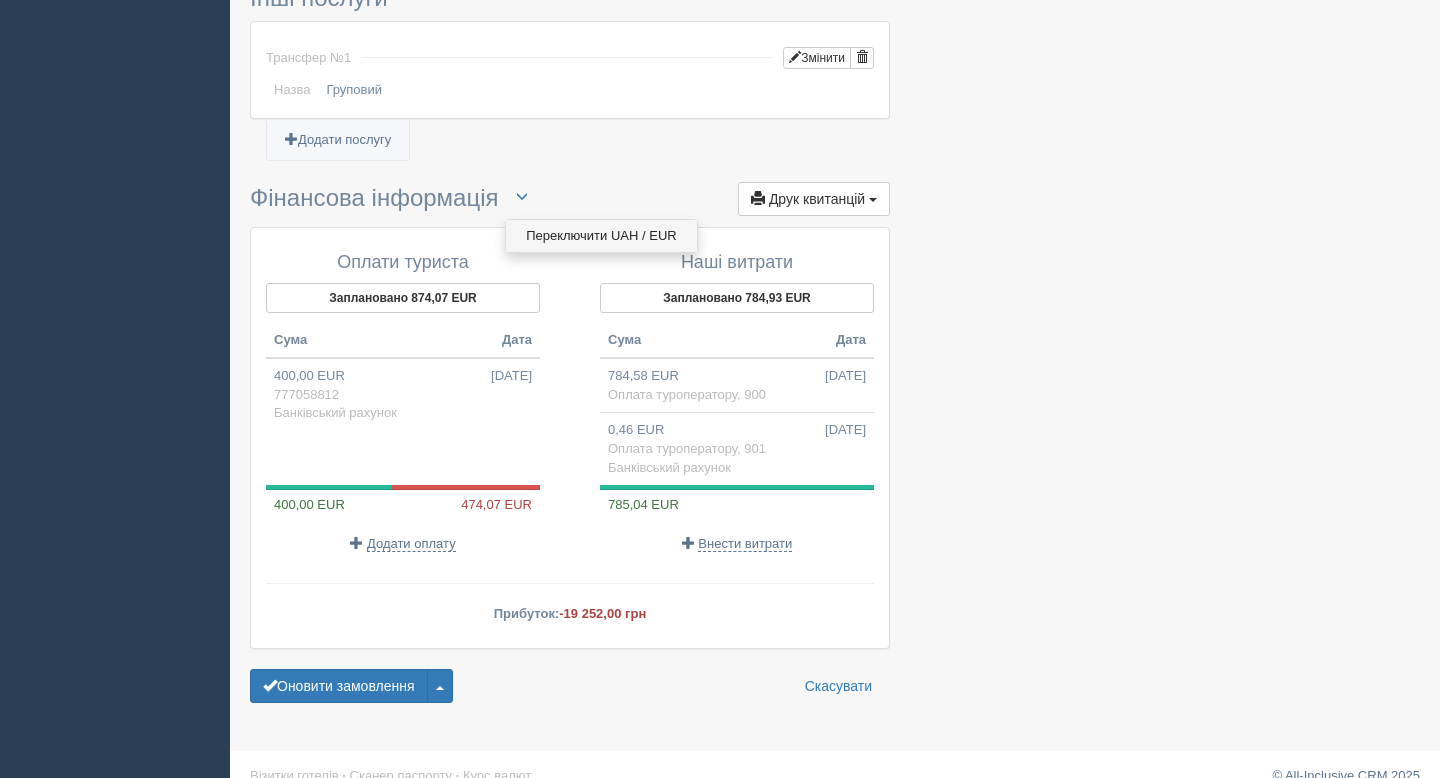 click on "Переключити UAH / EUR" at bounding box center [601, 236] 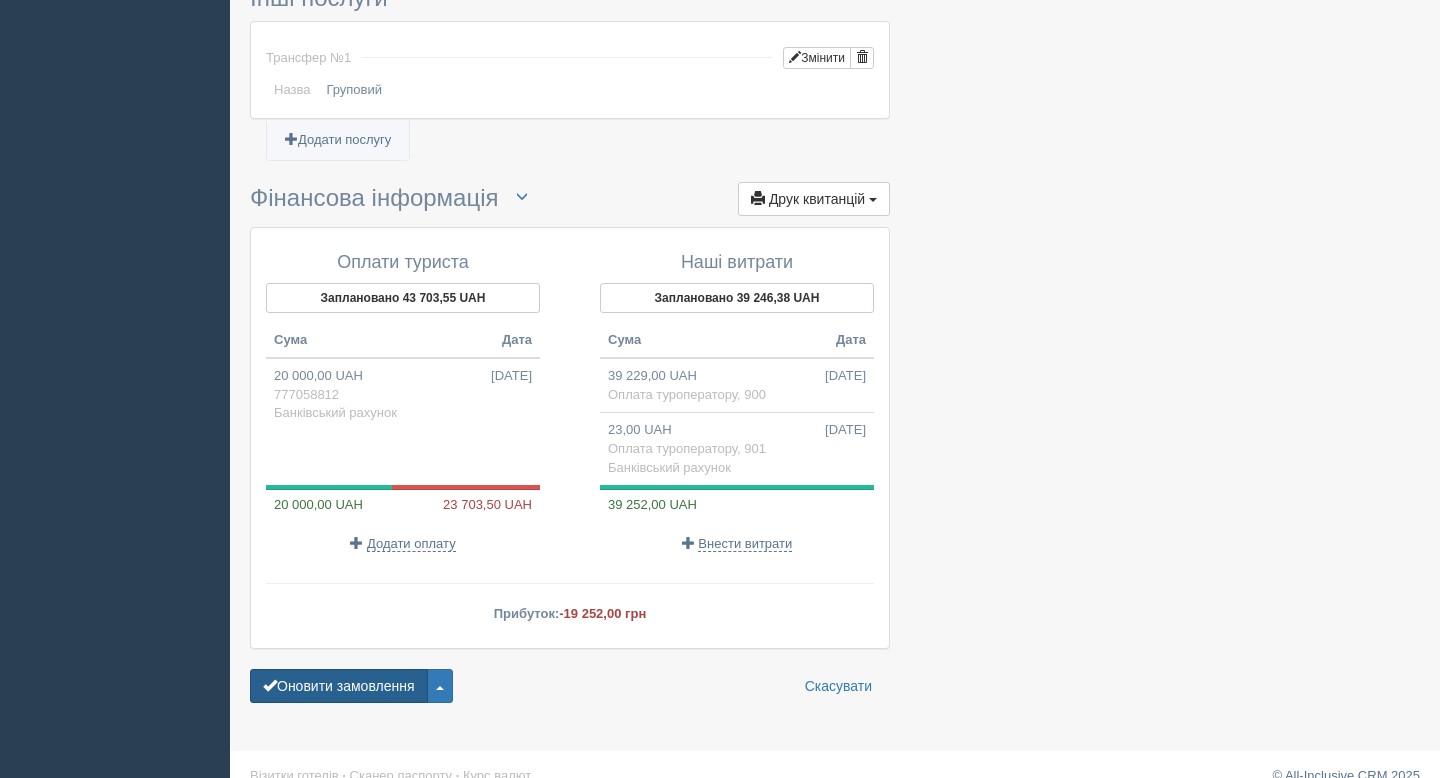 click on "Оновити замовлення" at bounding box center [339, 686] 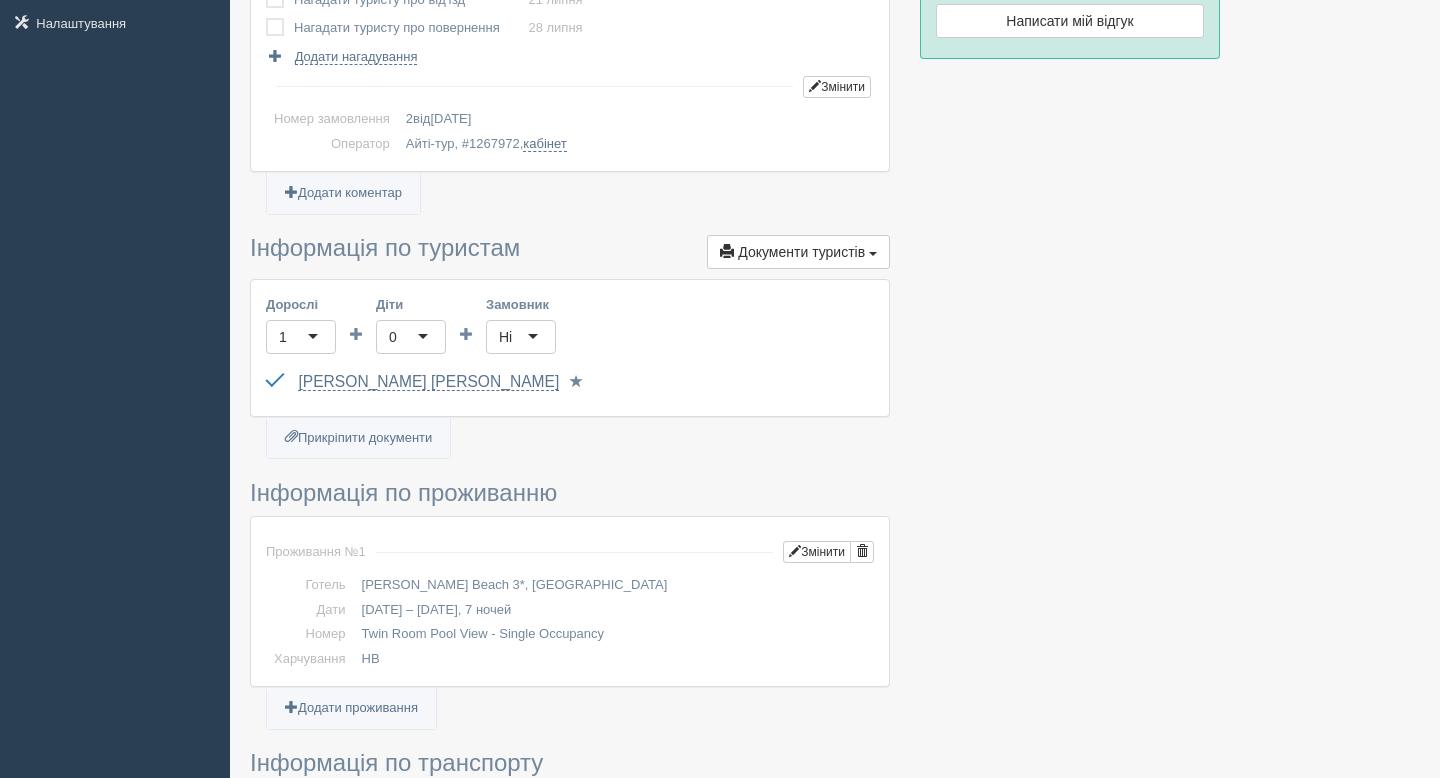 scroll, scrollTop: 0, scrollLeft: 0, axis: both 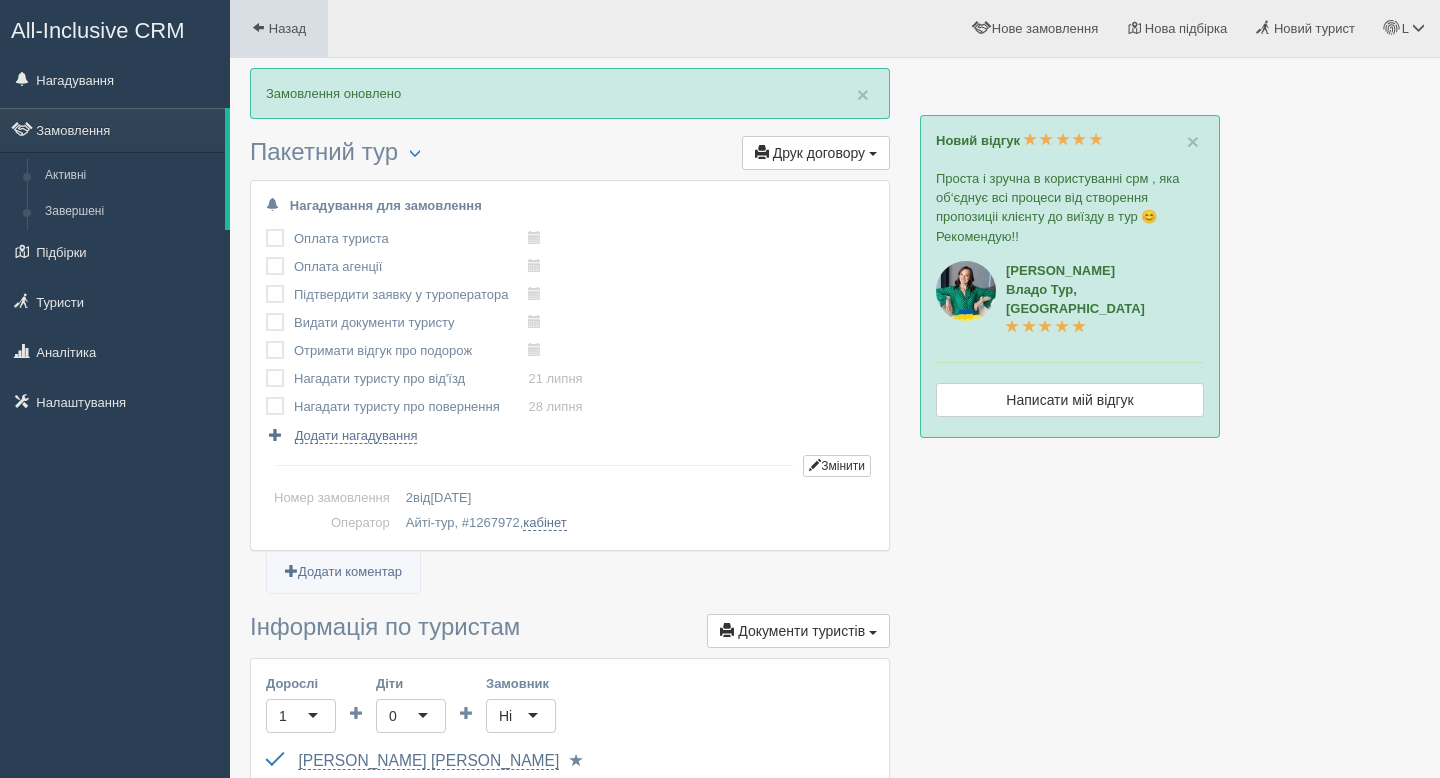 click on "Назад" at bounding box center (287, 28) 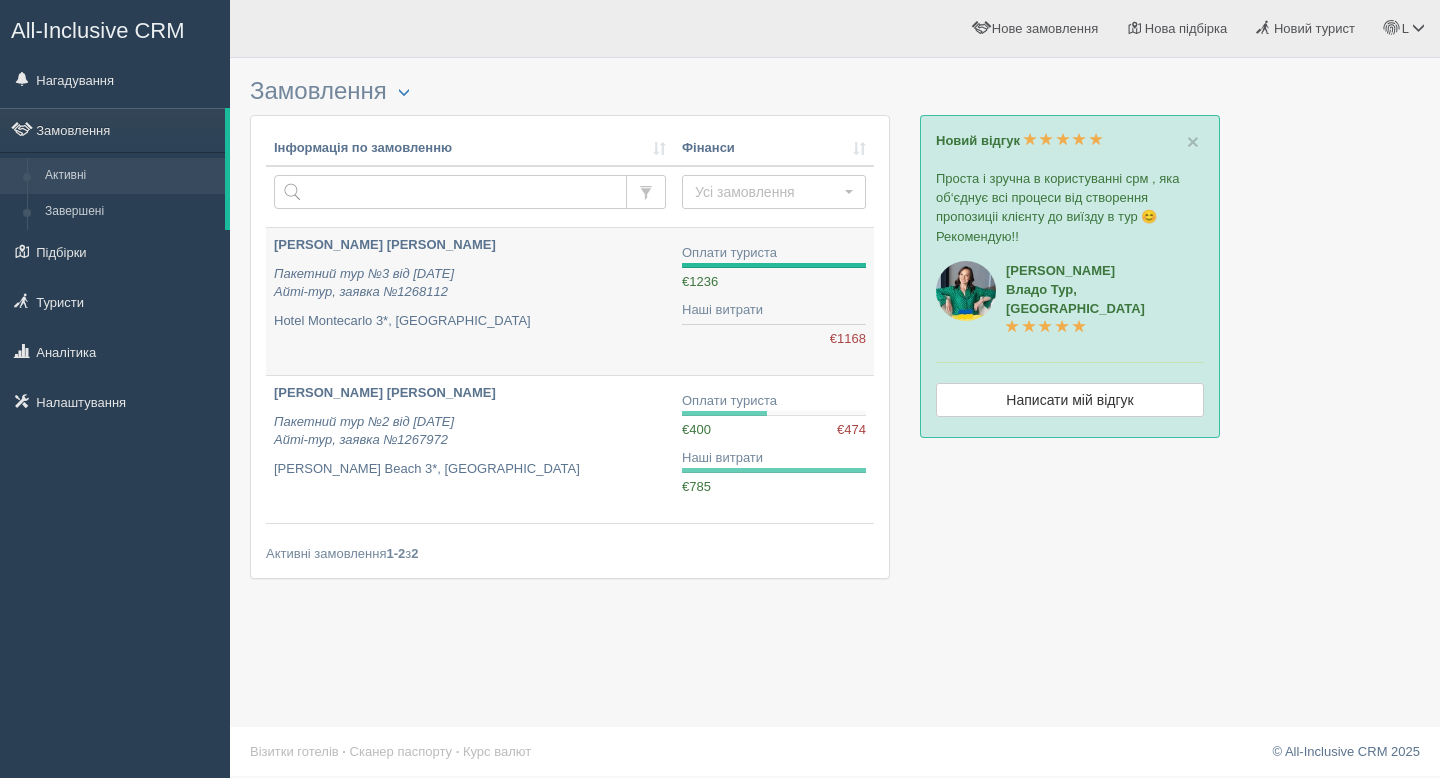 scroll, scrollTop: 0, scrollLeft: 0, axis: both 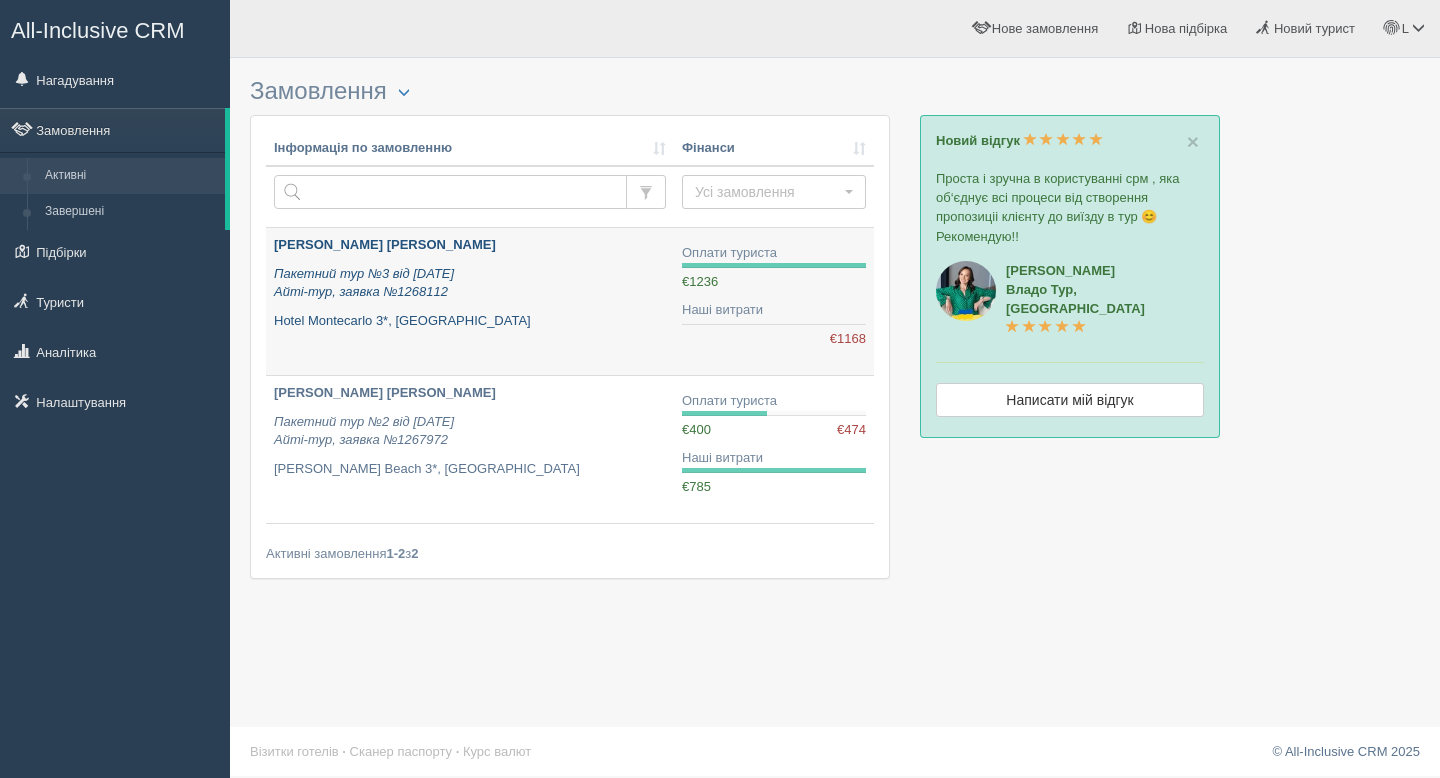 click on "Пакетний тур №3 від [DATE]
Айті-тур, заявка №1268112" at bounding box center [470, 283] 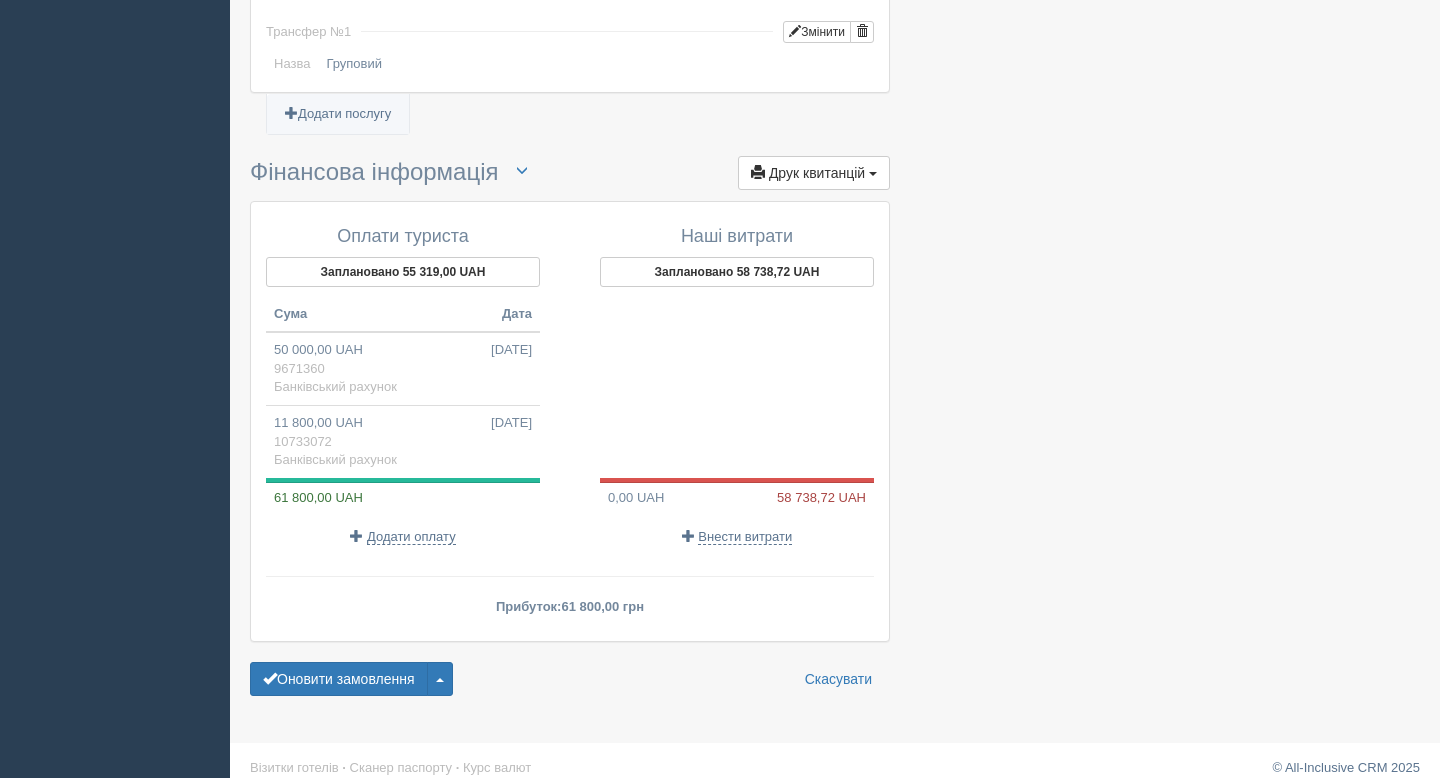 scroll, scrollTop: 1572, scrollLeft: 0, axis: vertical 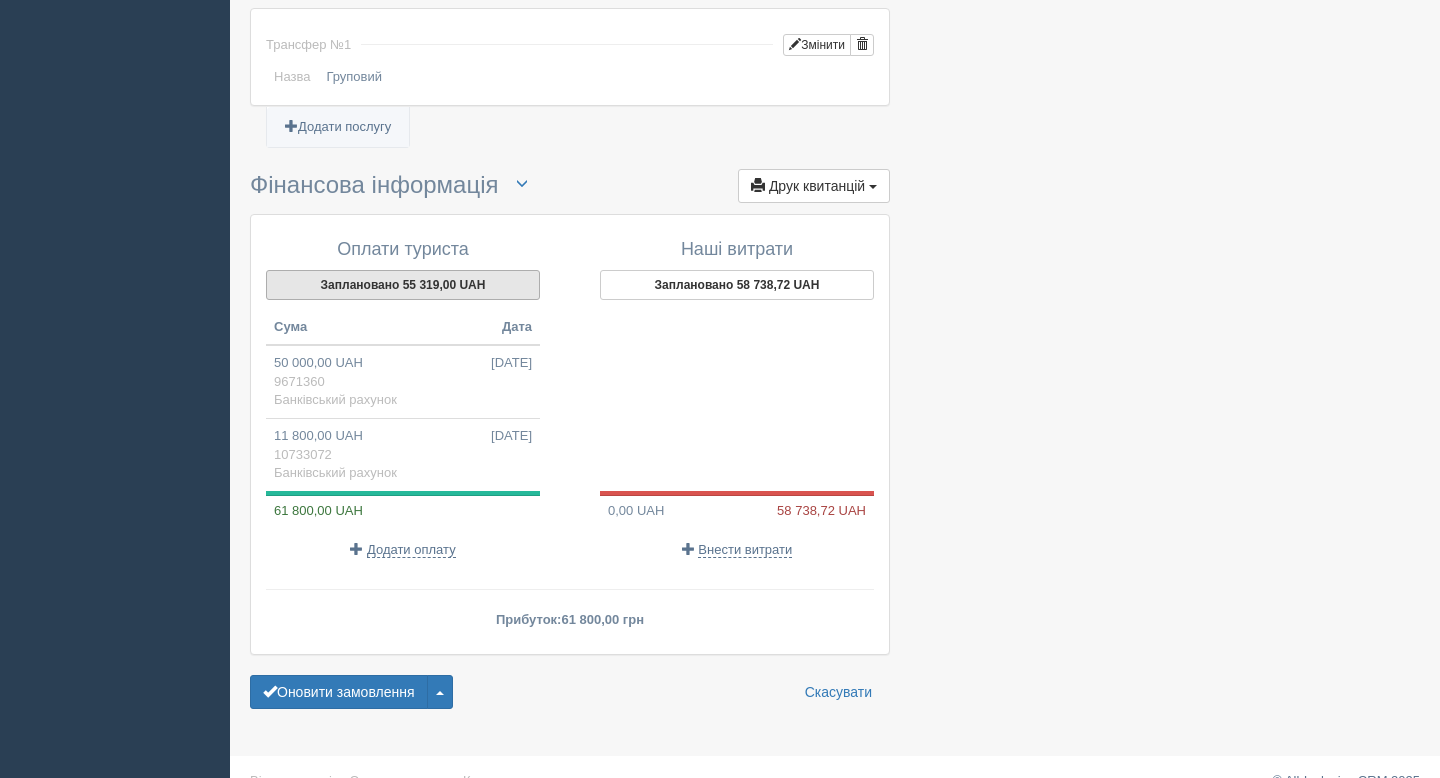 click on "Заплановано 55 319,00 UAH" at bounding box center (403, 285) 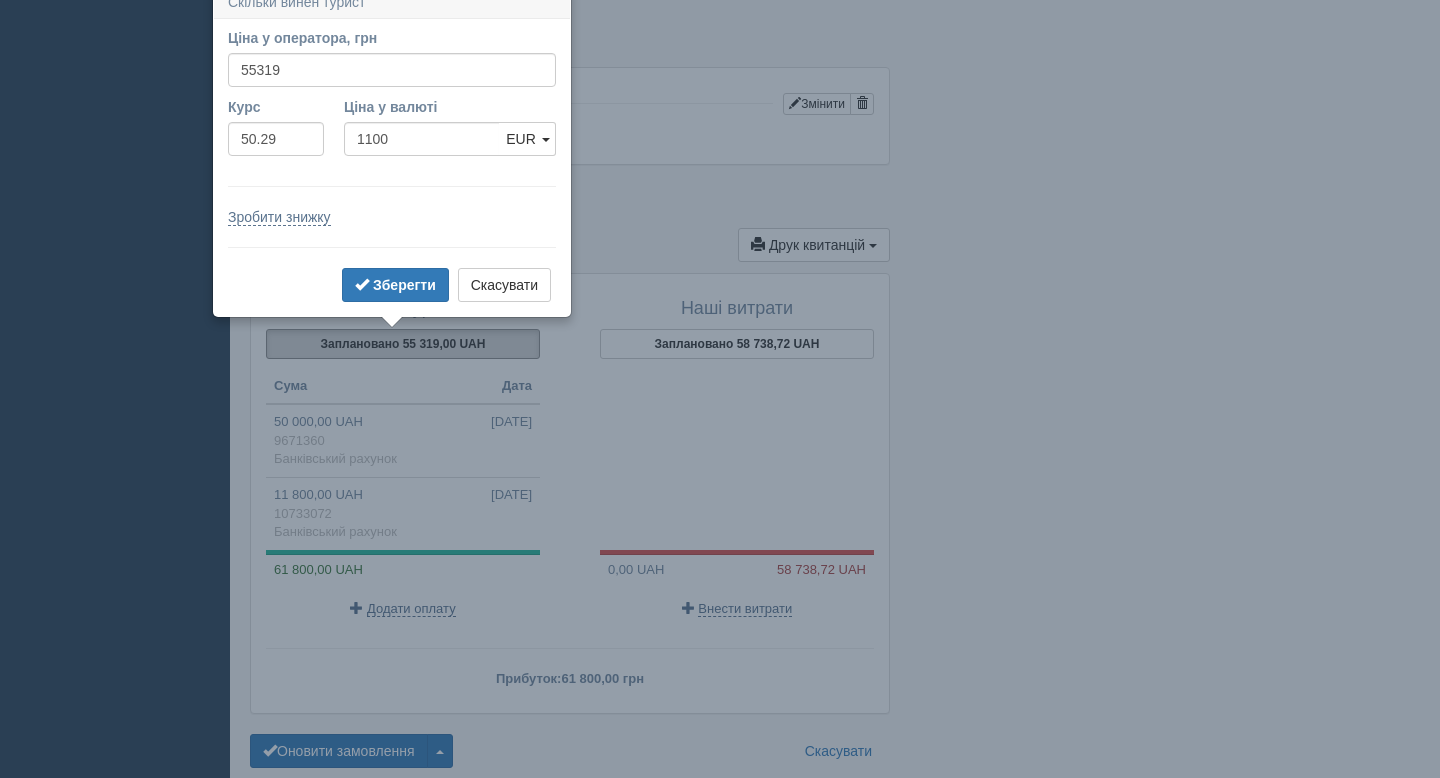 scroll, scrollTop: 1498, scrollLeft: 0, axis: vertical 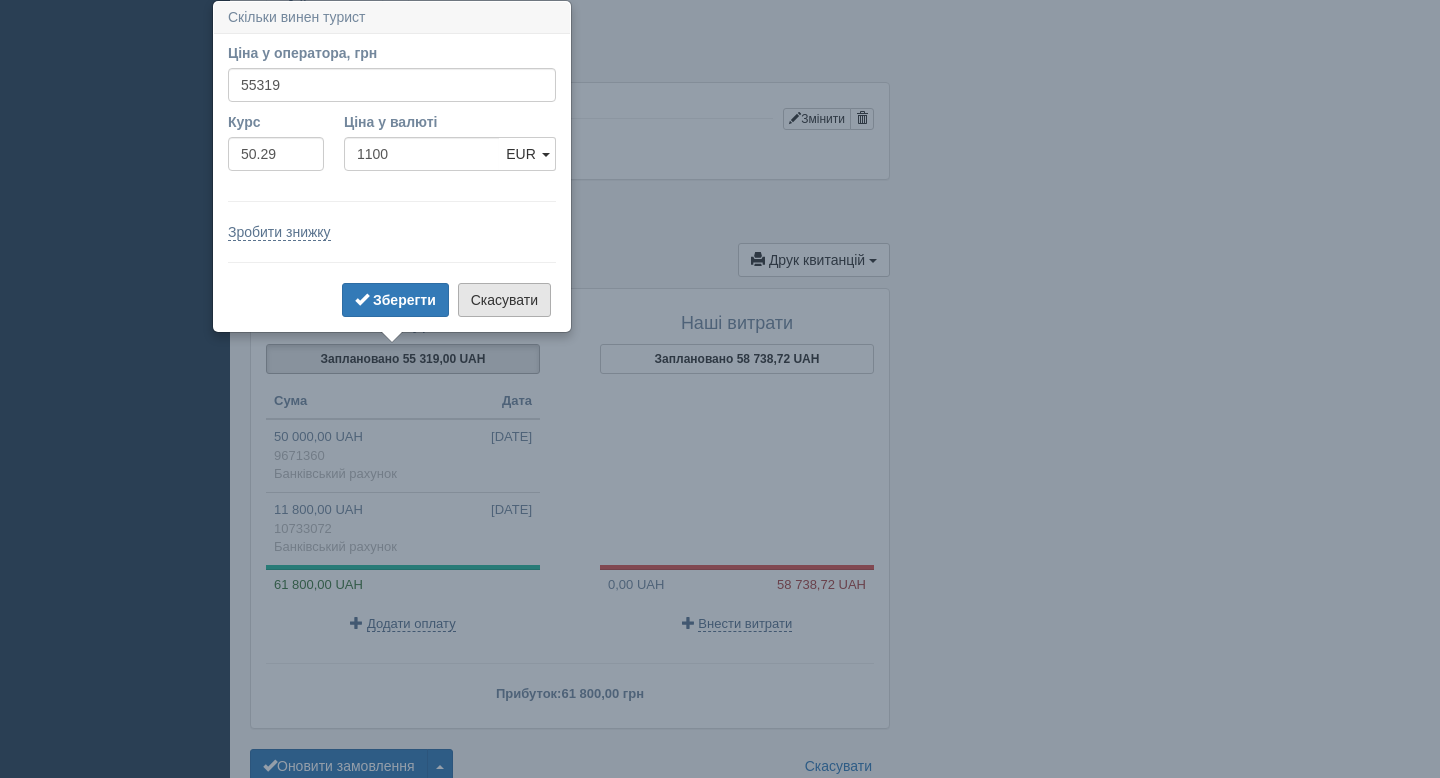 click on "Скасувати" at bounding box center [504, 300] 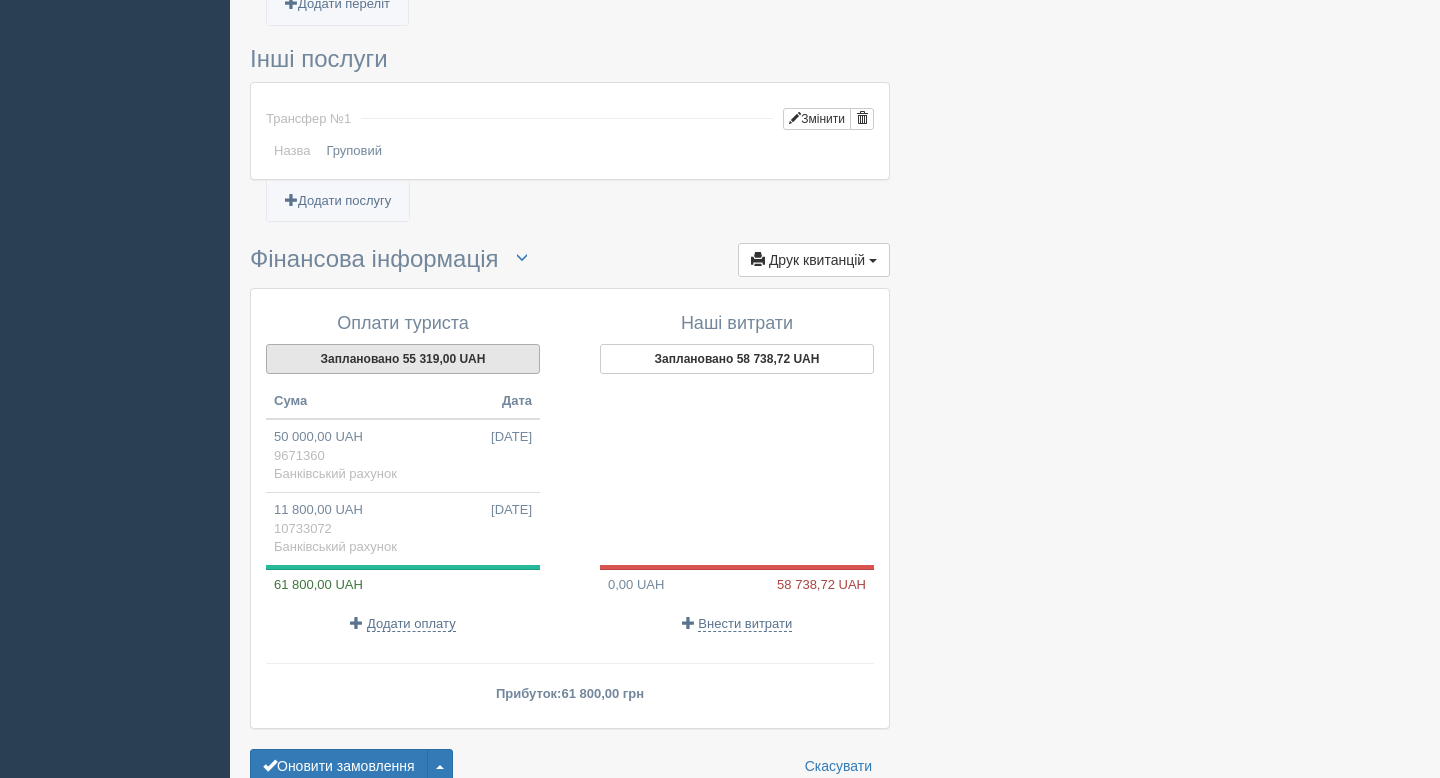 click on "Заплановано 55 319,00 UAH" at bounding box center [403, 359] 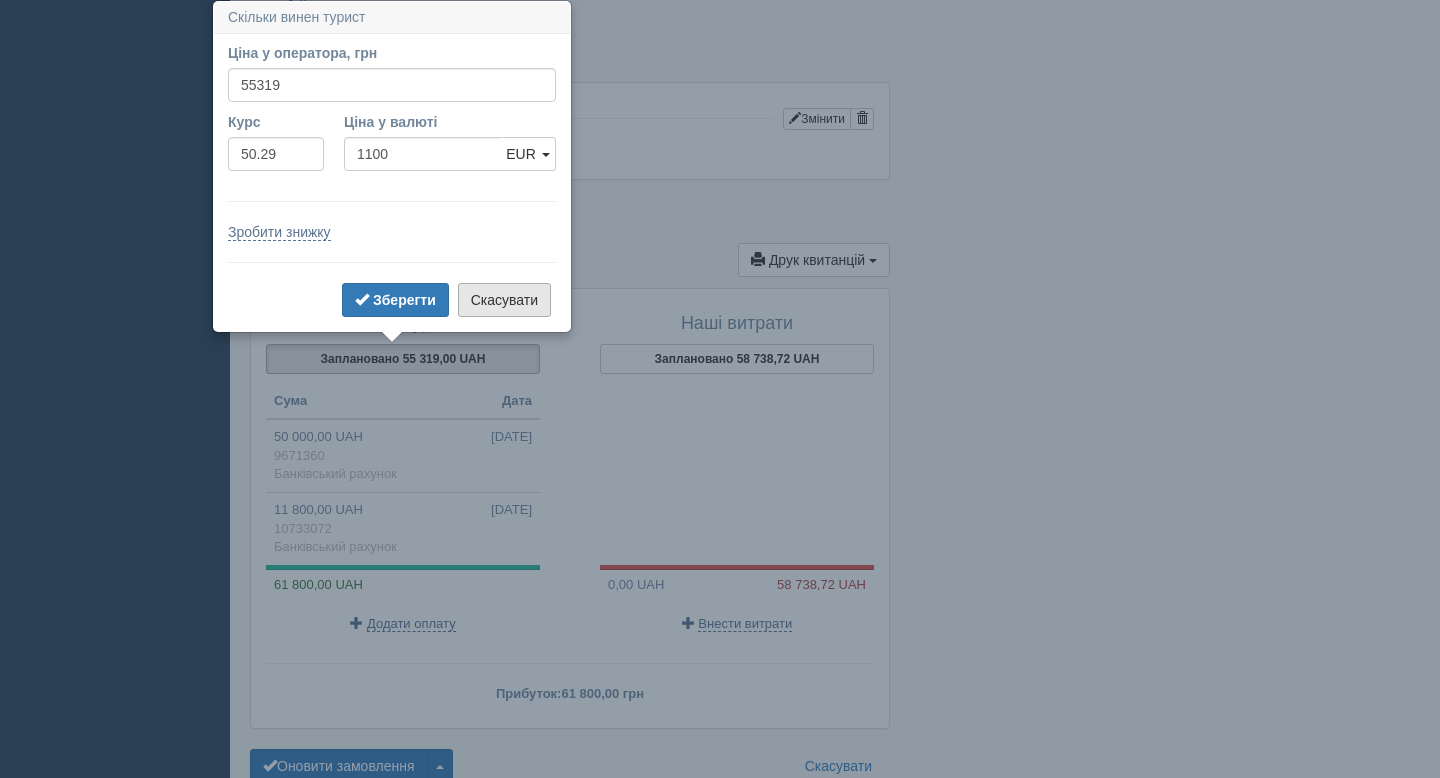 click on "Скасувати" at bounding box center [504, 300] 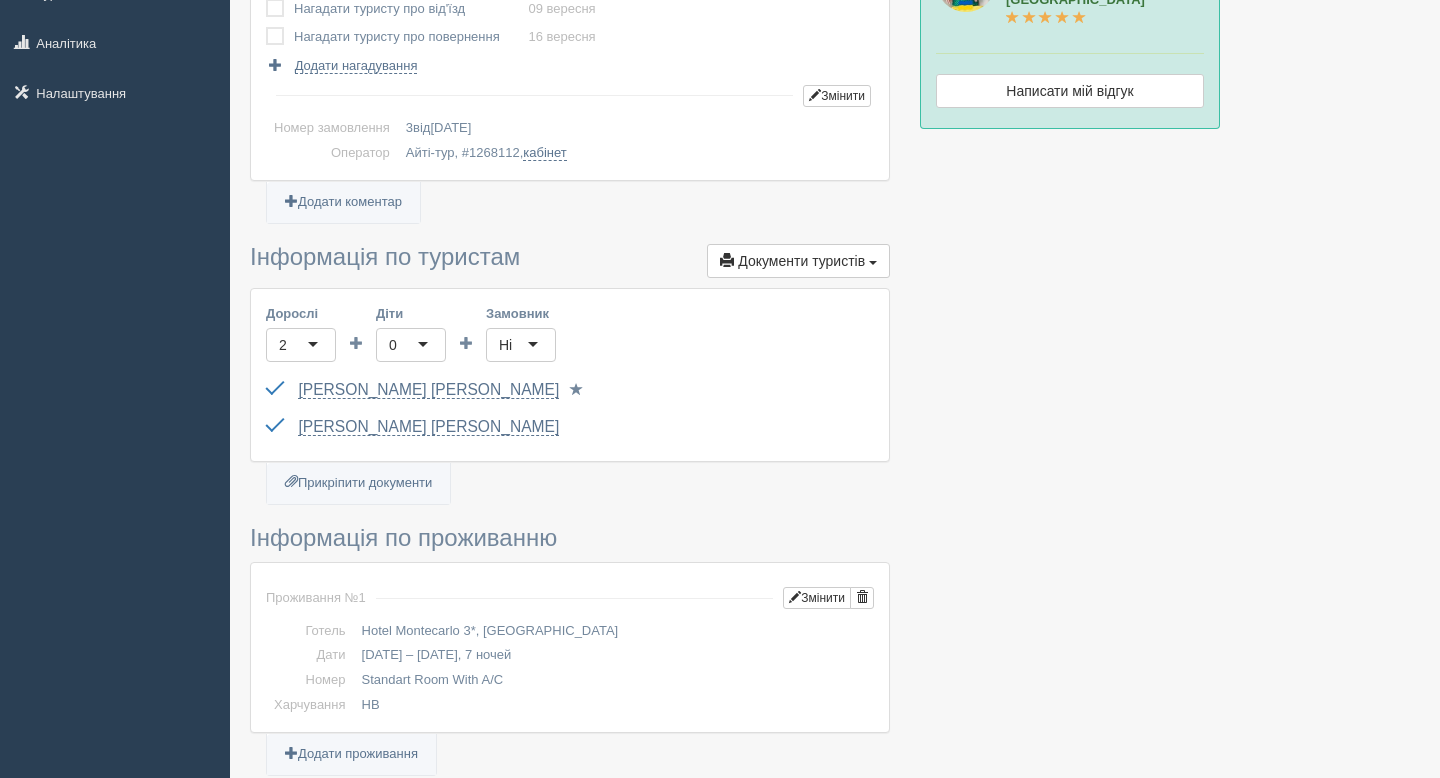 scroll, scrollTop: 0, scrollLeft: 0, axis: both 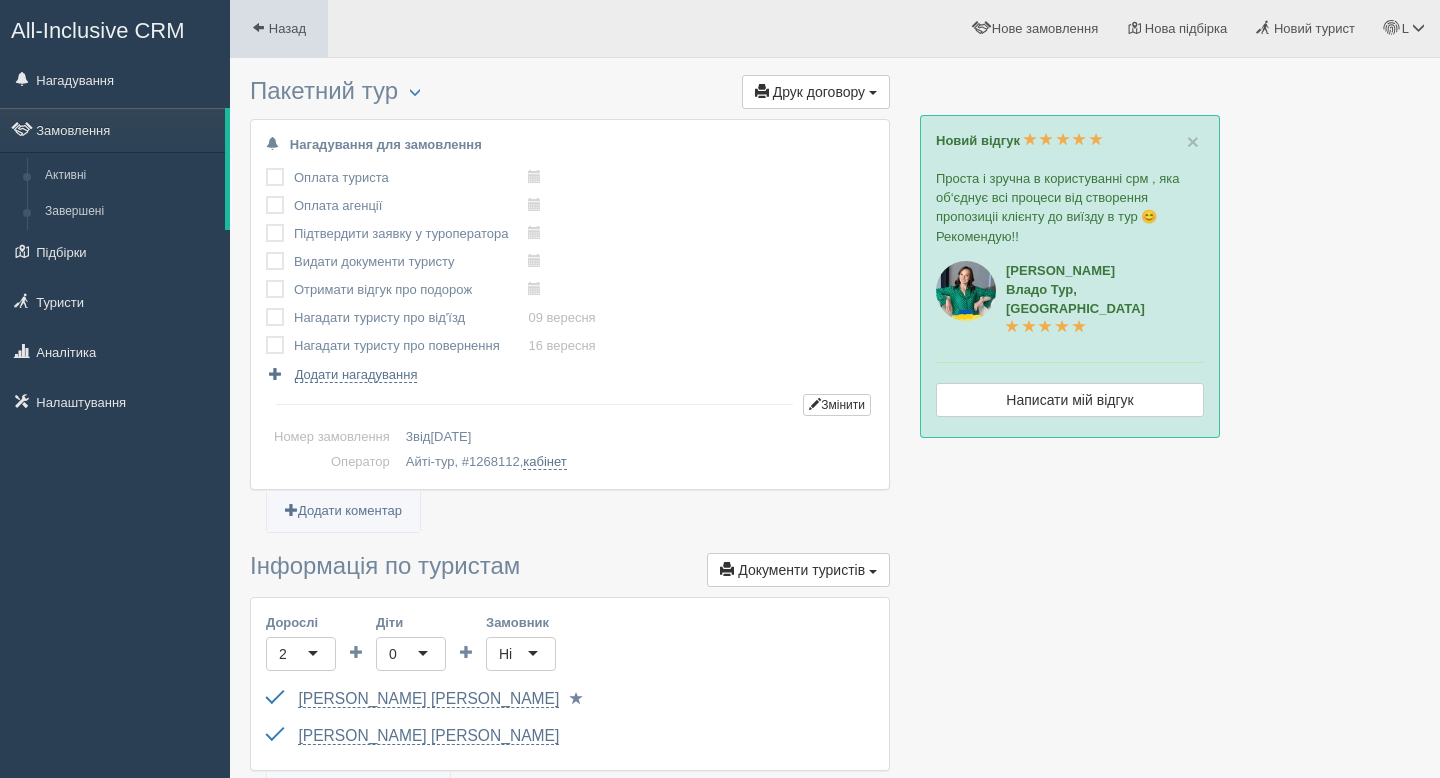 click on "Назад" at bounding box center [287, 28] 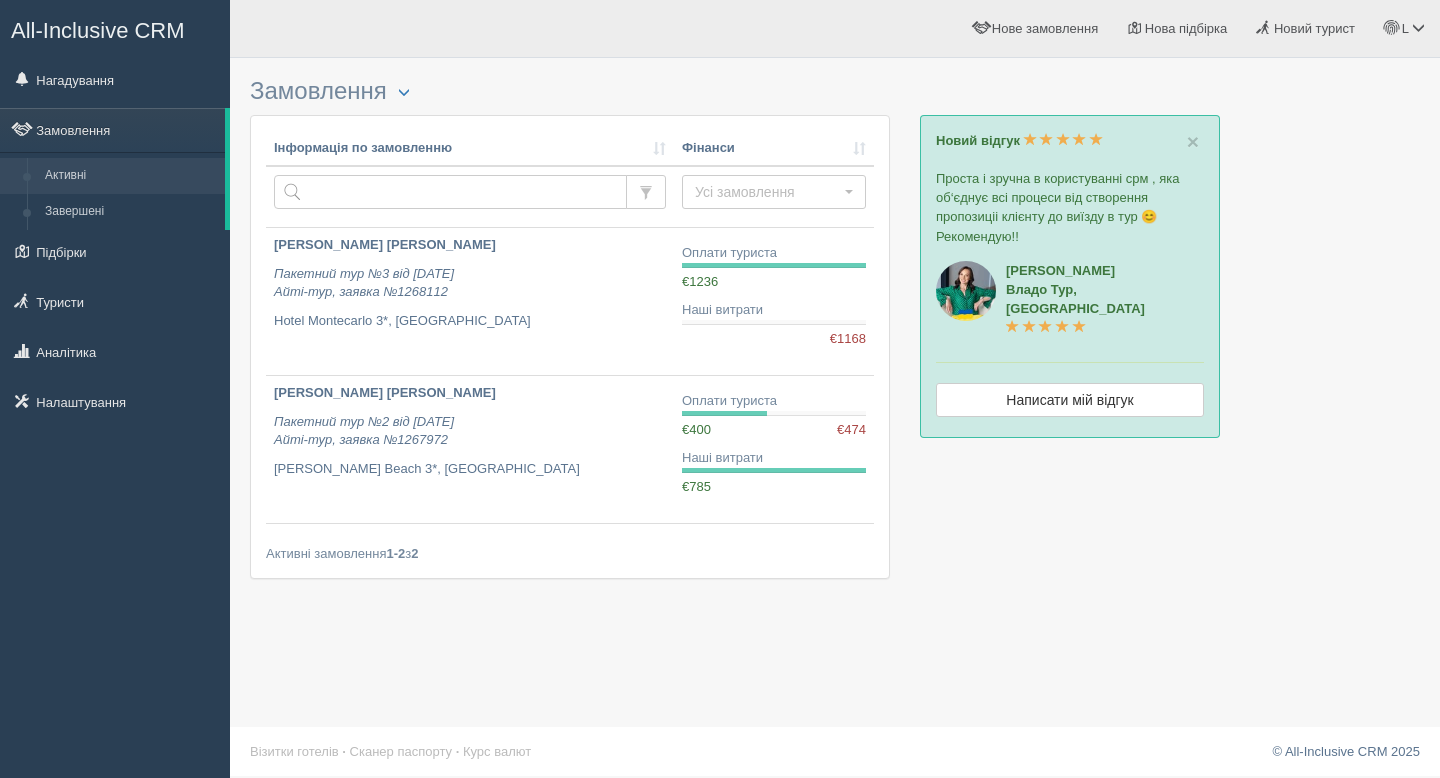 scroll, scrollTop: 0, scrollLeft: 0, axis: both 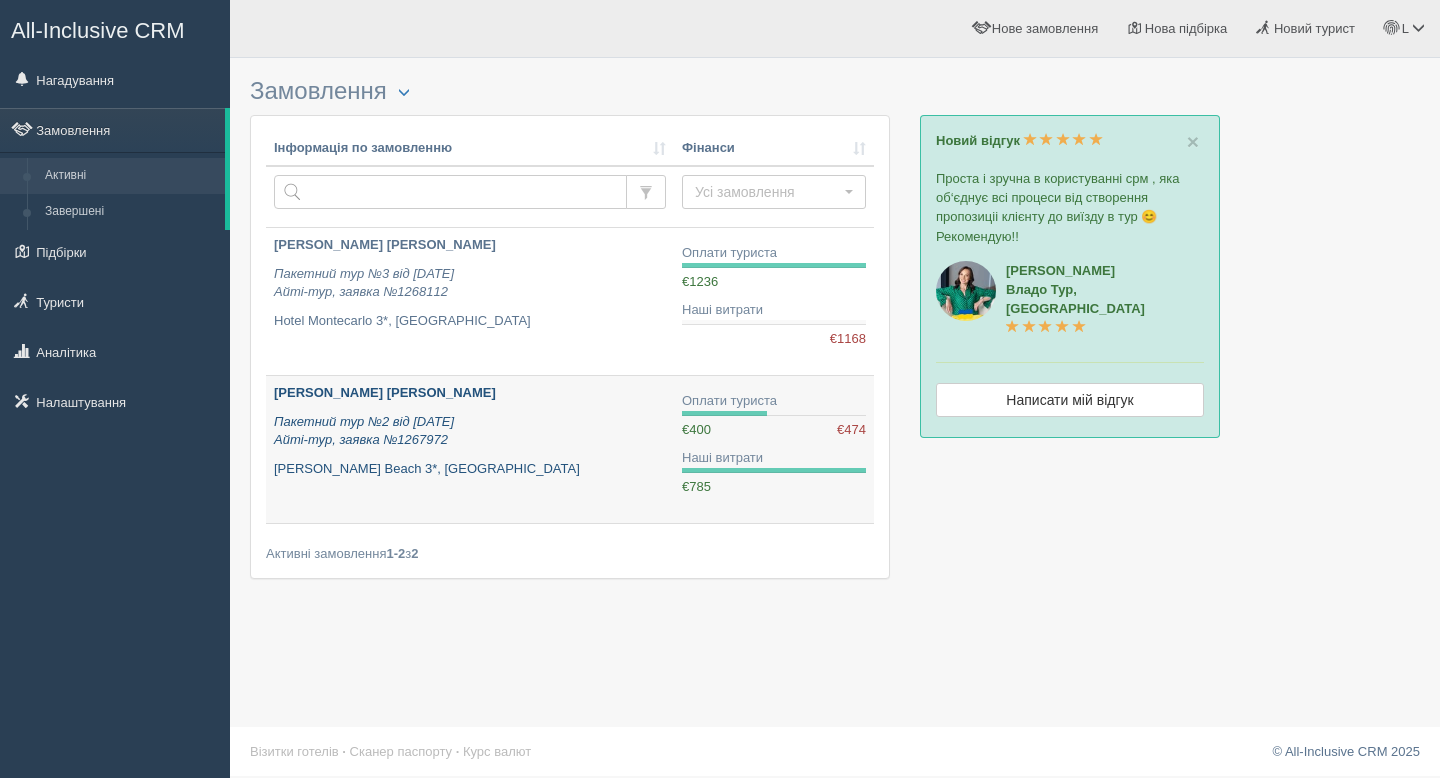 click on "Пакетний тур №2 від [DATE]
Айті-тур, заявка №1267972" at bounding box center (470, 431) 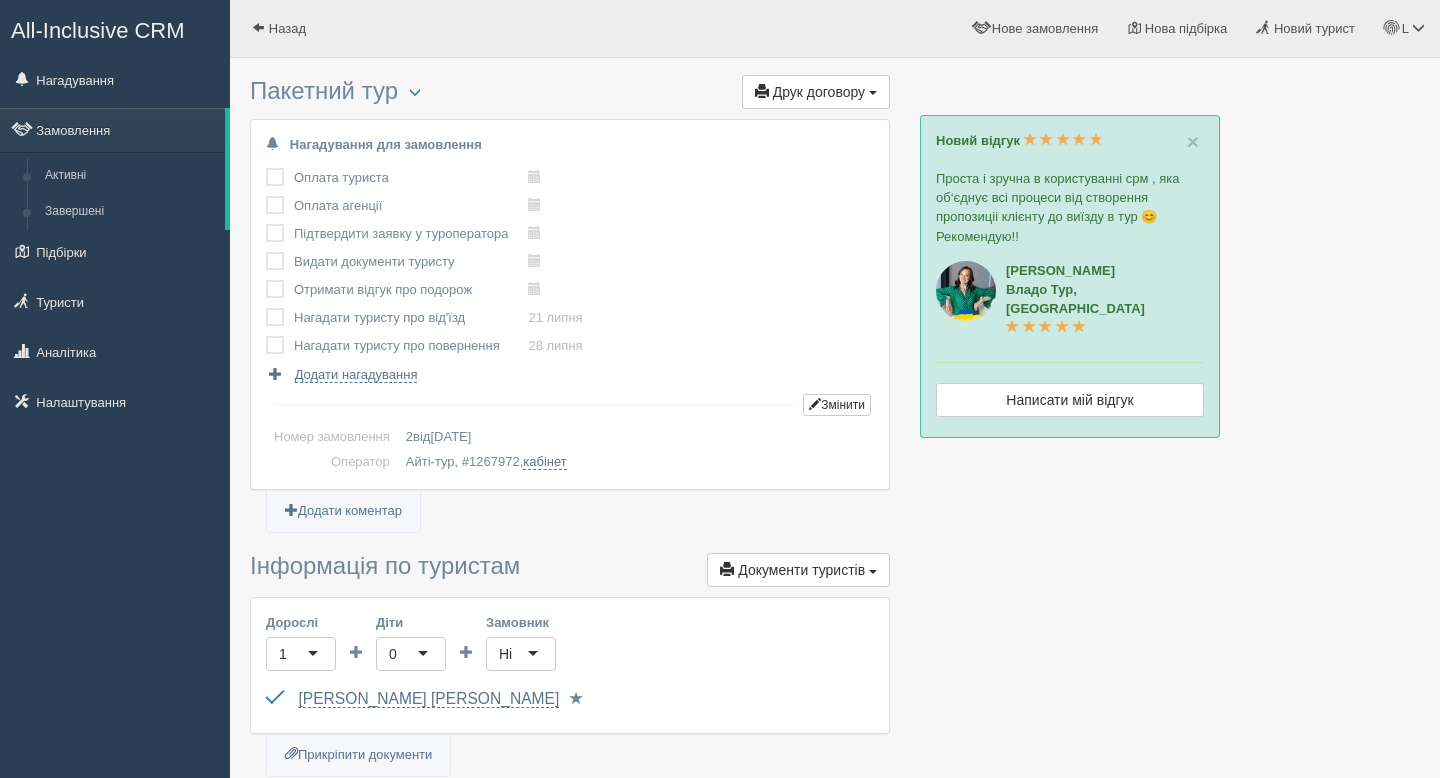 scroll, scrollTop: 0, scrollLeft: 0, axis: both 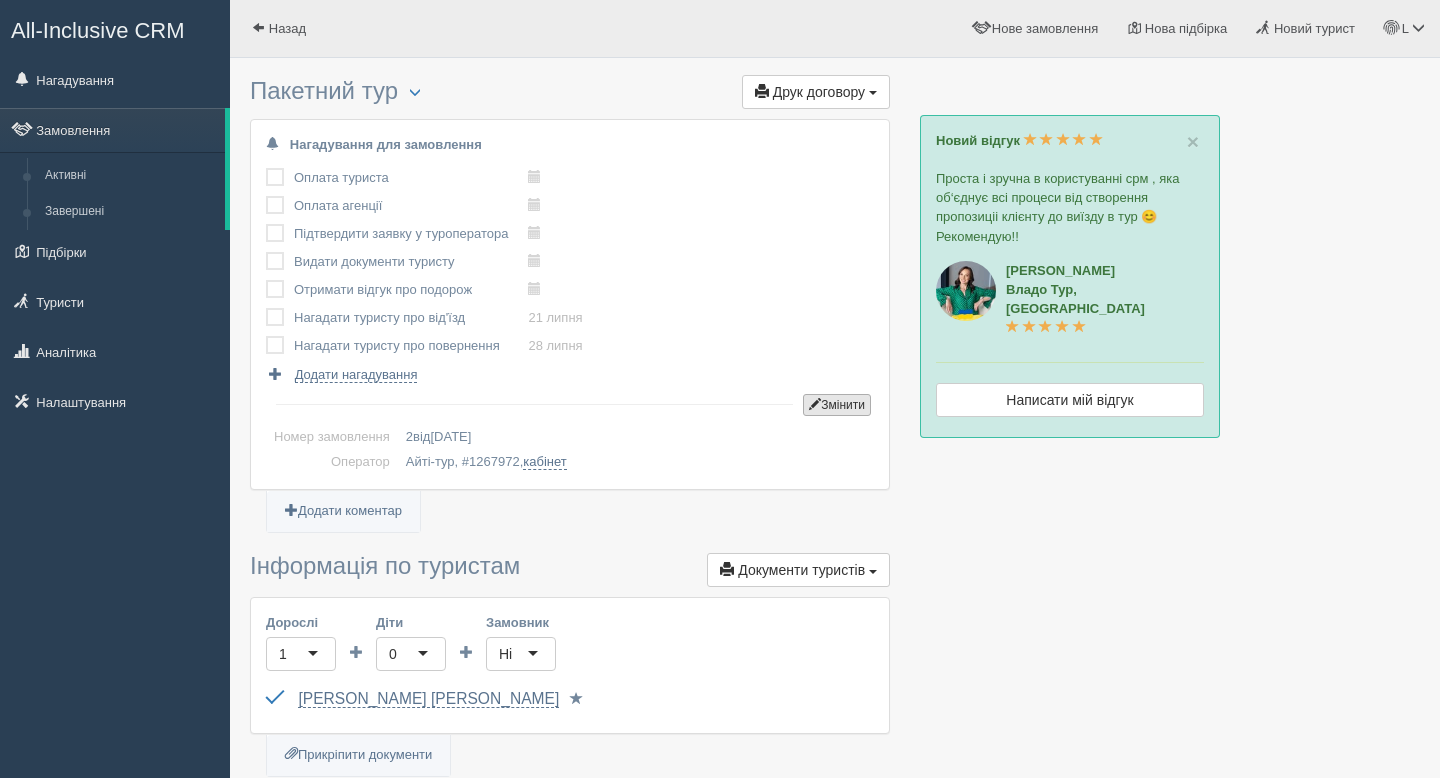 click on "Змінити" at bounding box center [837, 405] 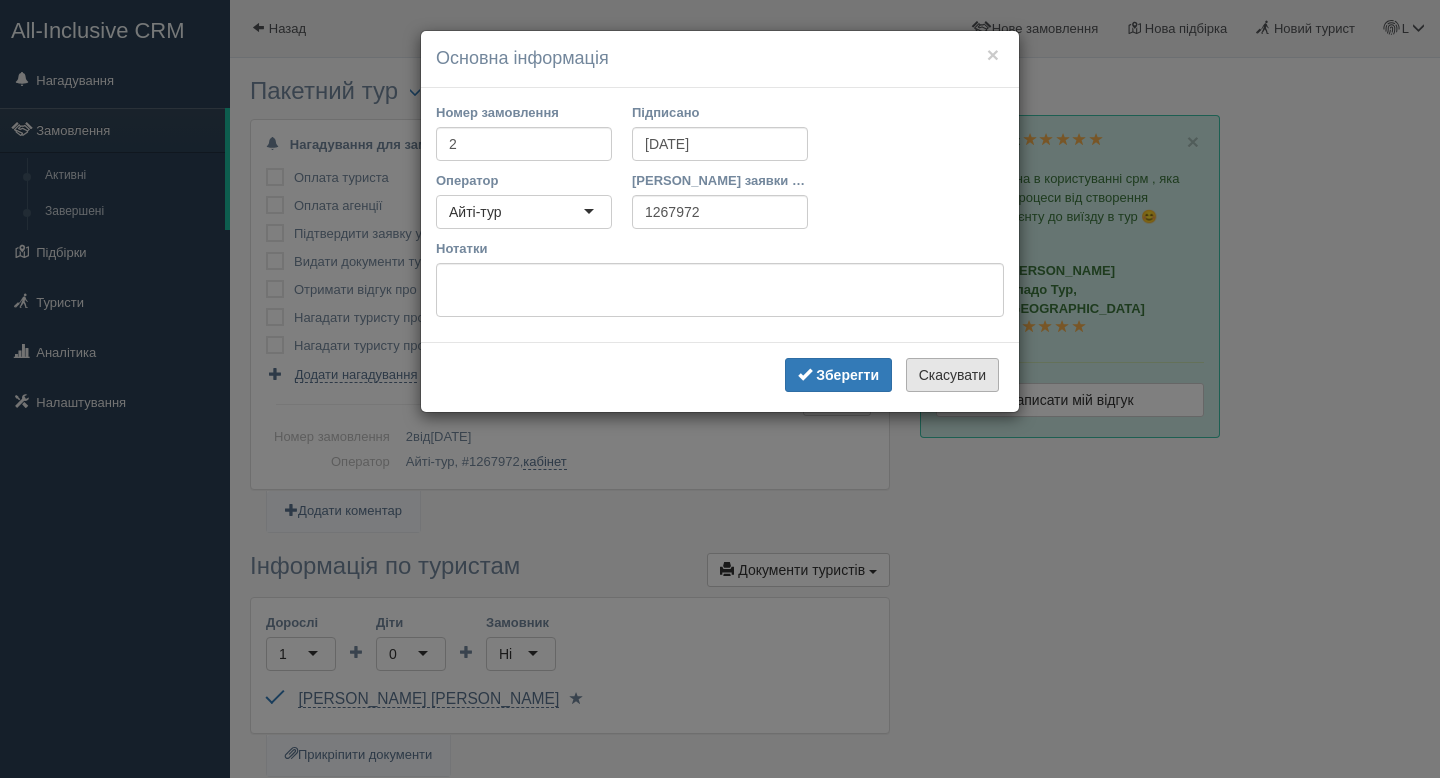 click on "Скасувати" at bounding box center [952, 375] 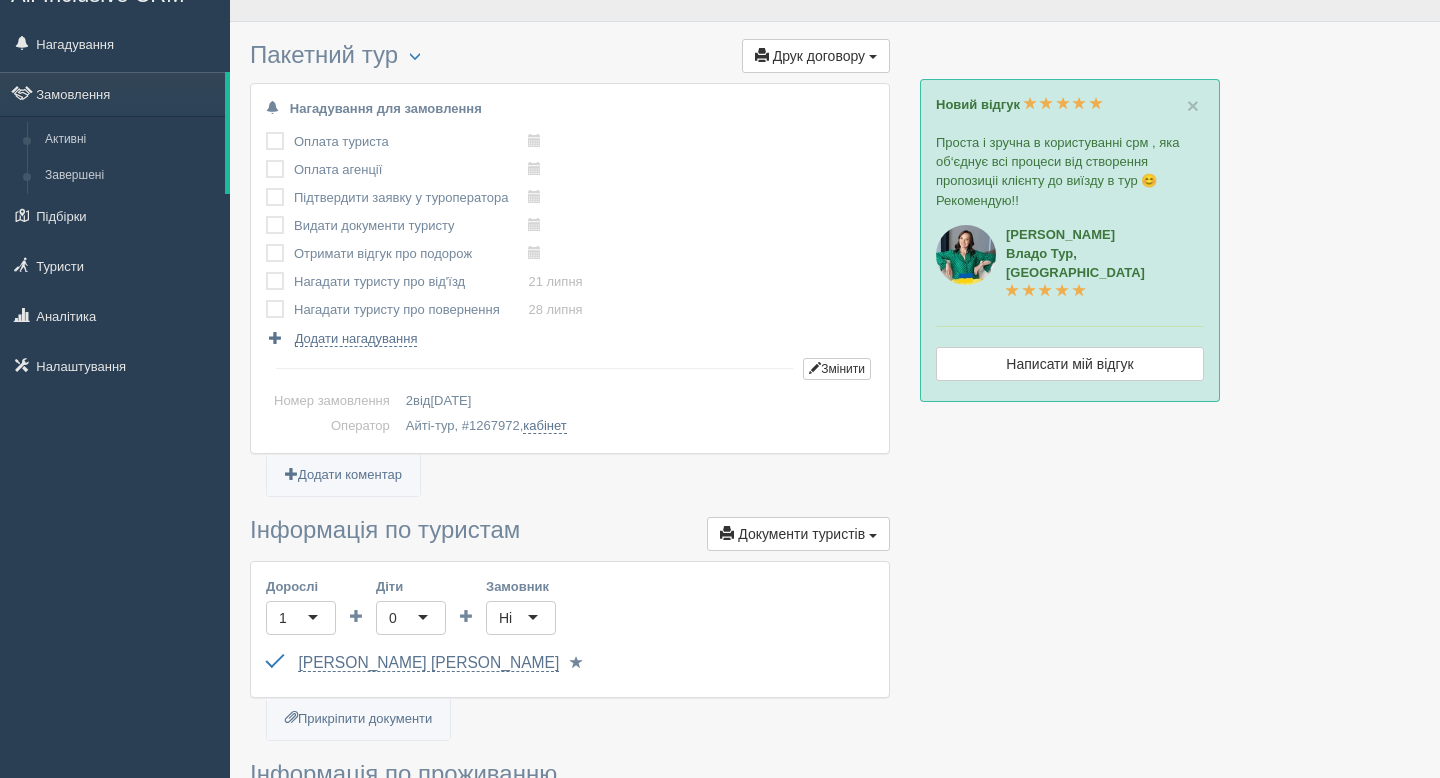 scroll, scrollTop: 39, scrollLeft: 0, axis: vertical 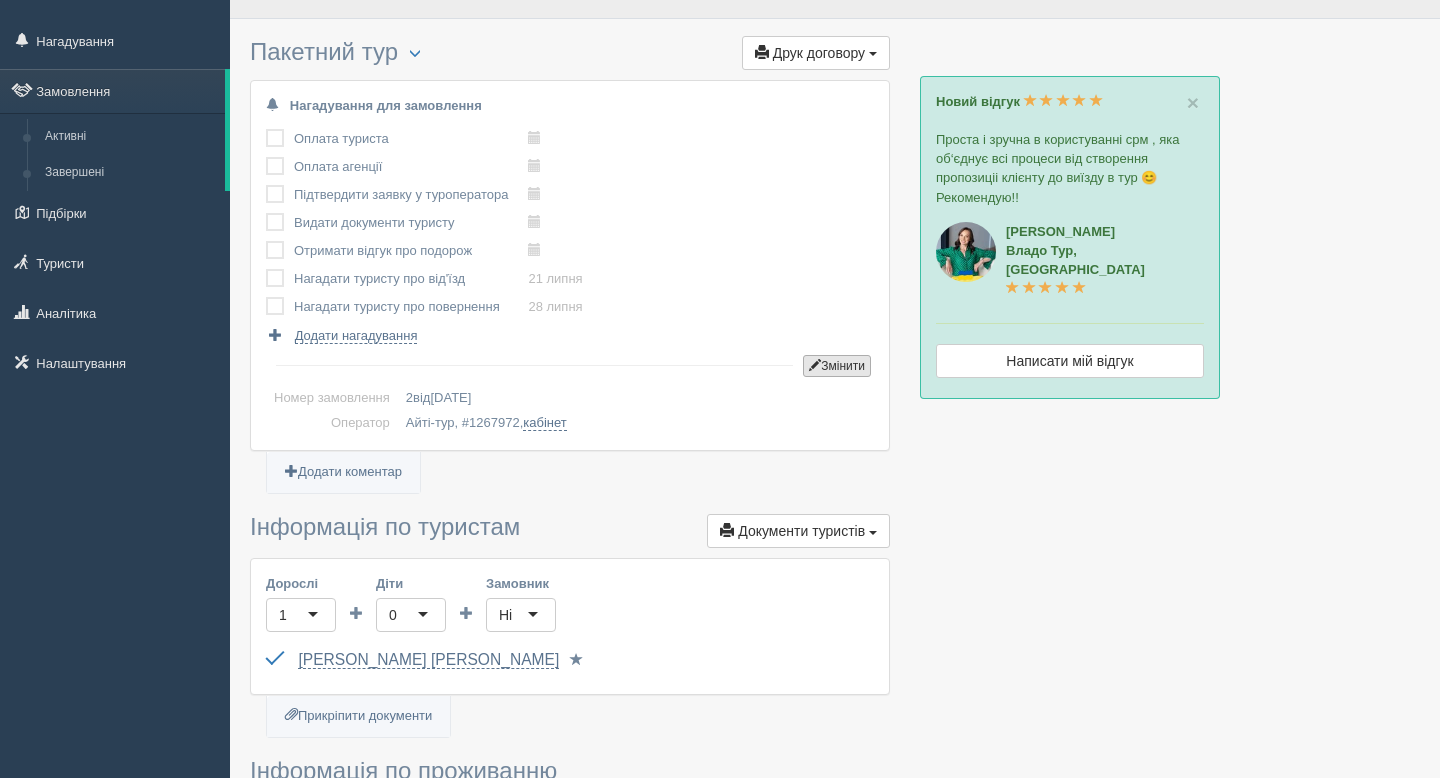 click on "Змінити" at bounding box center (837, 366) 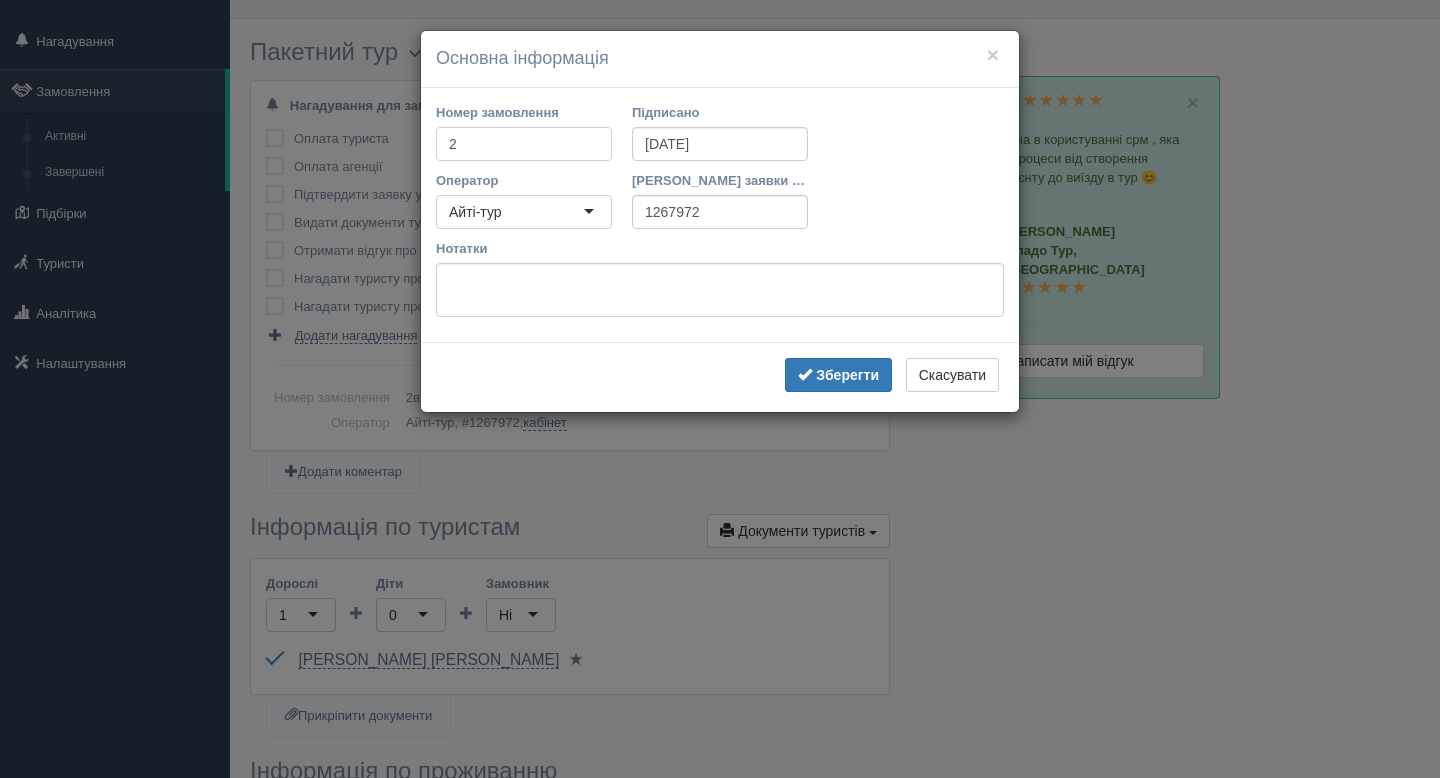 click on "2" at bounding box center [524, 144] 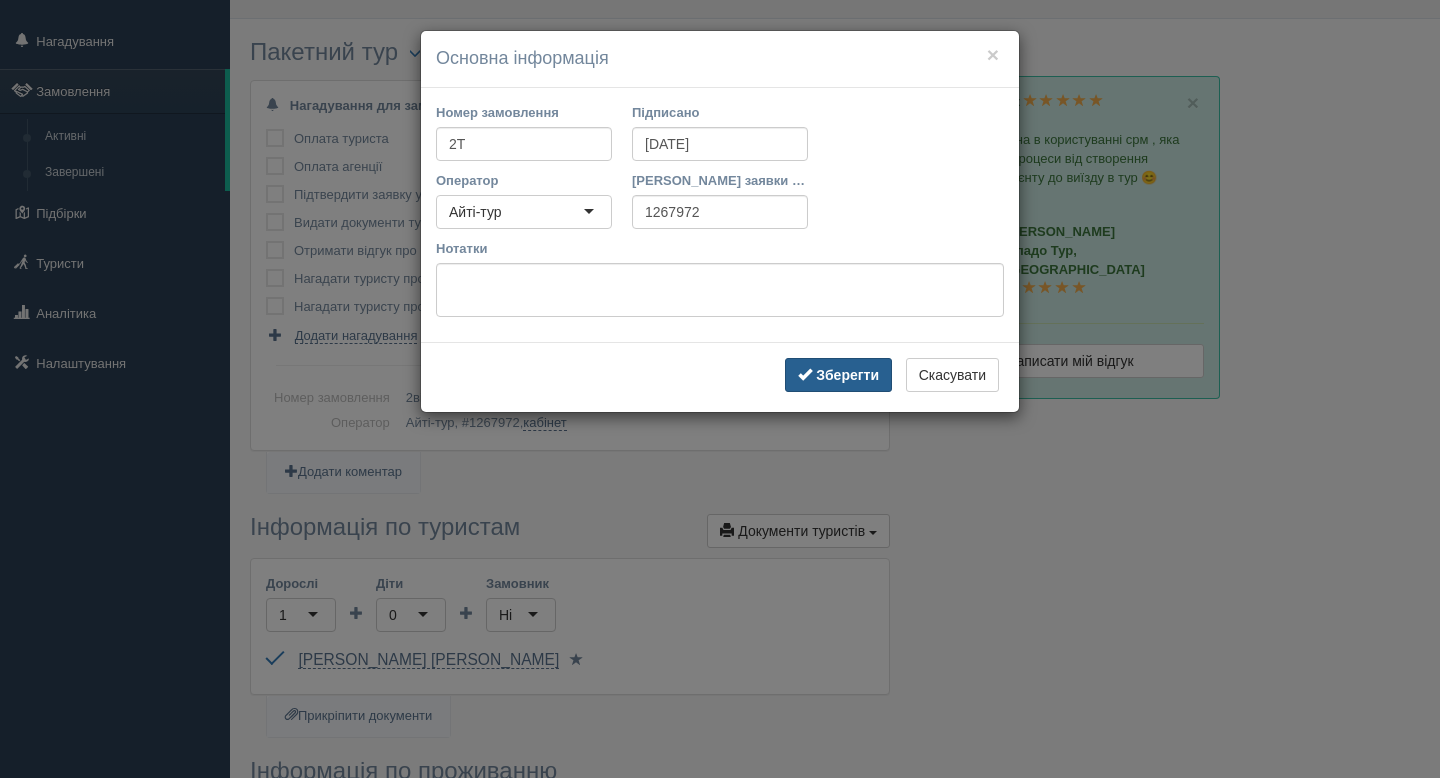 click on "Зберегти" at bounding box center (847, 375) 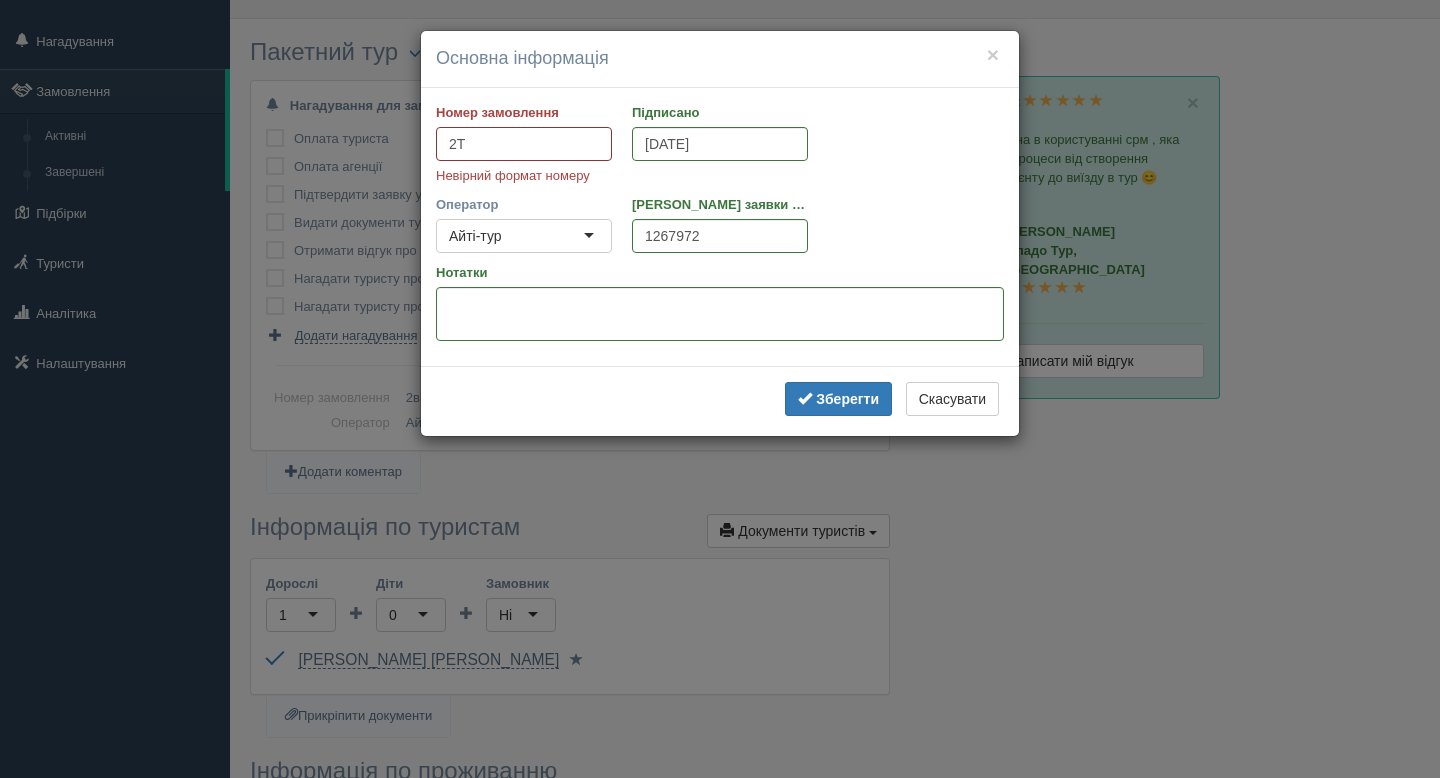 click on "2Т" at bounding box center [524, 144] 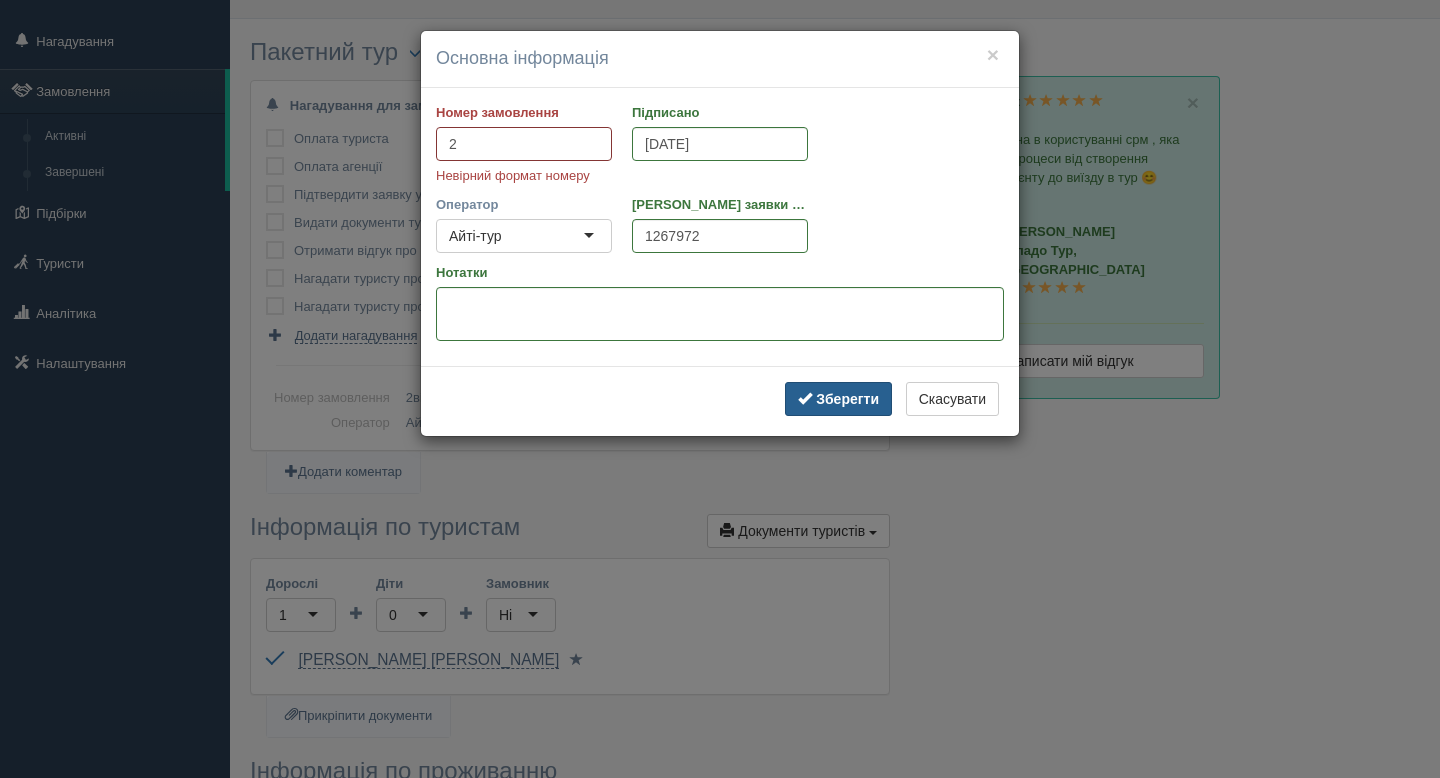 type on "2" 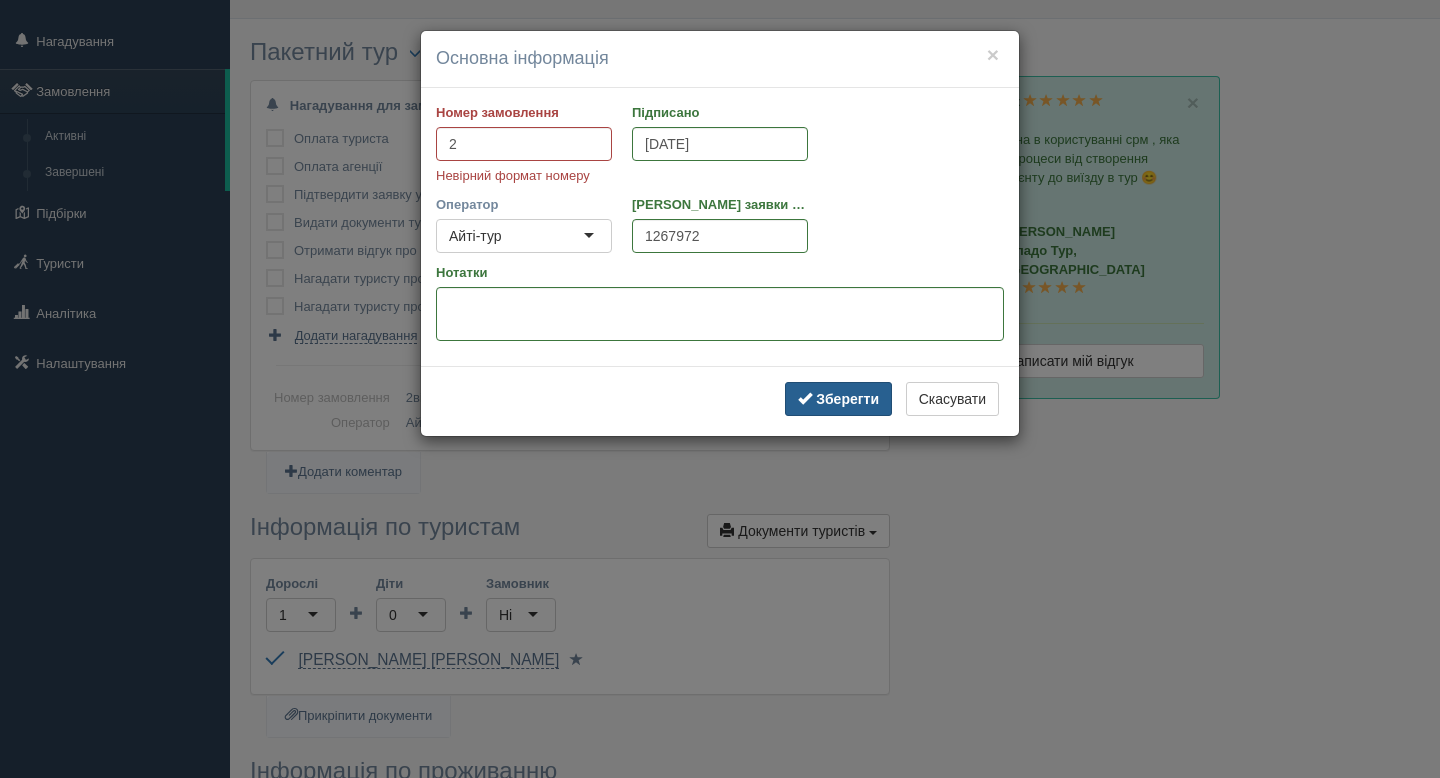 click on "Зберегти" at bounding box center (838, 399) 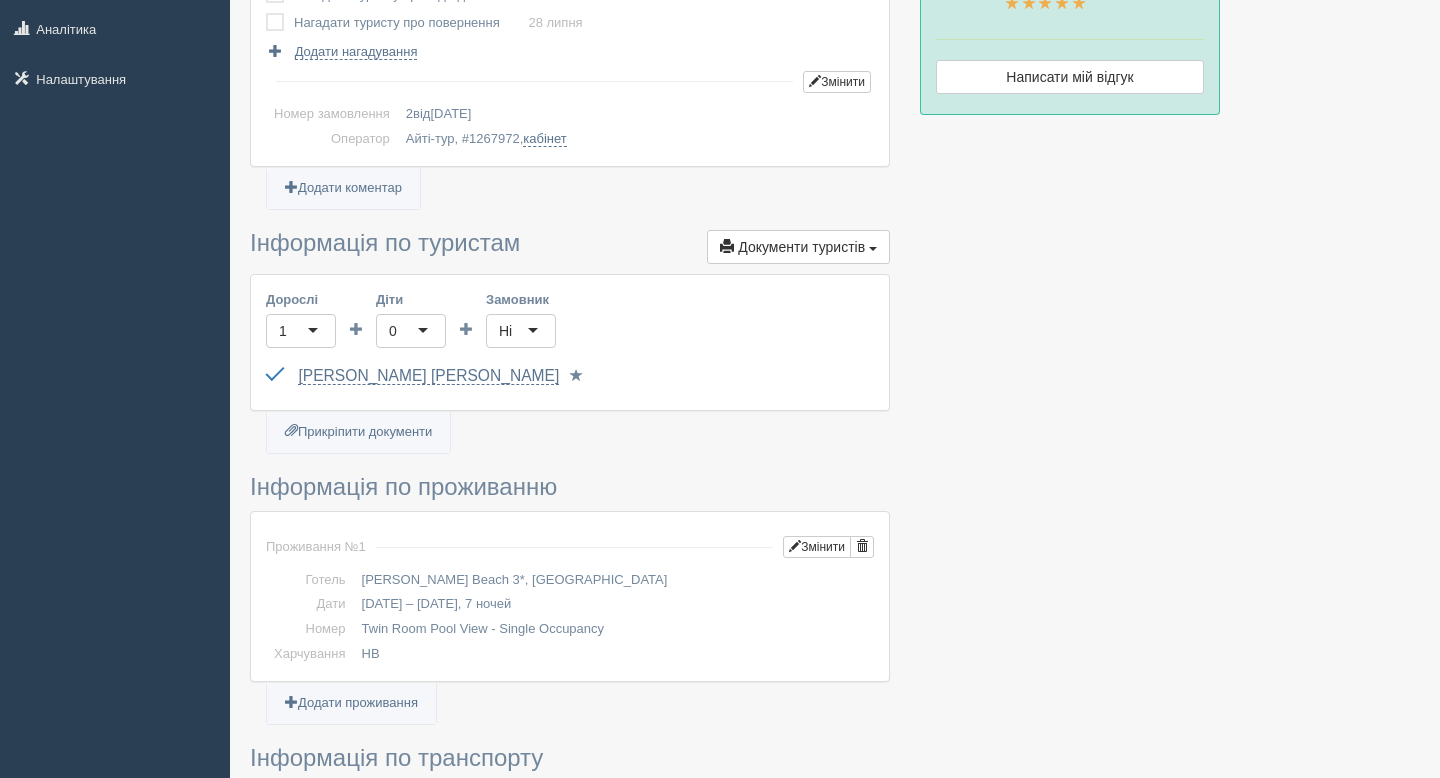 scroll, scrollTop: 0, scrollLeft: 0, axis: both 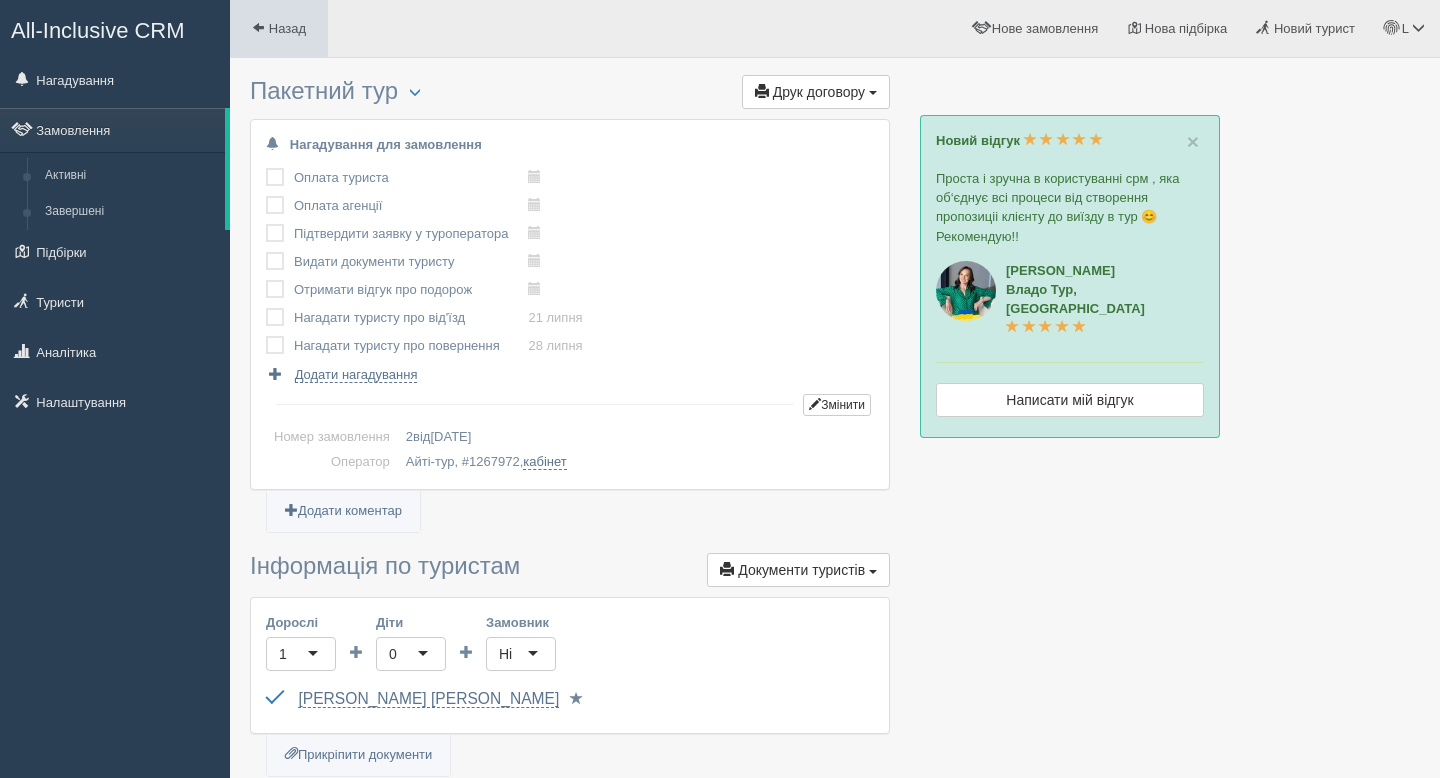 click on "Назад" at bounding box center (287, 28) 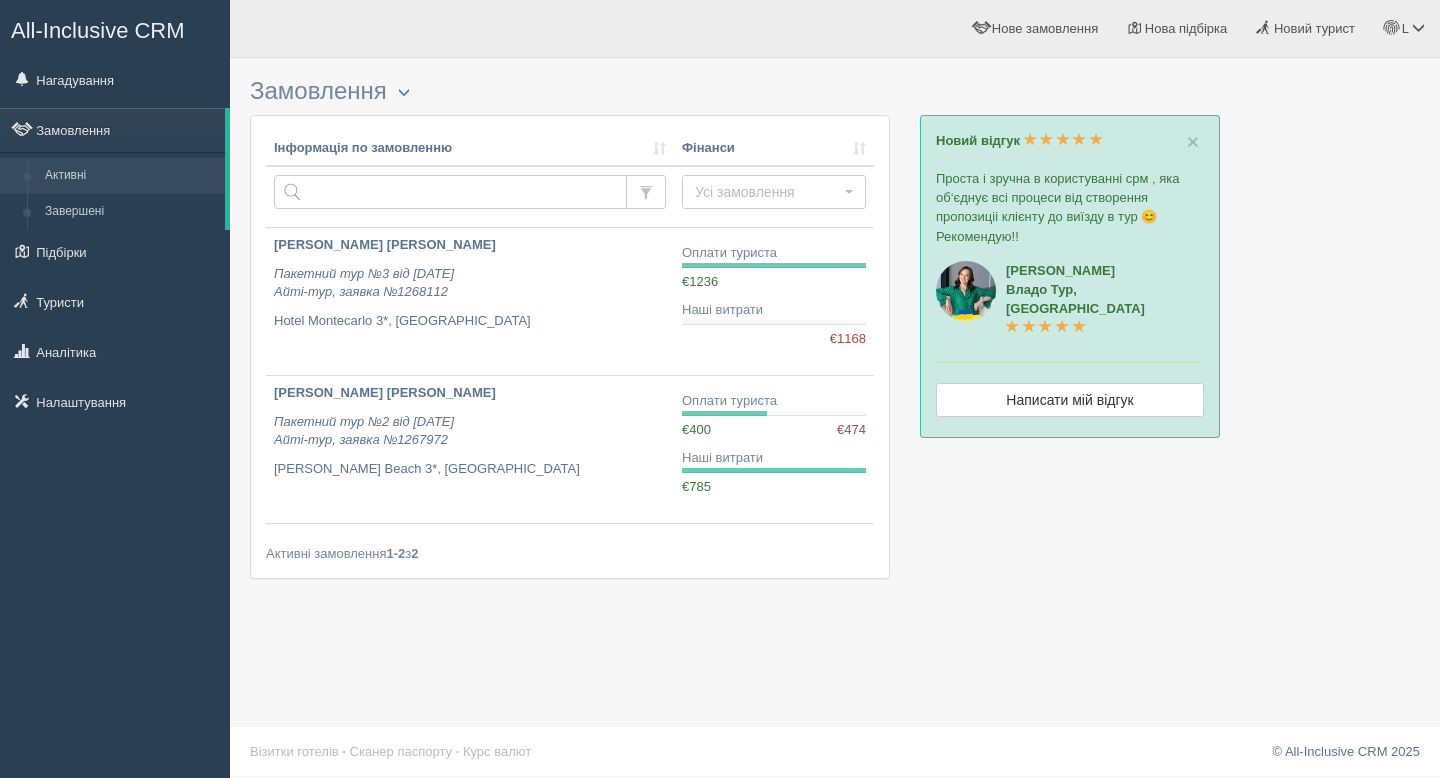 scroll, scrollTop: 0, scrollLeft: 0, axis: both 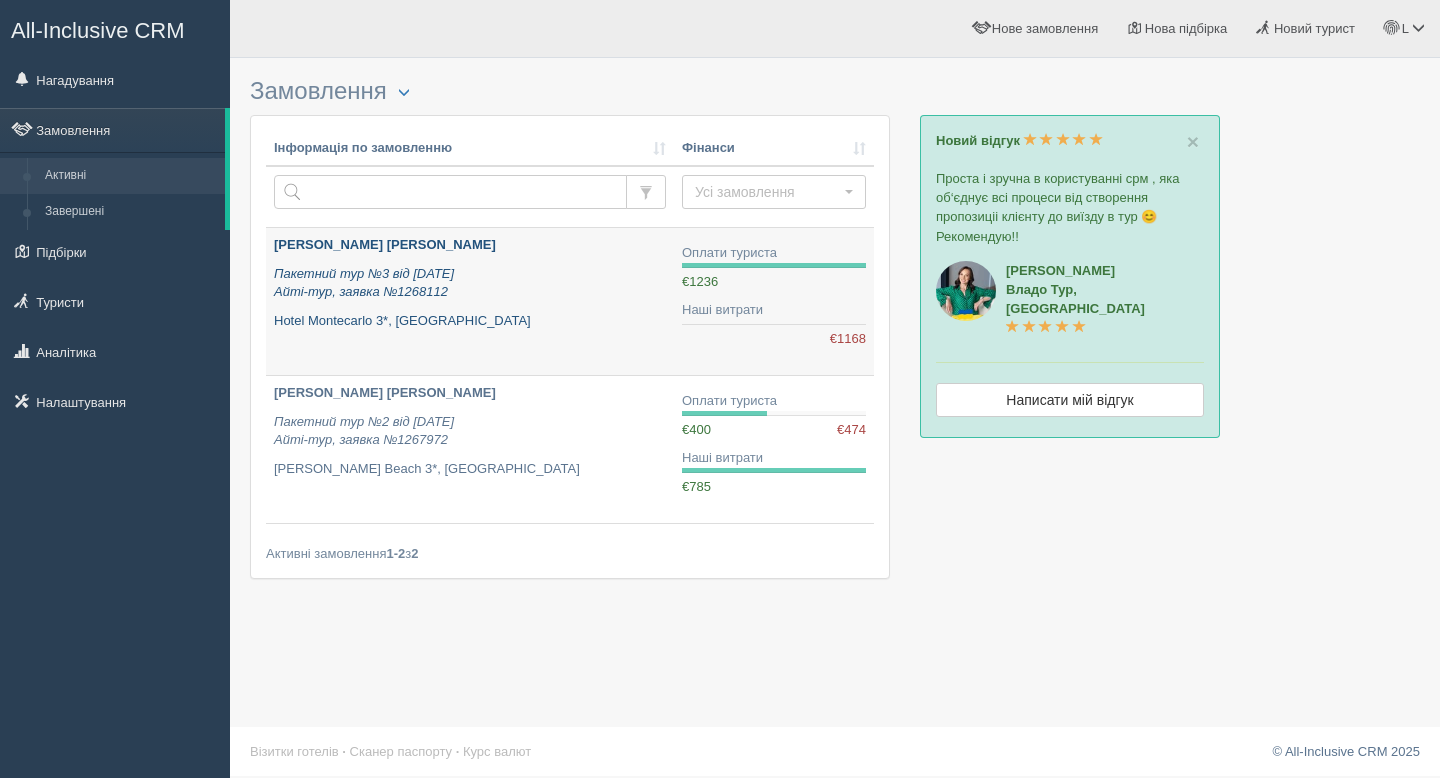 click on "Пакетний тур №3 від 09.07.2025
Айті-тур, заявка №1268112" at bounding box center (470, 283) 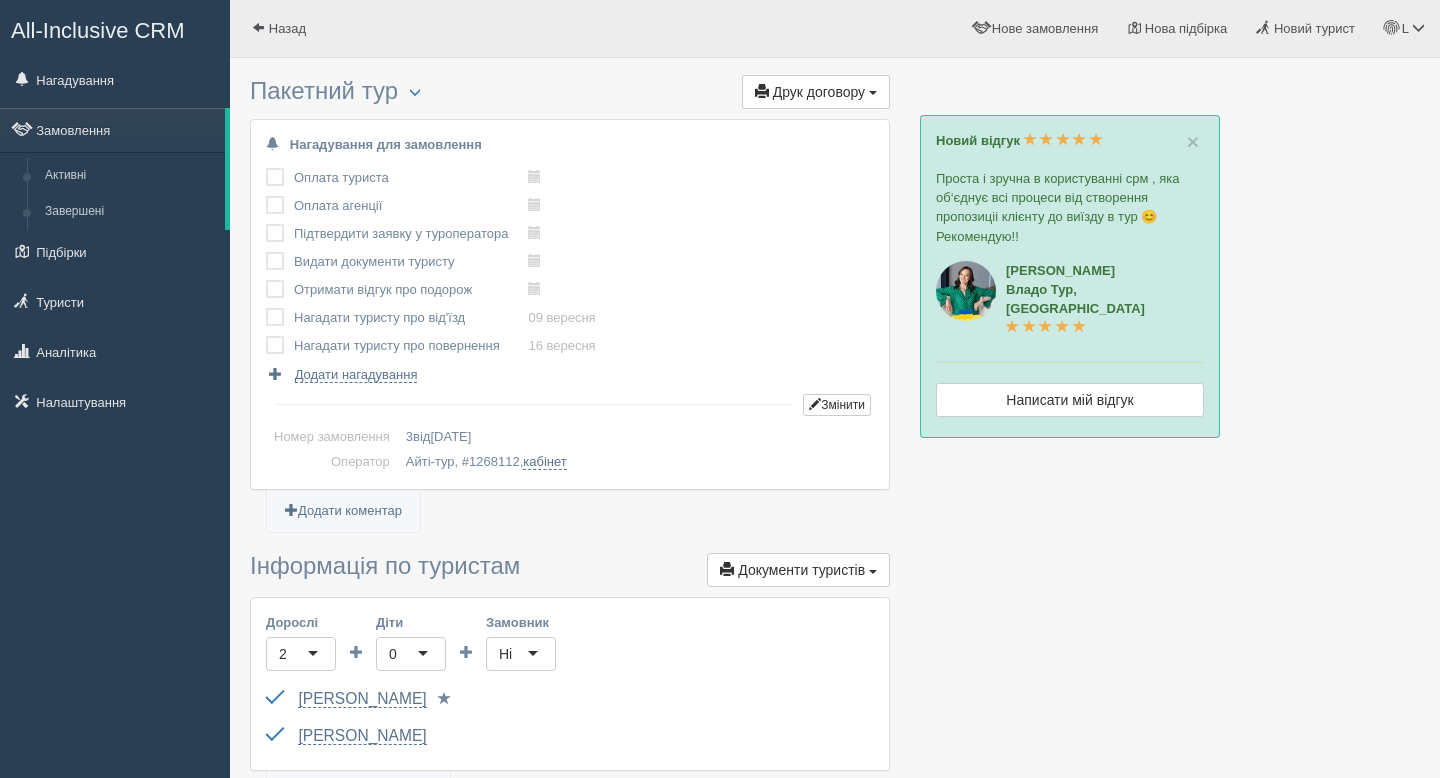 scroll, scrollTop: 0, scrollLeft: 0, axis: both 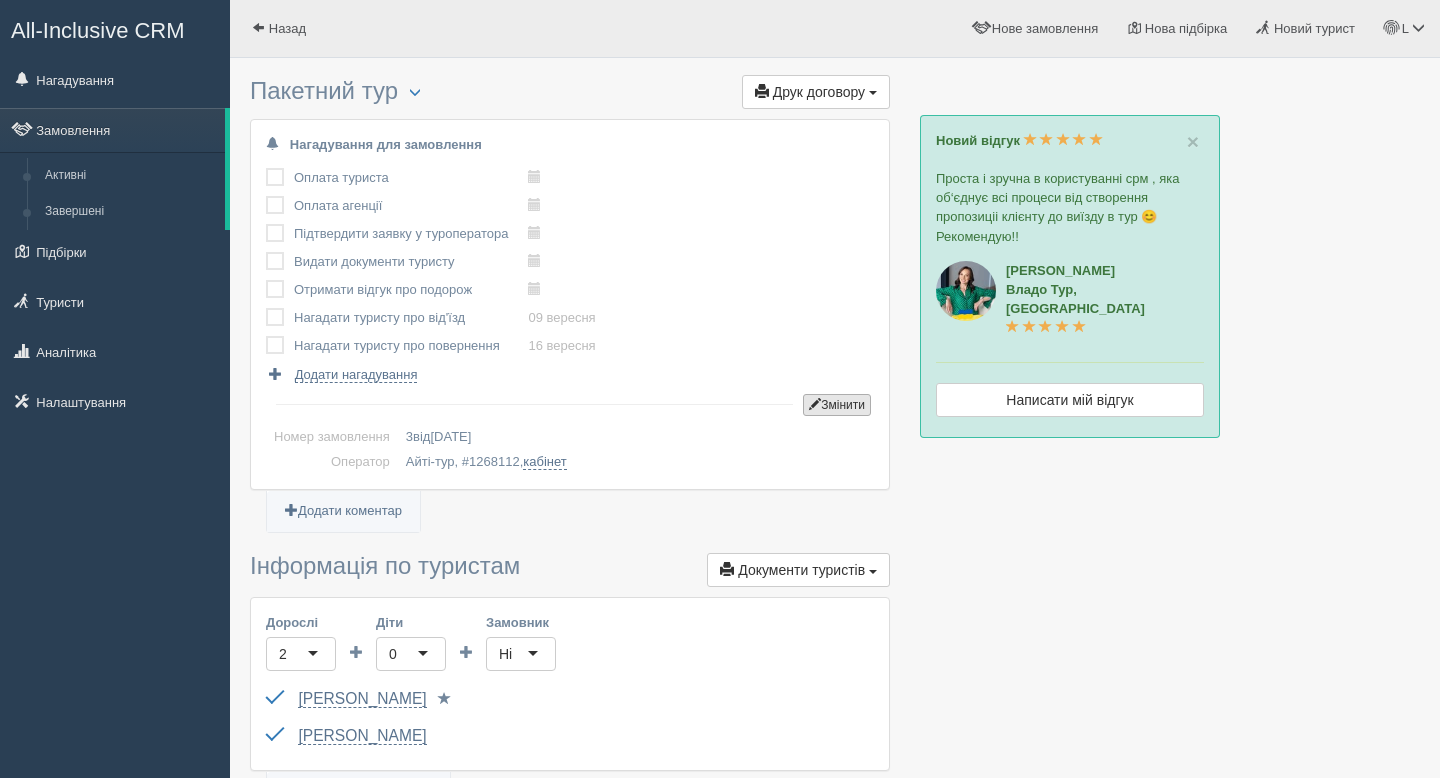 click on "Змінити" at bounding box center (837, 405) 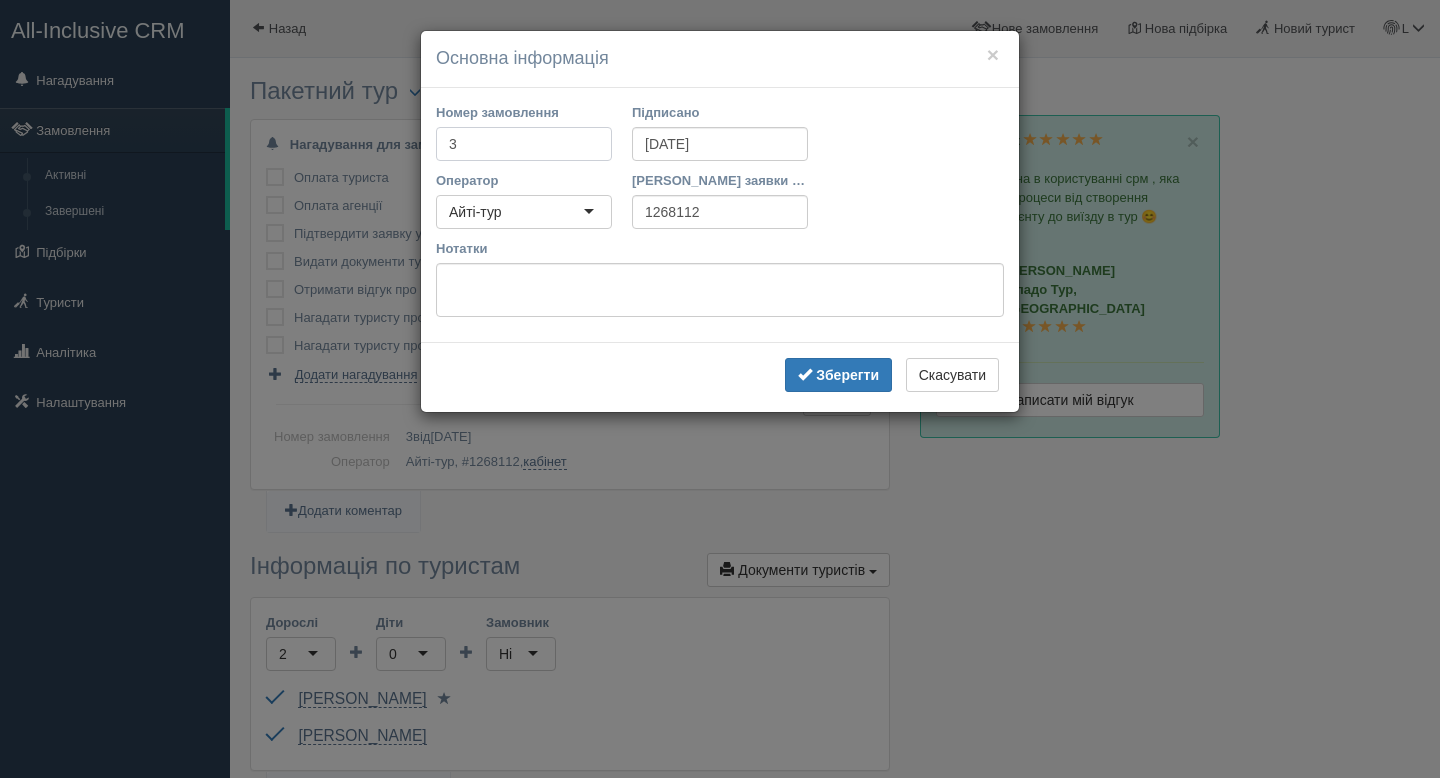 click on "3" at bounding box center [524, 144] 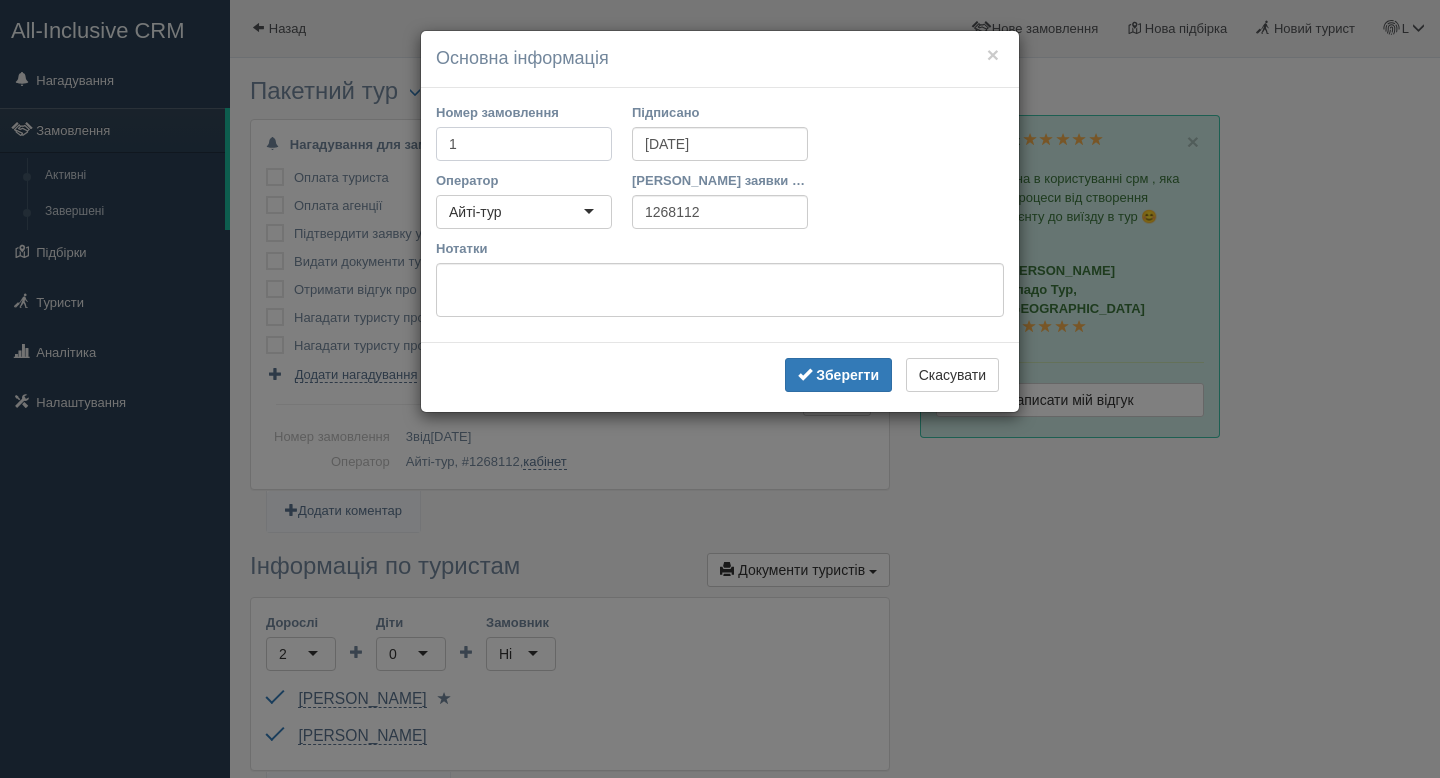 type on "1" 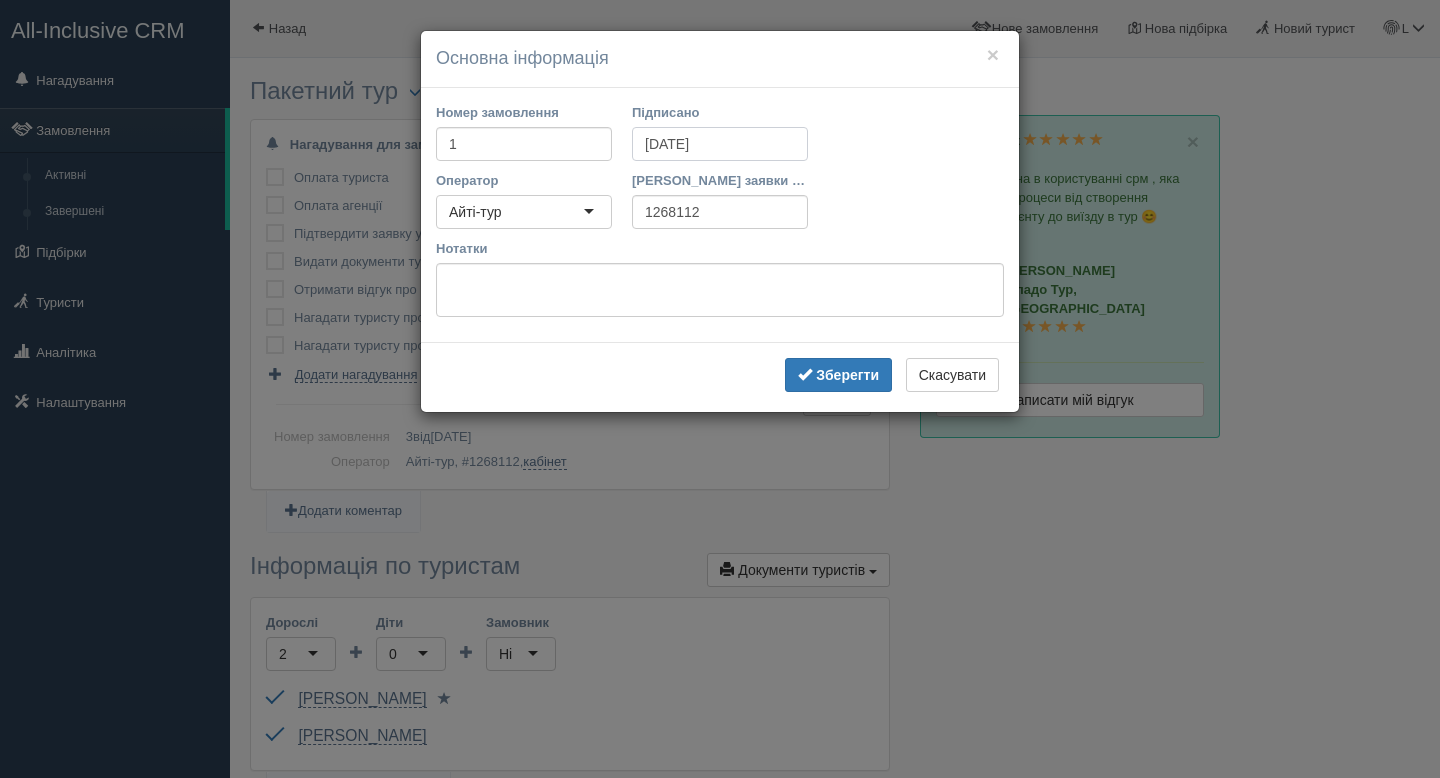 click on "[DATE]" at bounding box center (720, 144) 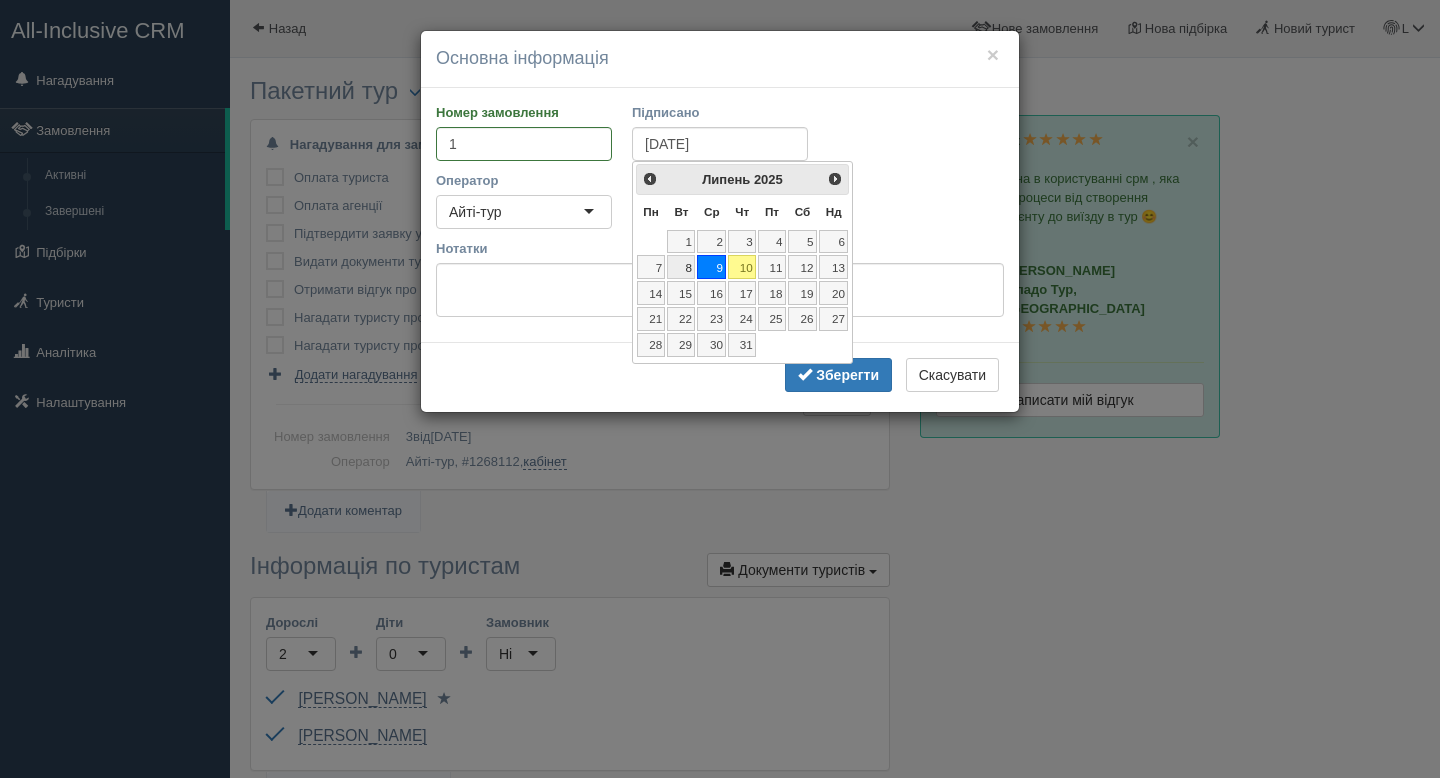 click on "8" at bounding box center [681, 267] 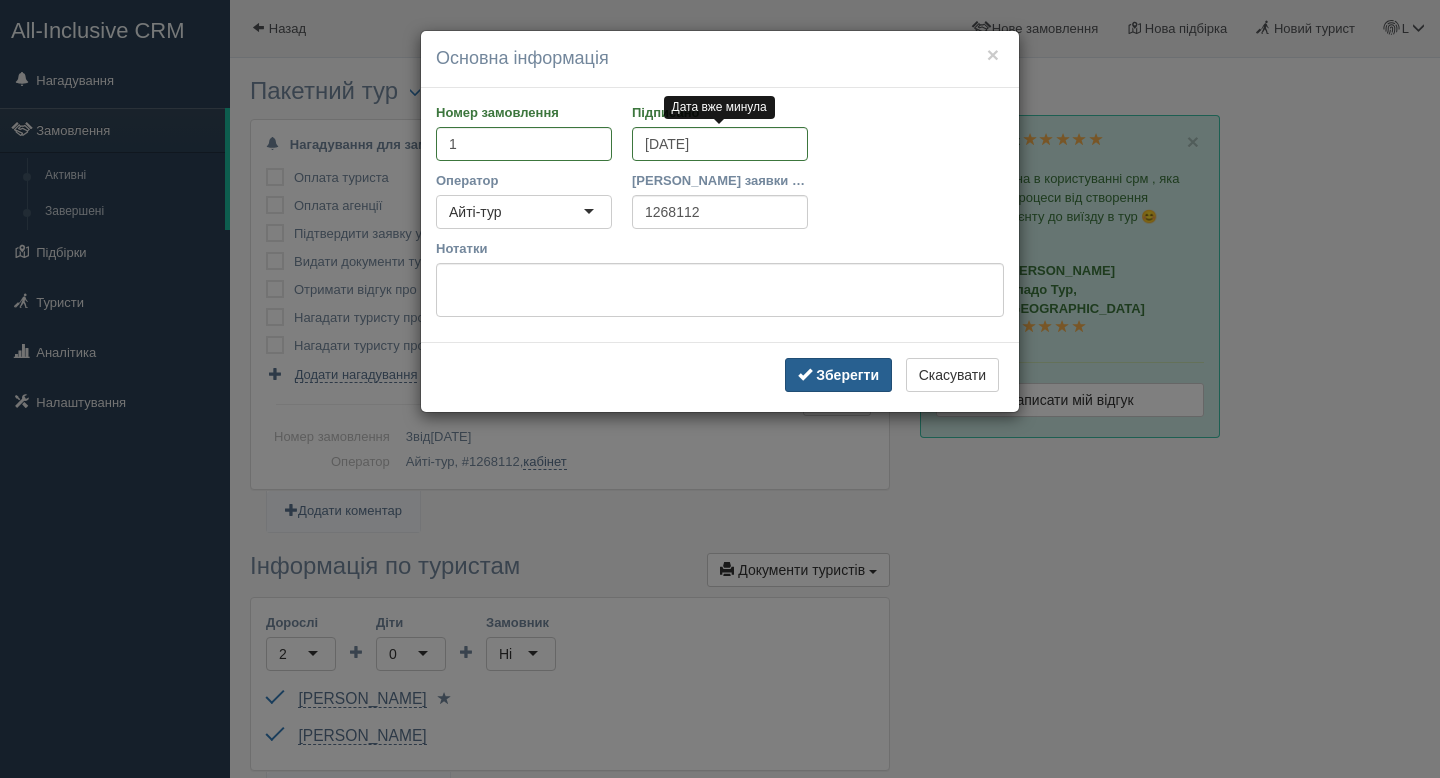 click on "Зберегти" at bounding box center [847, 375] 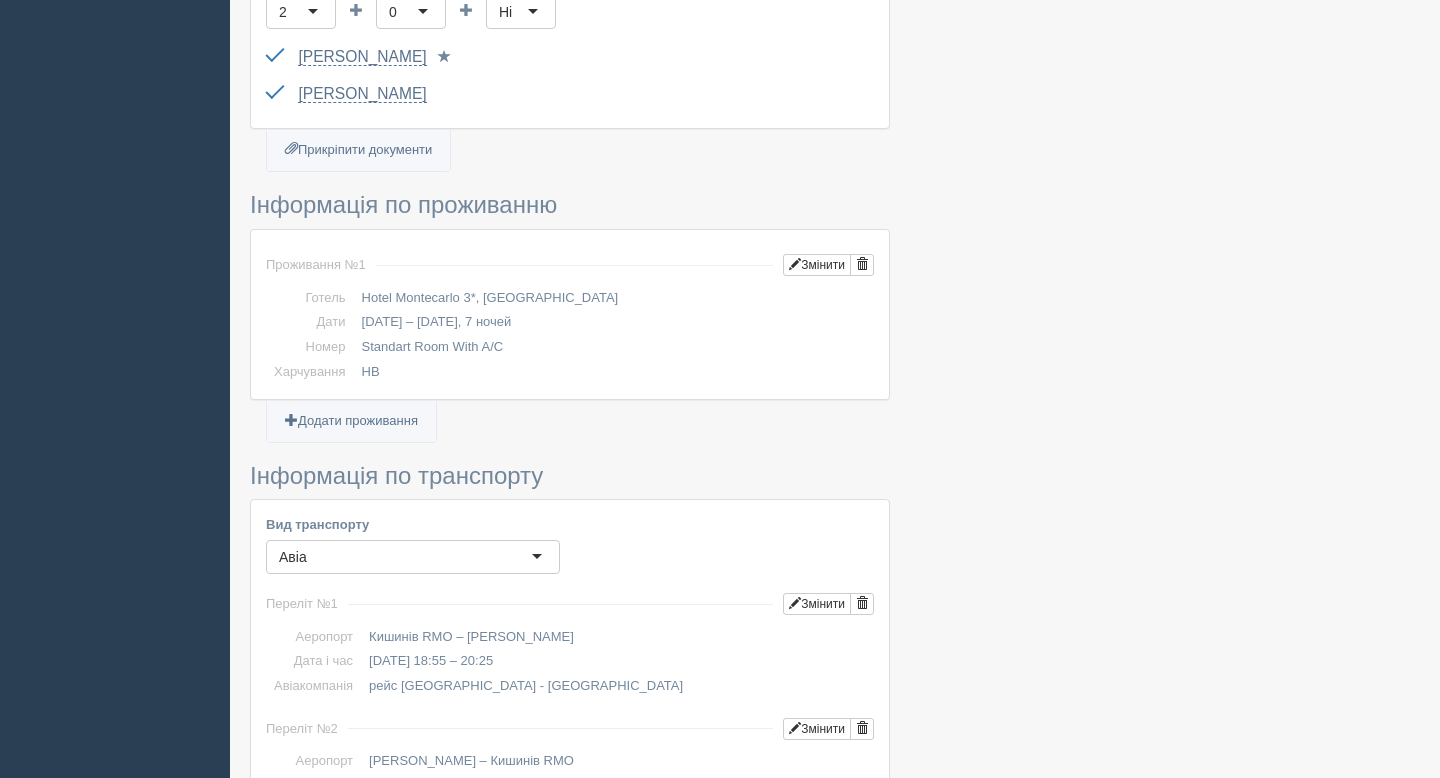 scroll, scrollTop: 0, scrollLeft: 0, axis: both 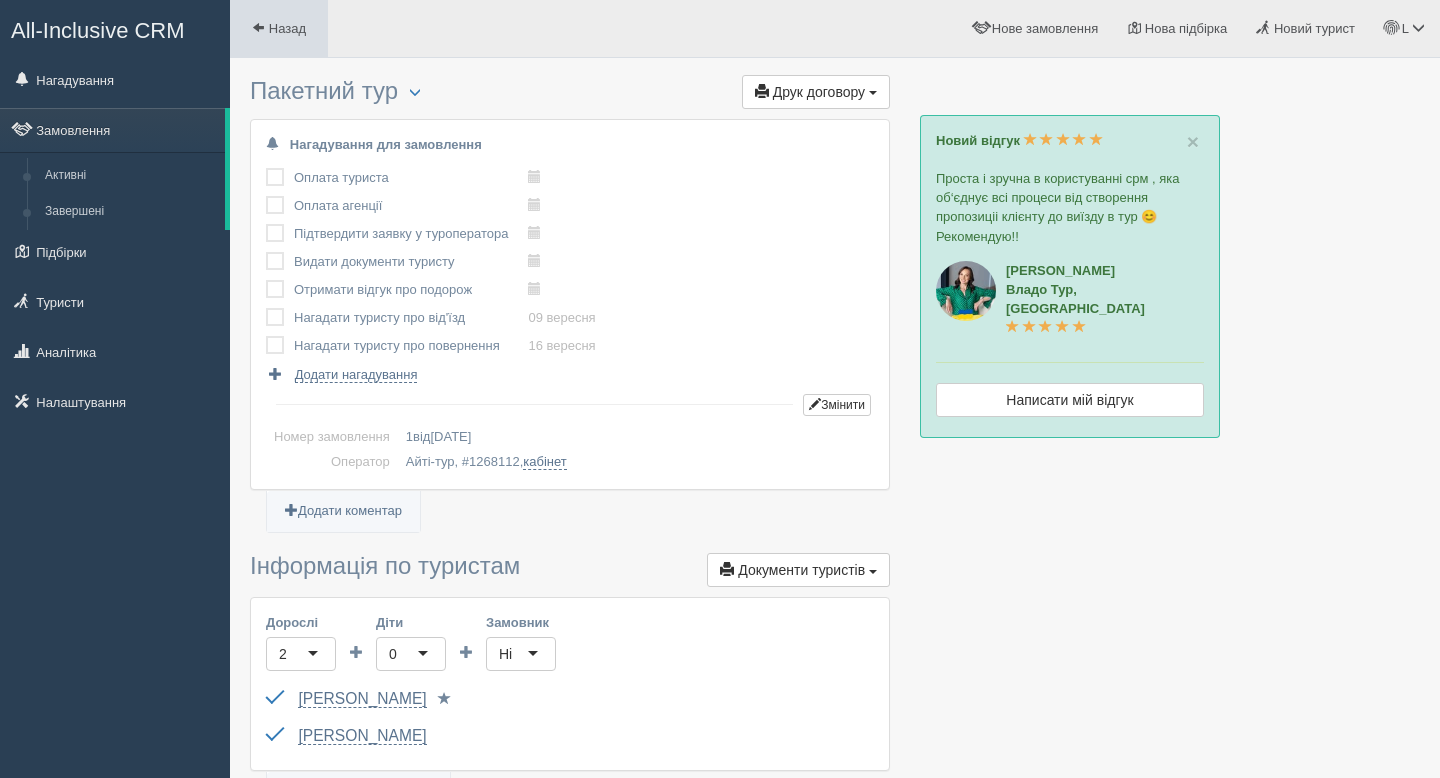 click on "Назад" at bounding box center (279, 28) 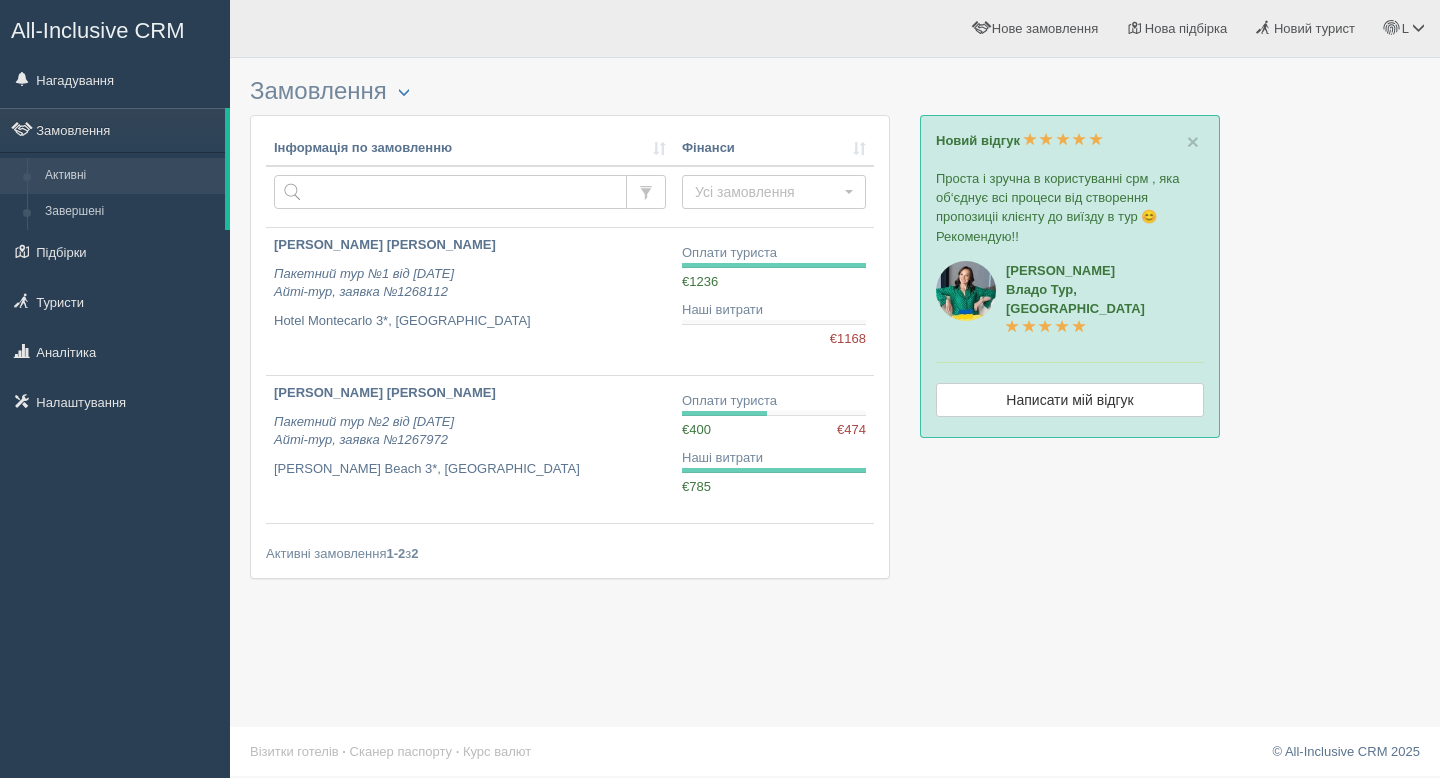 scroll, scrollTop: 0, scrollLeft: 0, axis: both 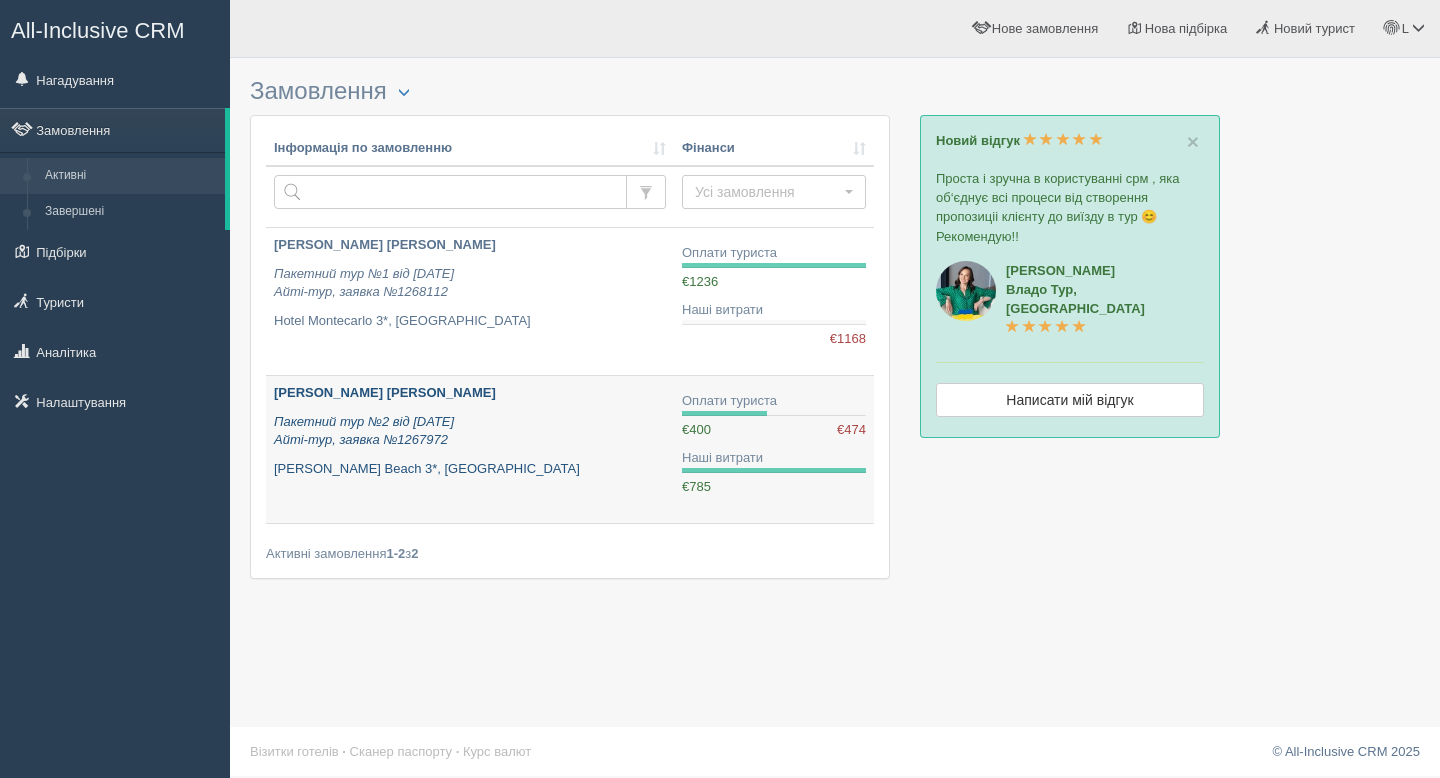 click on "[PERSON_NAME] Beach 3*, [GEOGRAPHIC_DATA]" at bounding box center (470, 469) 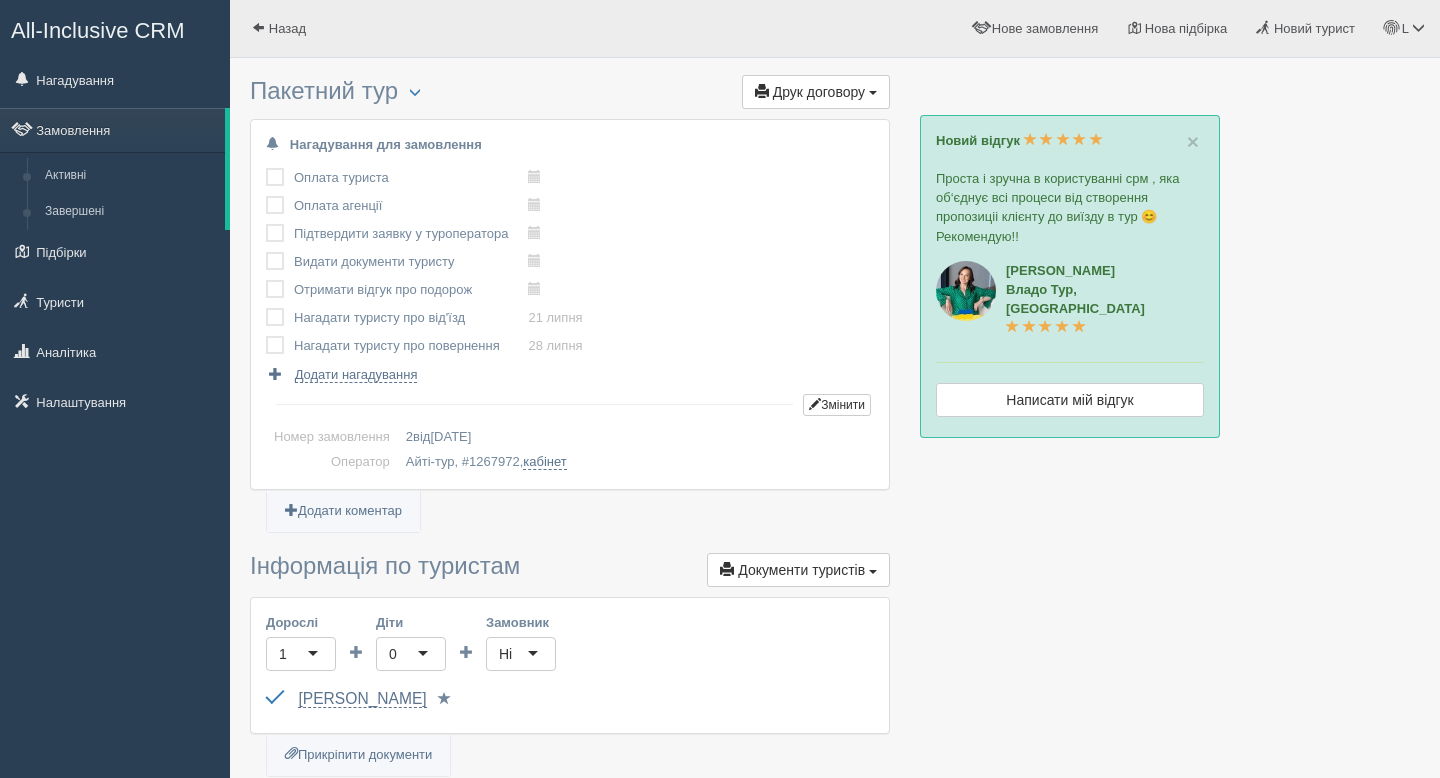 scroll, scrollTop: 0, scrollLeft: 0, axis: both 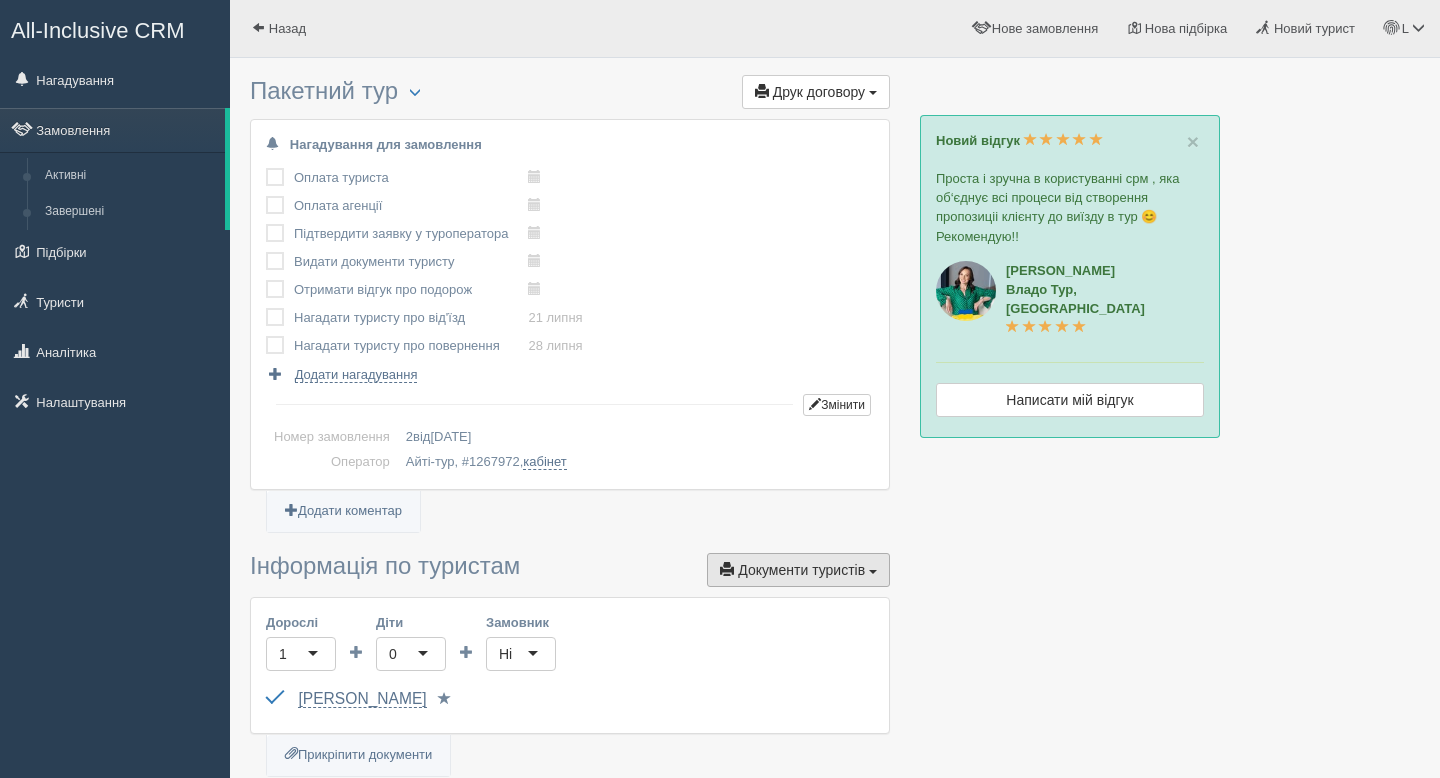 click on "Документи туристів" at bounding box center [801, 570] 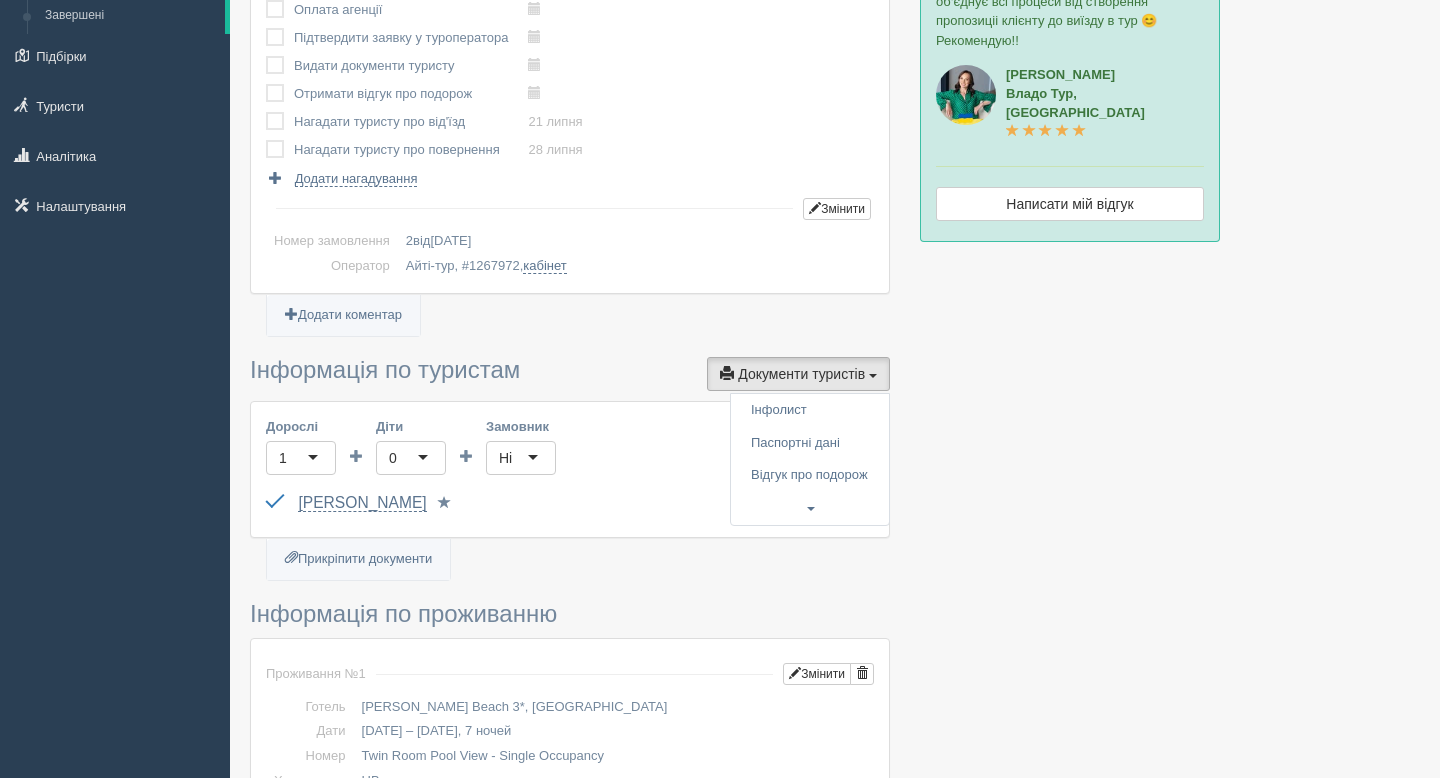scroll, scrollTop: 0, scrollLeft: 0, axis: both 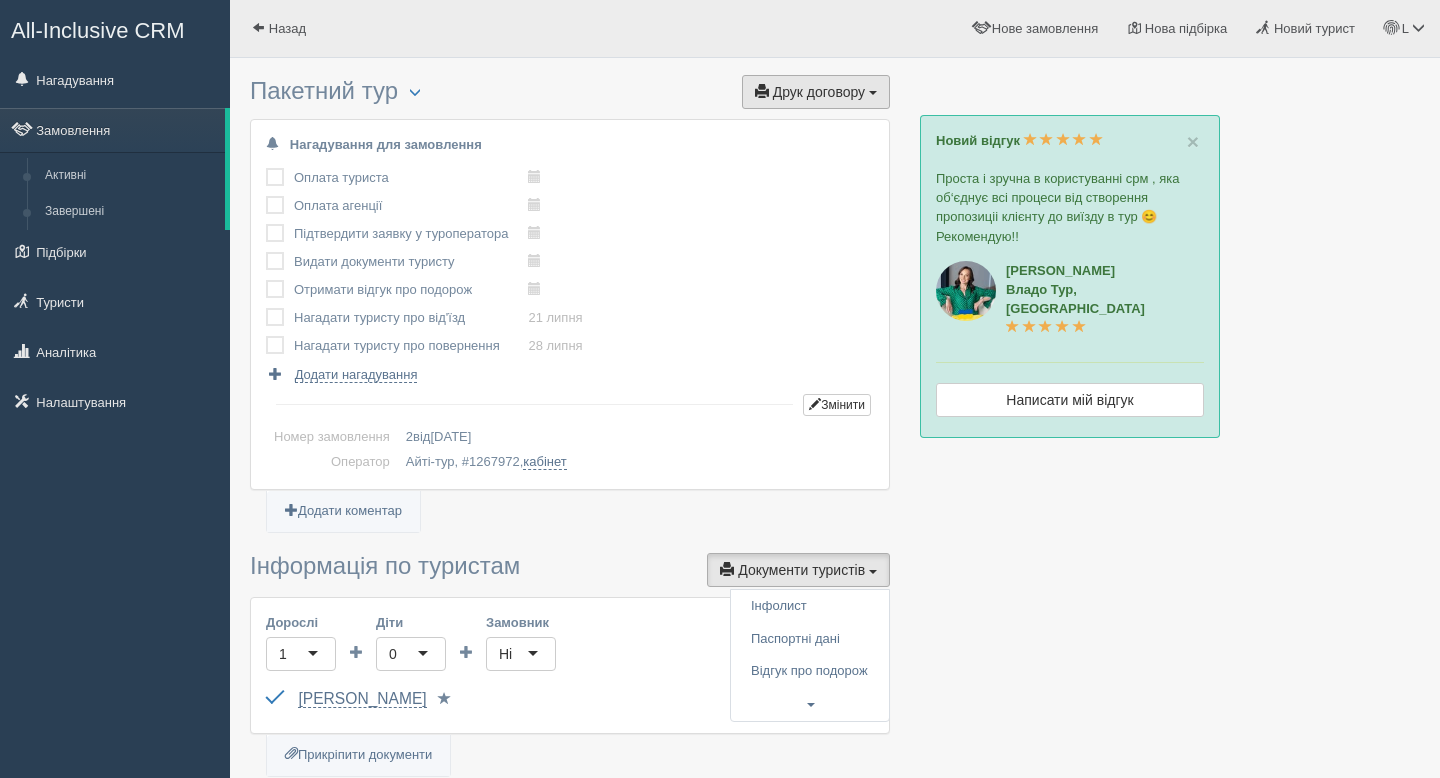 click on "Друк договору
Друк" at bounding box center [816, 92] 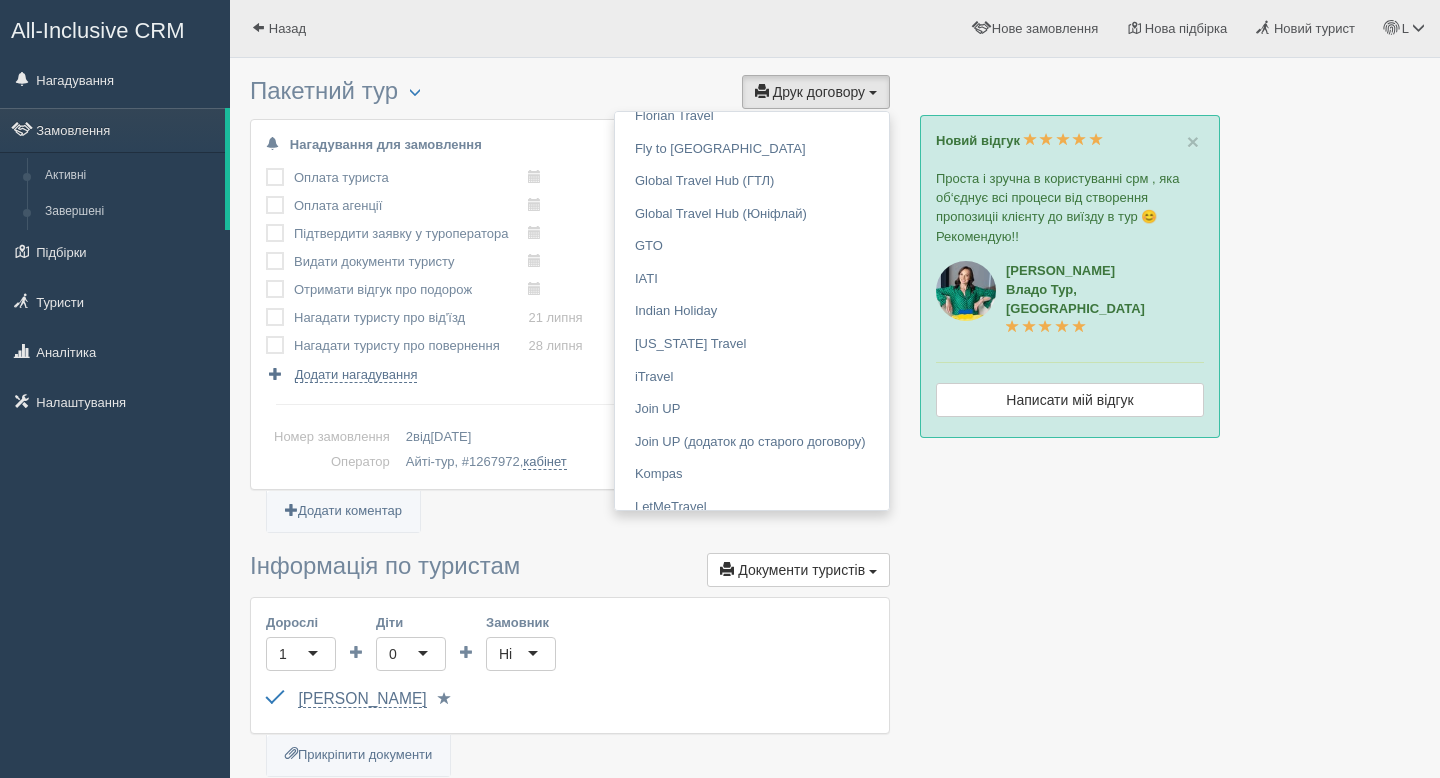 scroll, scrollTop: 821, scrollLeft: 0, axis: vertical 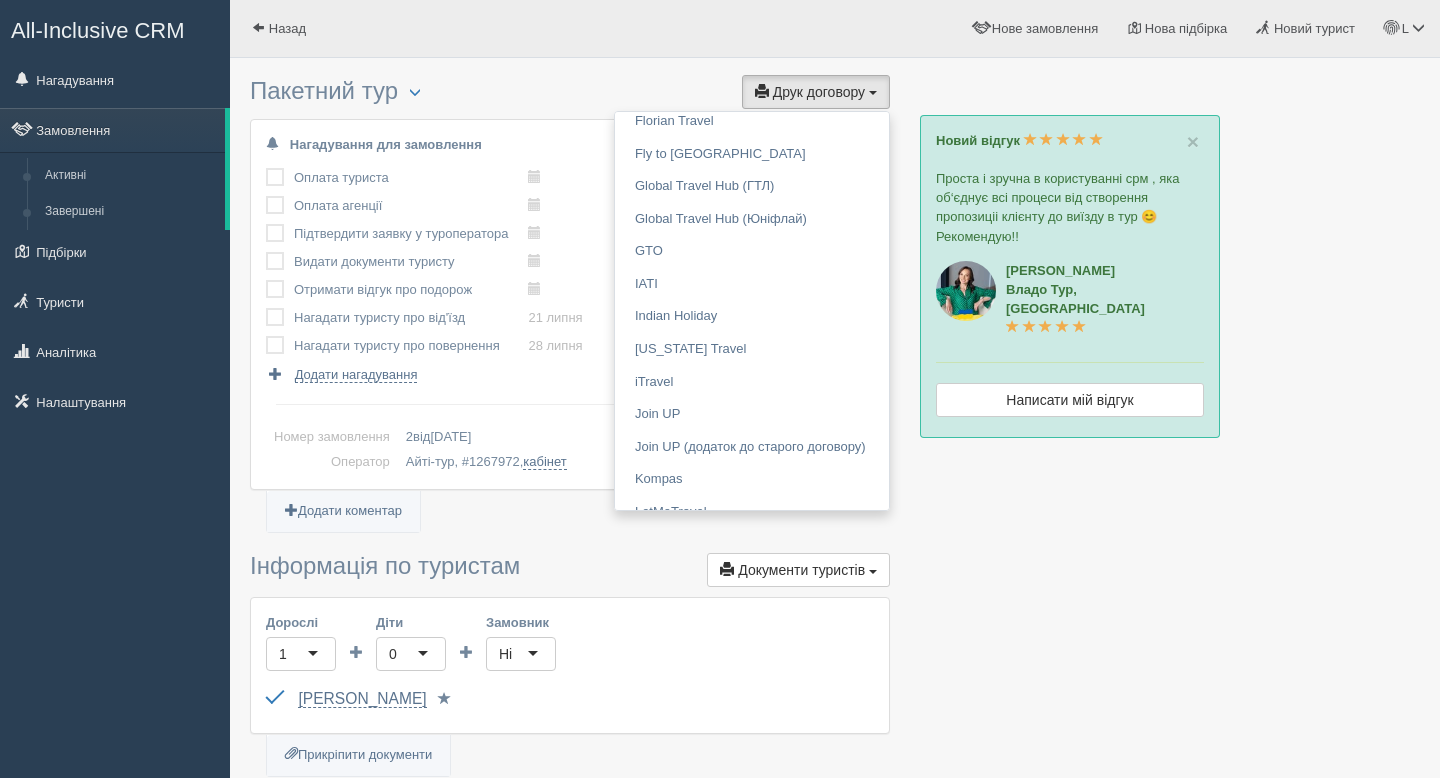 click at bounding box center [835, 1151] 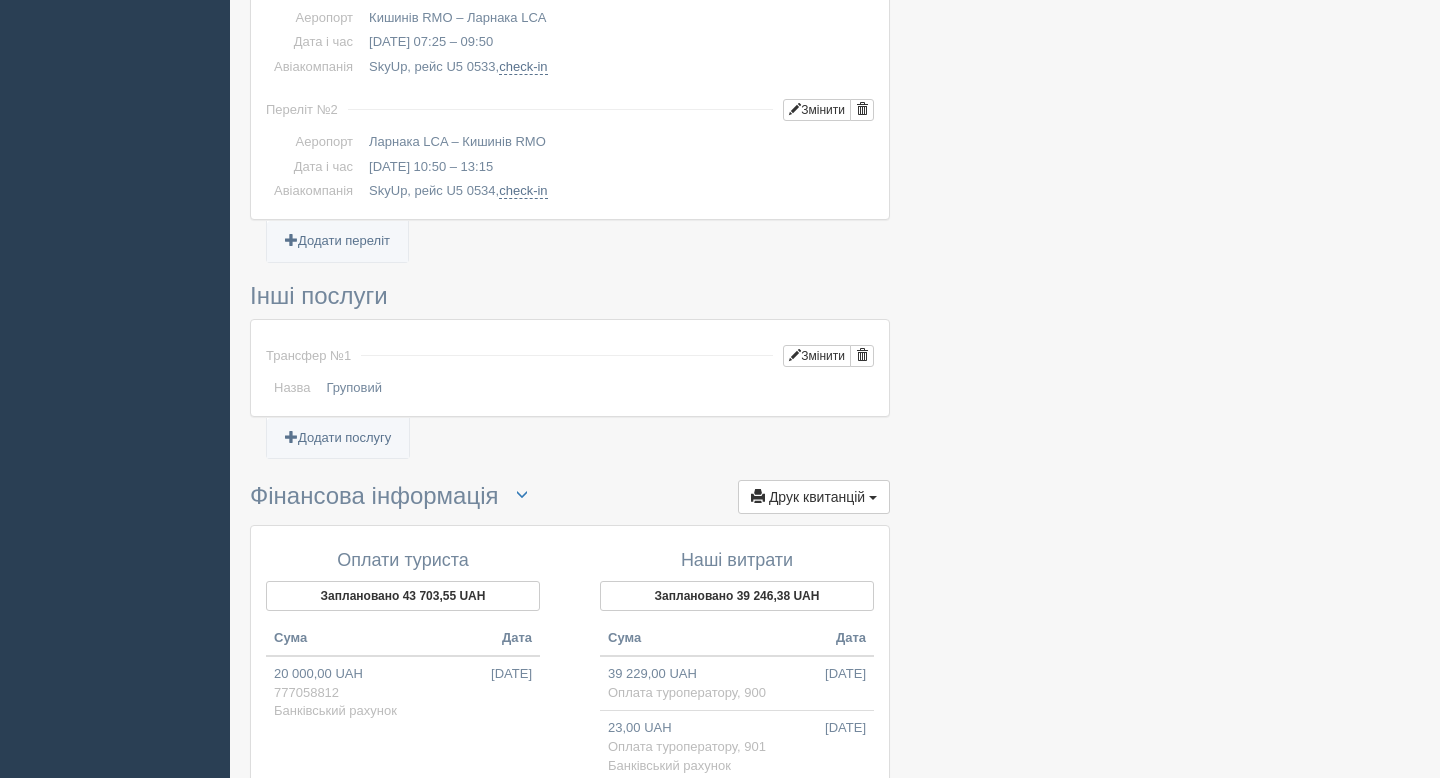 scroll, scrollTop: 1221, scrollLeft: 0, axis: vertical 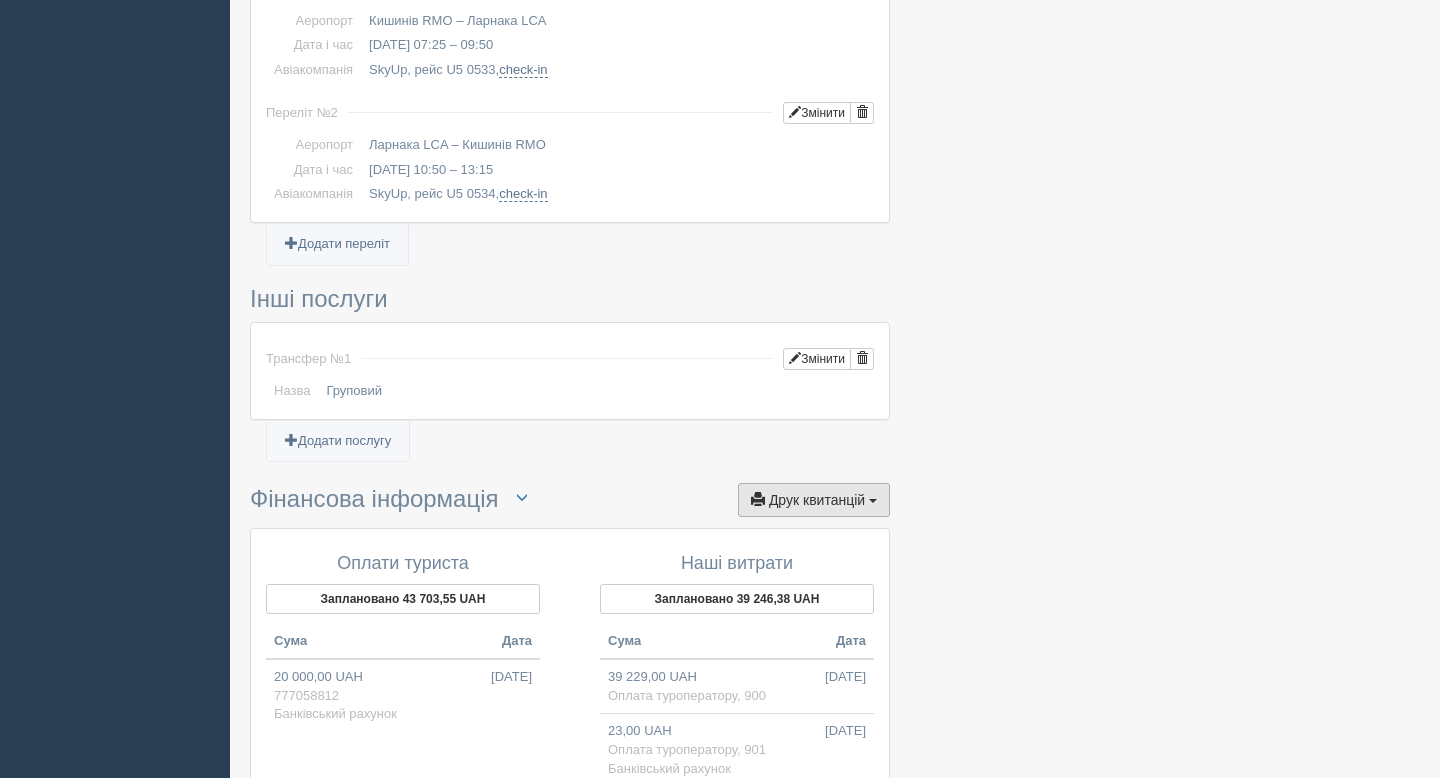 click at bounding box center [873, 501] 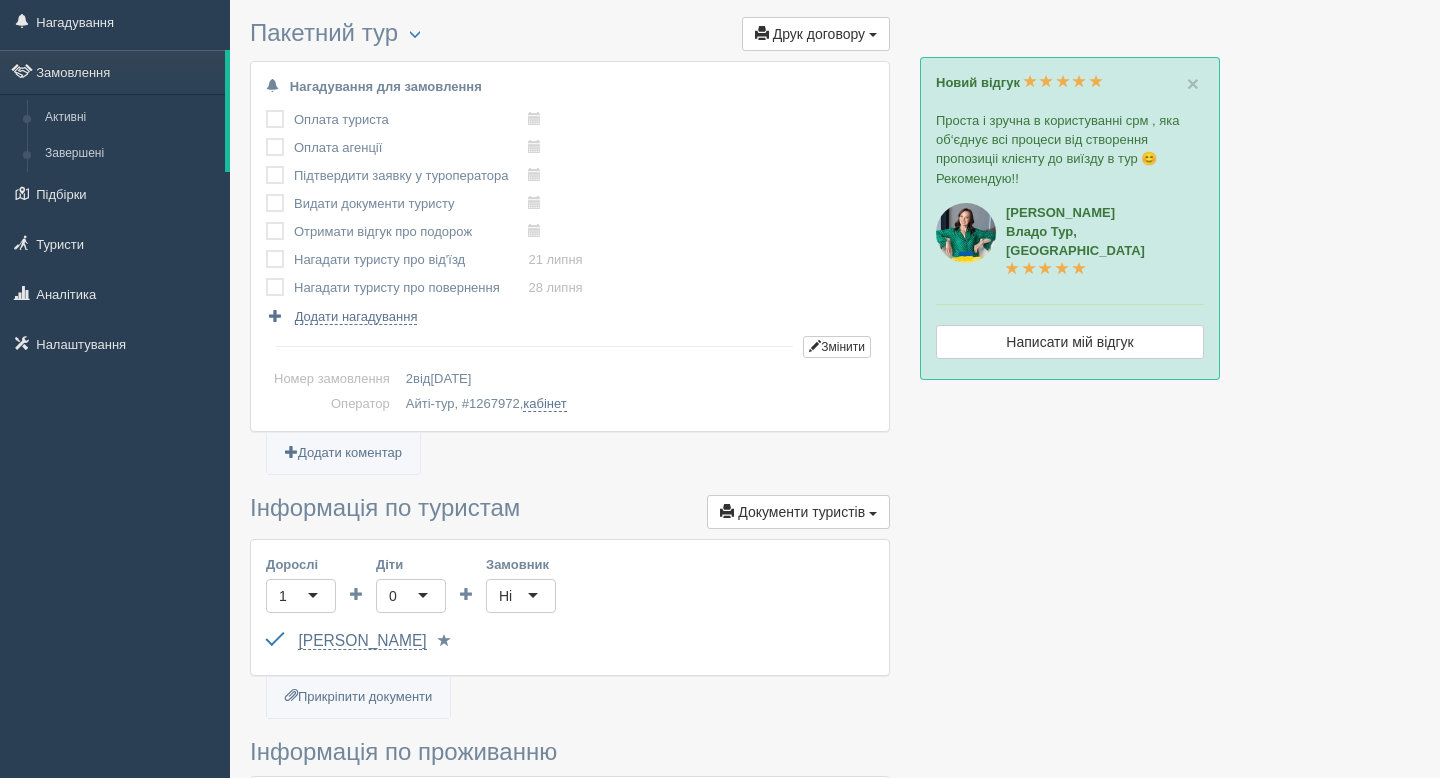 scroll, scrollTop: 0, scrollLeft: 0, axis: both 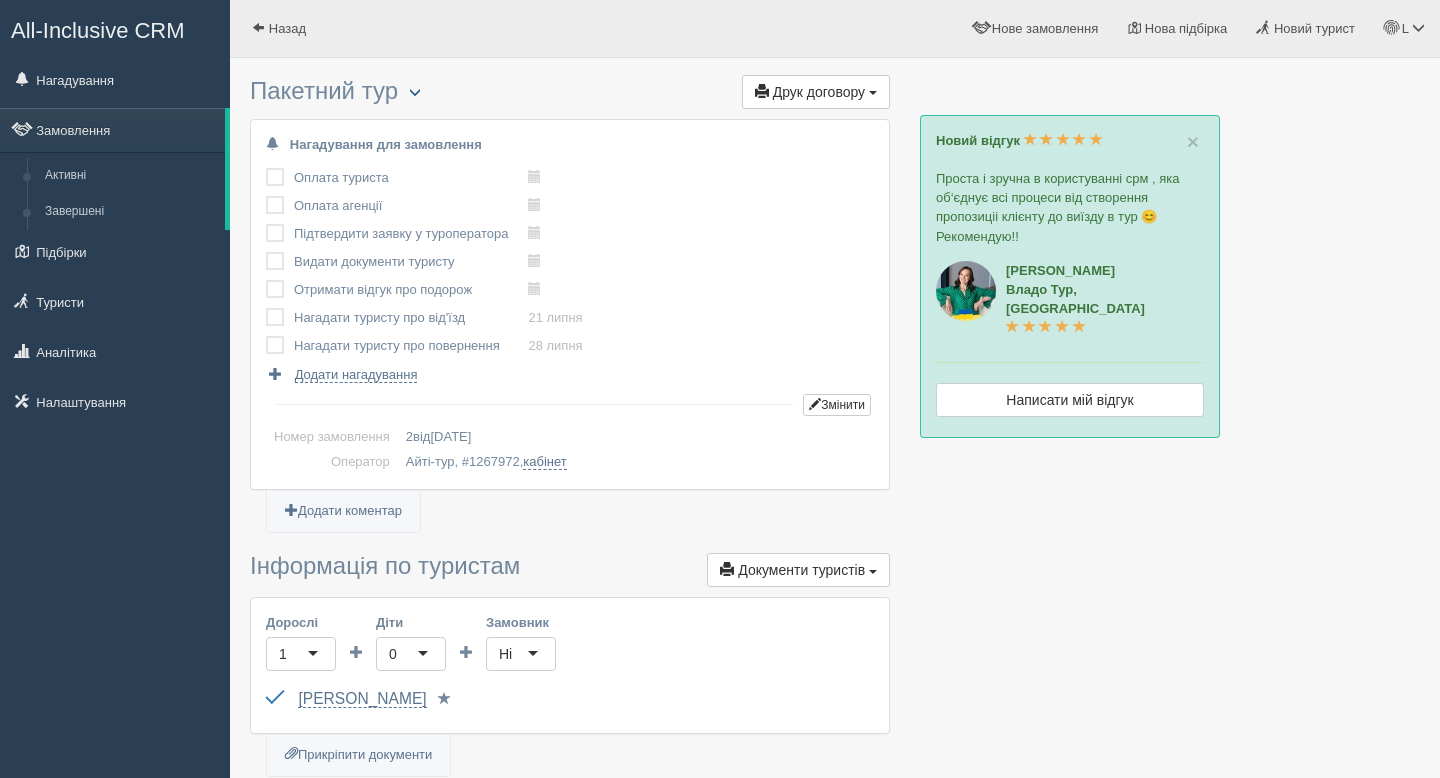click at bounding box center [415, 92] 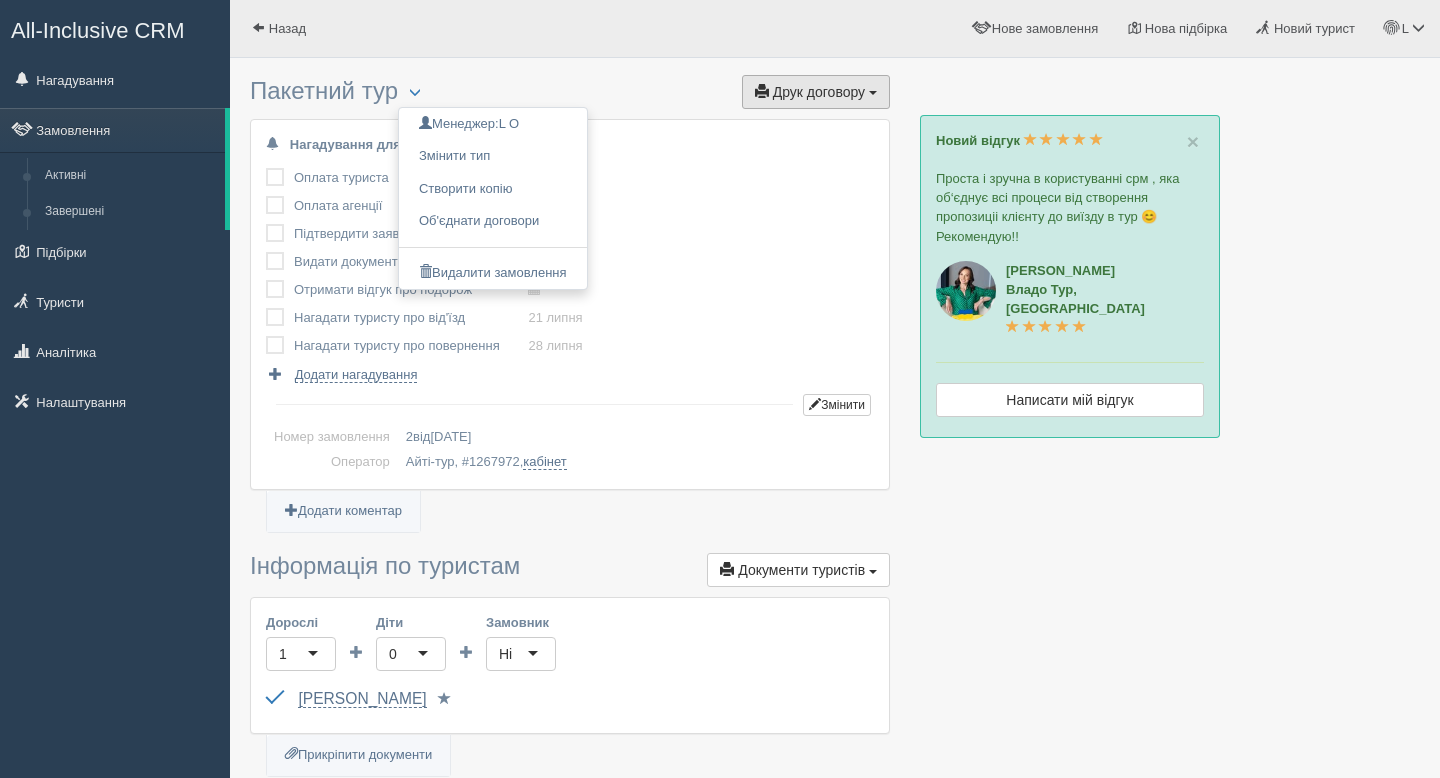 click on "Друк договору
Друк" at bounding box center [816, 92] 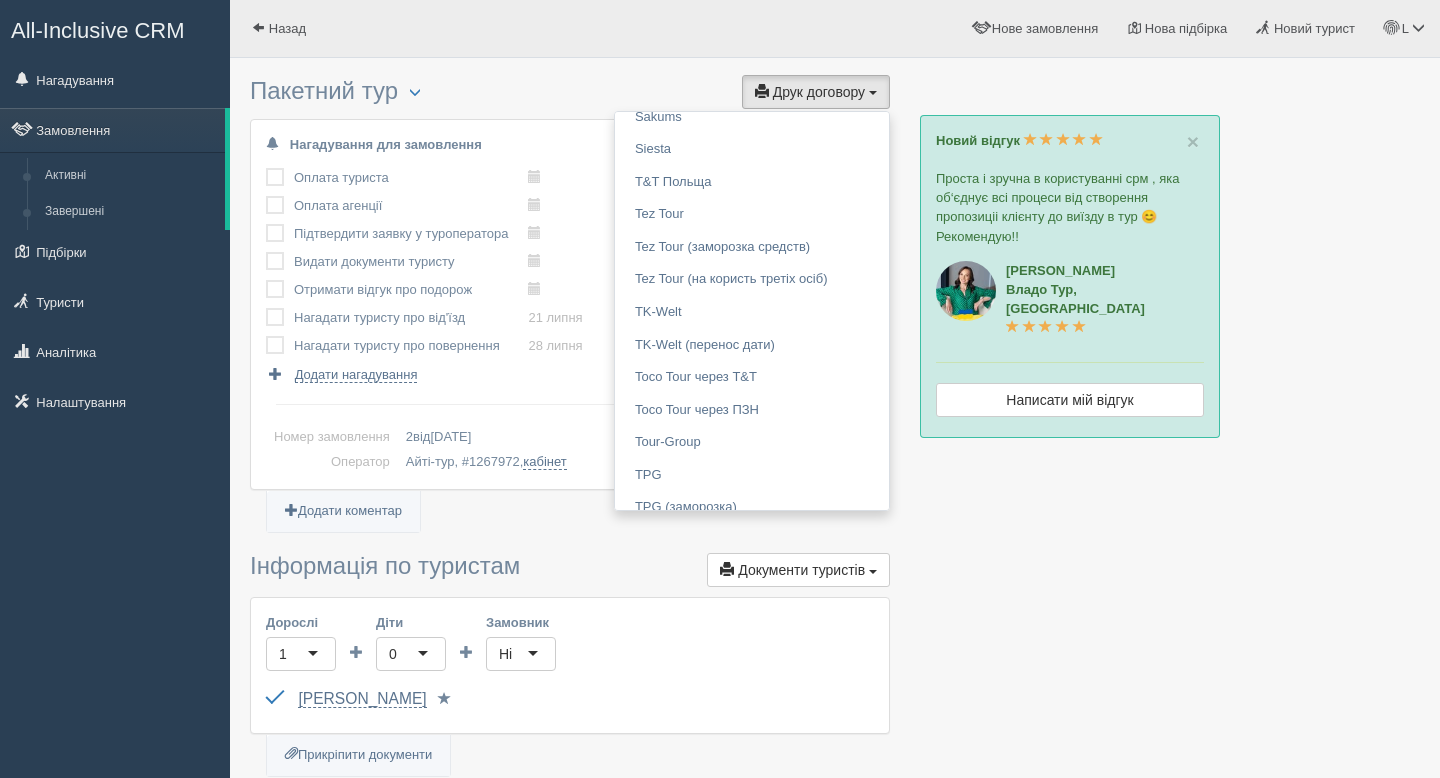 scroll, scrollTop: 0, scrollLeft: 0, axis: both 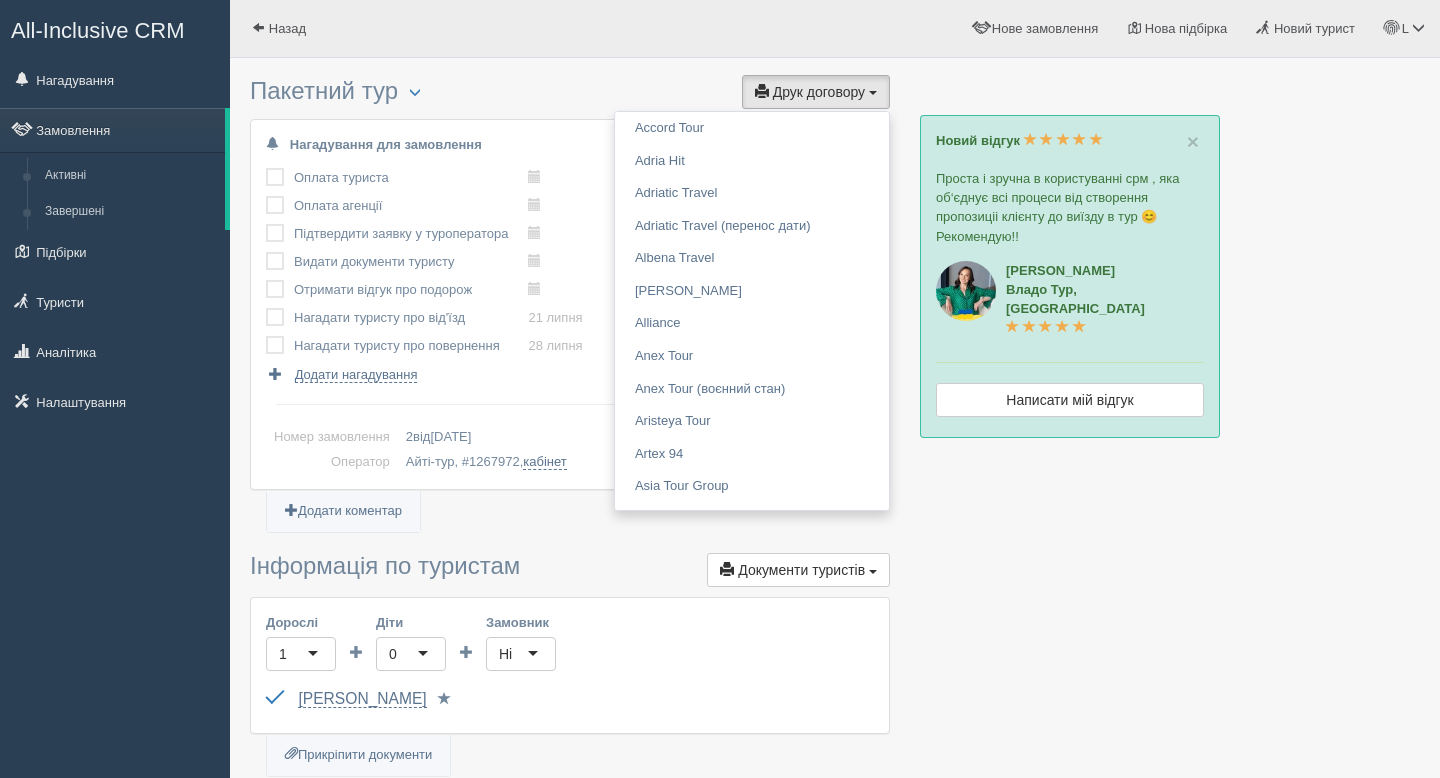 click at bounding box center (835, 1151) 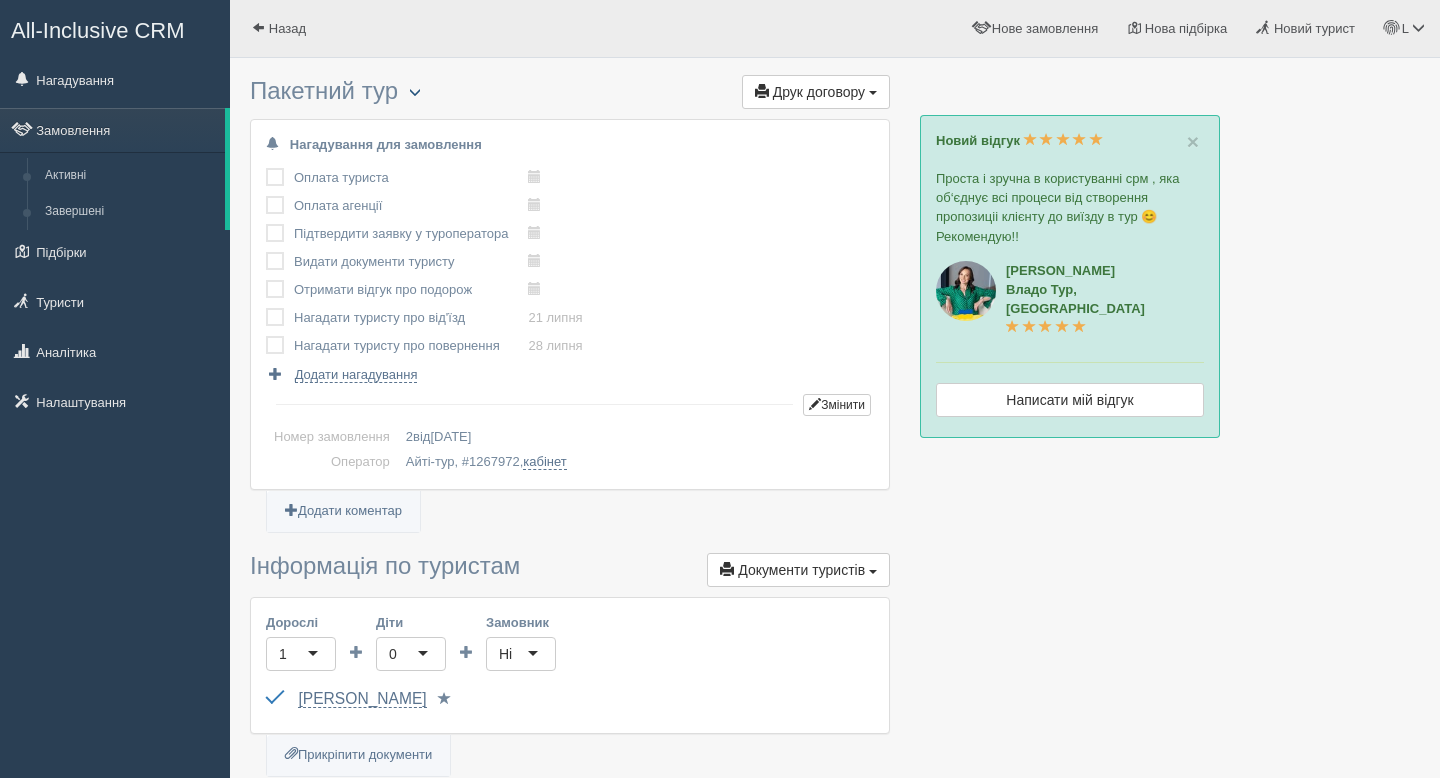 click at bounding box center [415, 93] 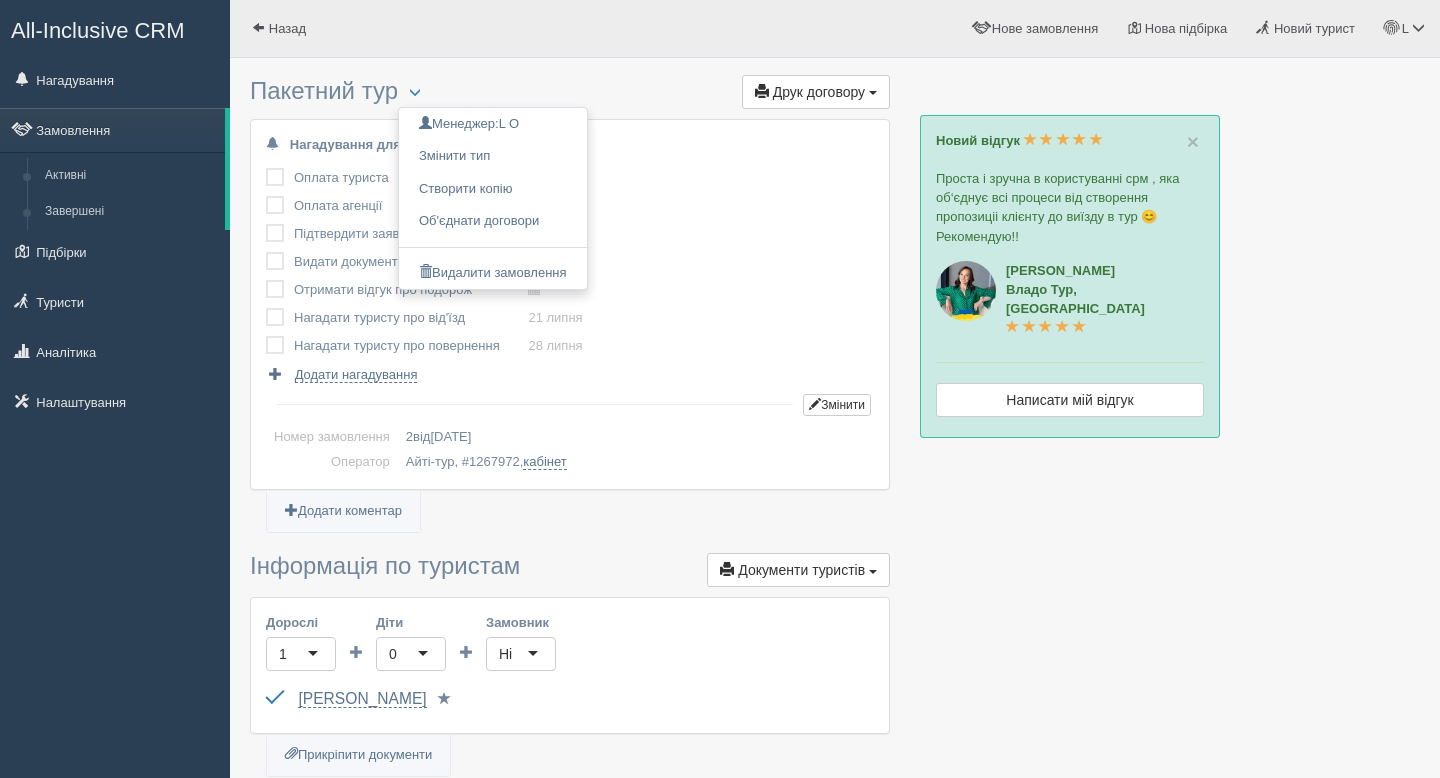 click on "Пакетний тур
Менеджер:
L O
Змінити тип
Створити копію
Об'єднати договори
Видалити замовлення" at bounding box center (570, 1151) 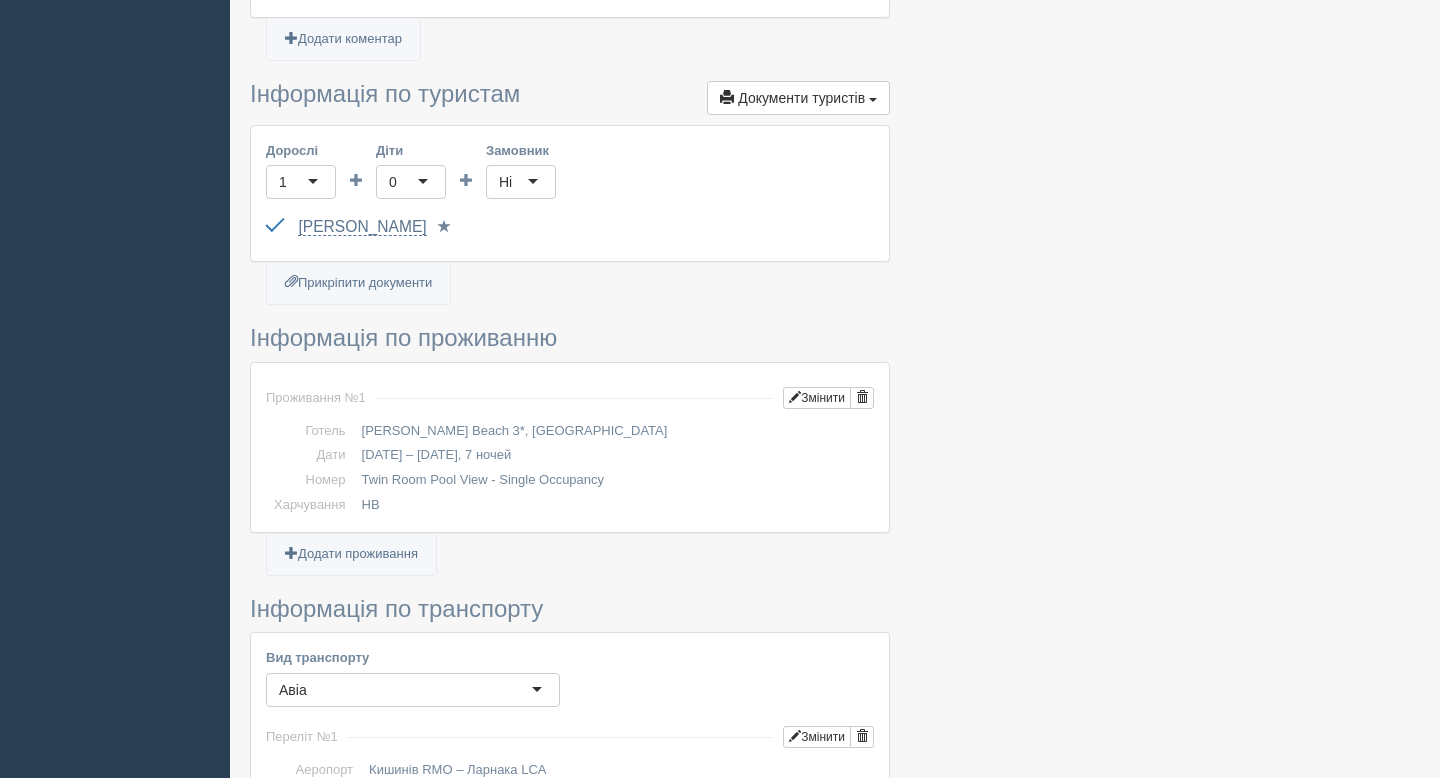 scroll, scrollTop: 473, scrollLeft: 0, axis: vertical 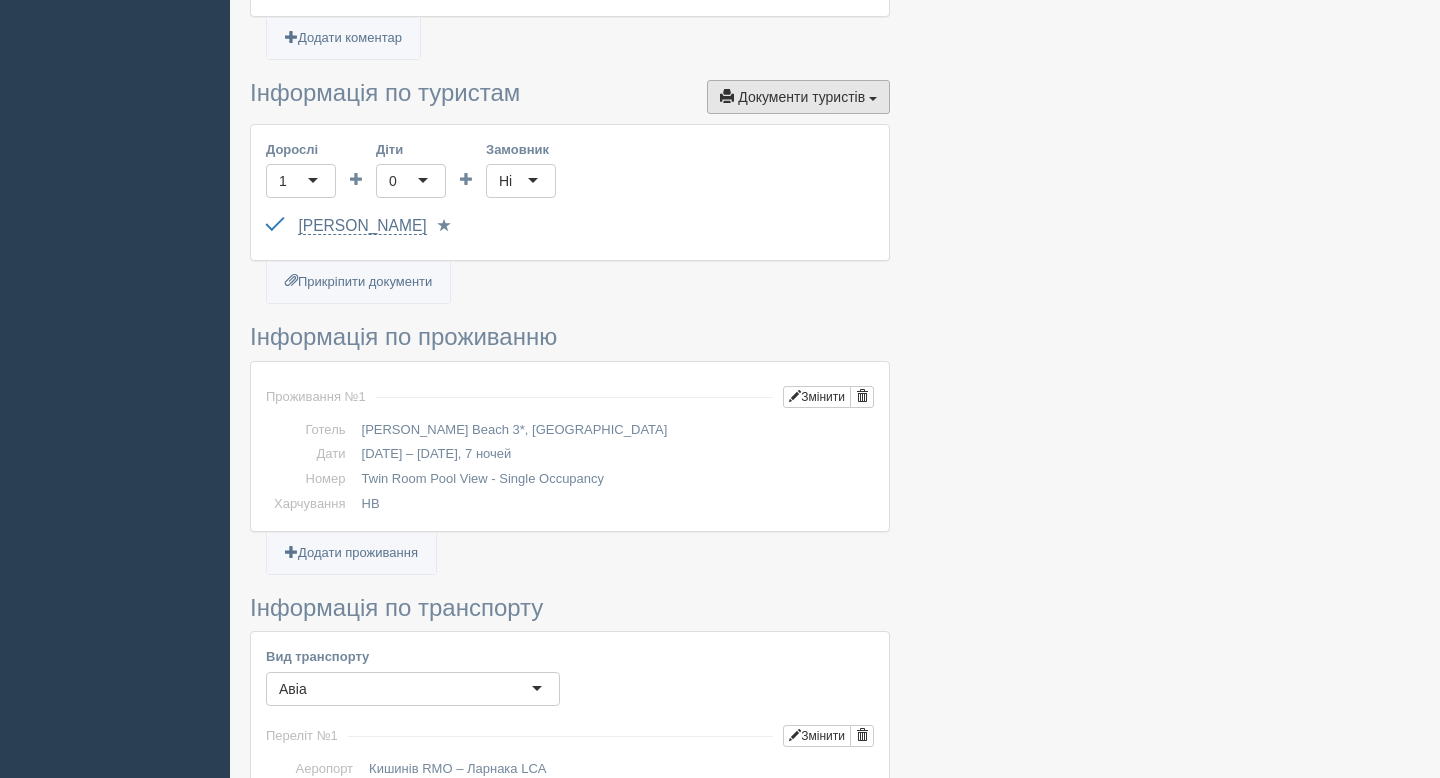 click on "Документи туристів
Документи" at bounding box center [798, 97] 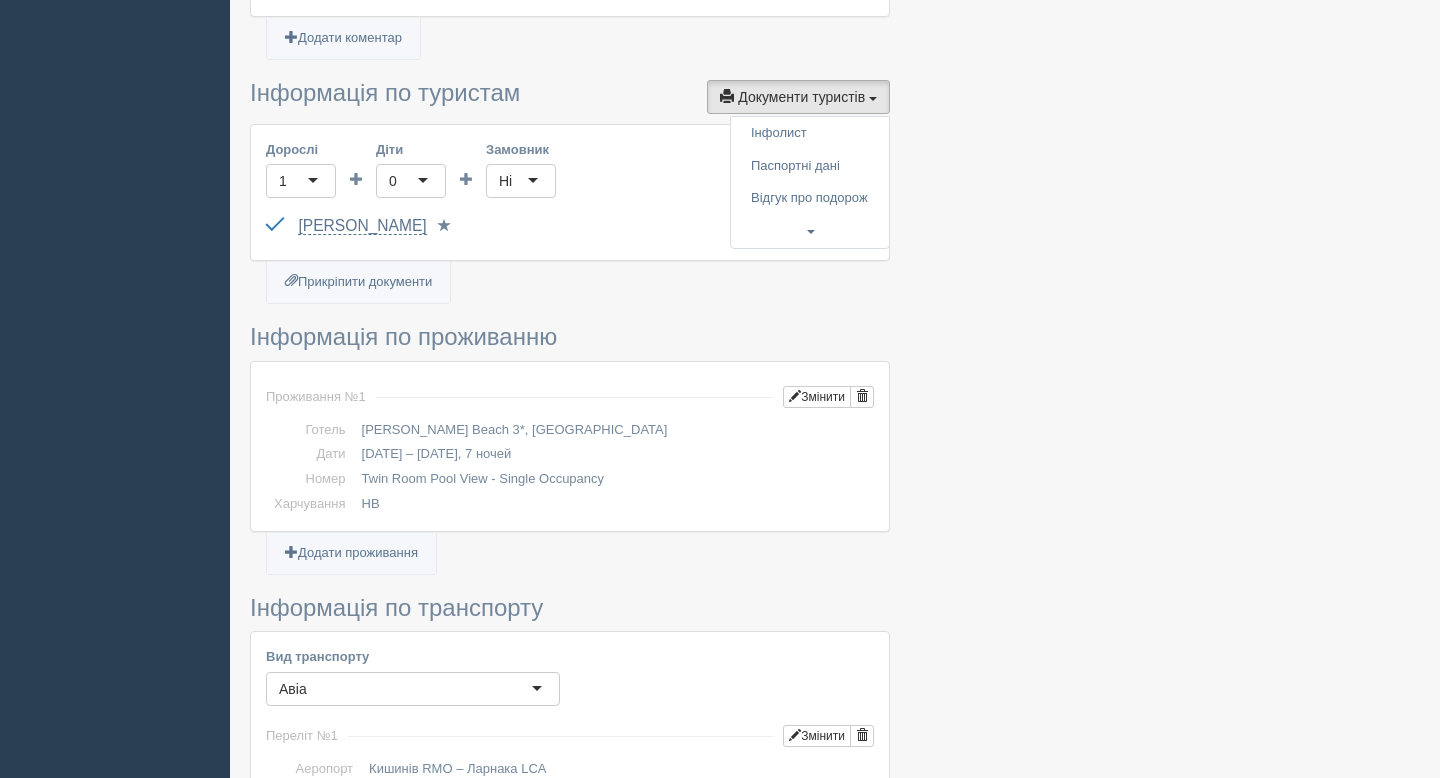 click at bounding box center (835, 678) 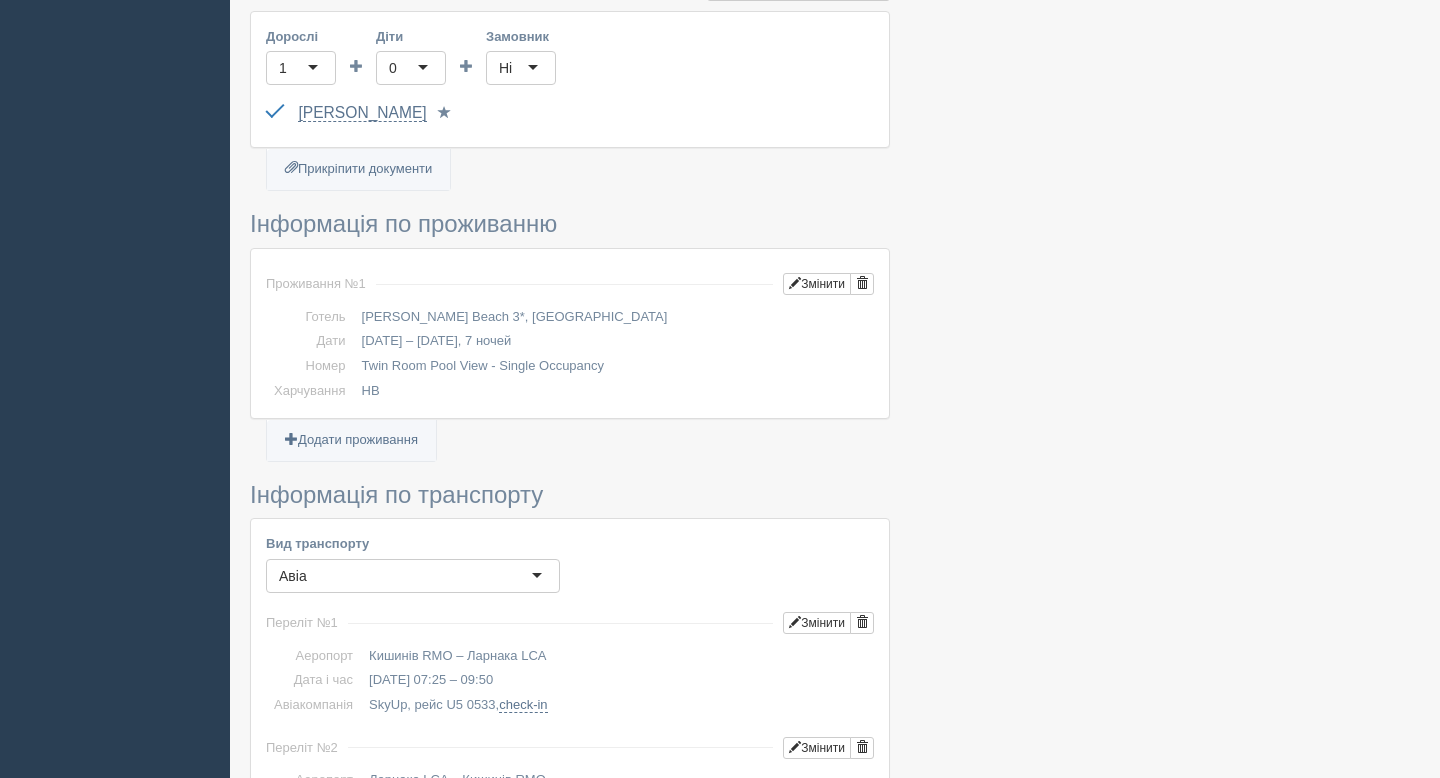 scroll, scrollTop: 592, scrollLeft: 0, axis: vertical 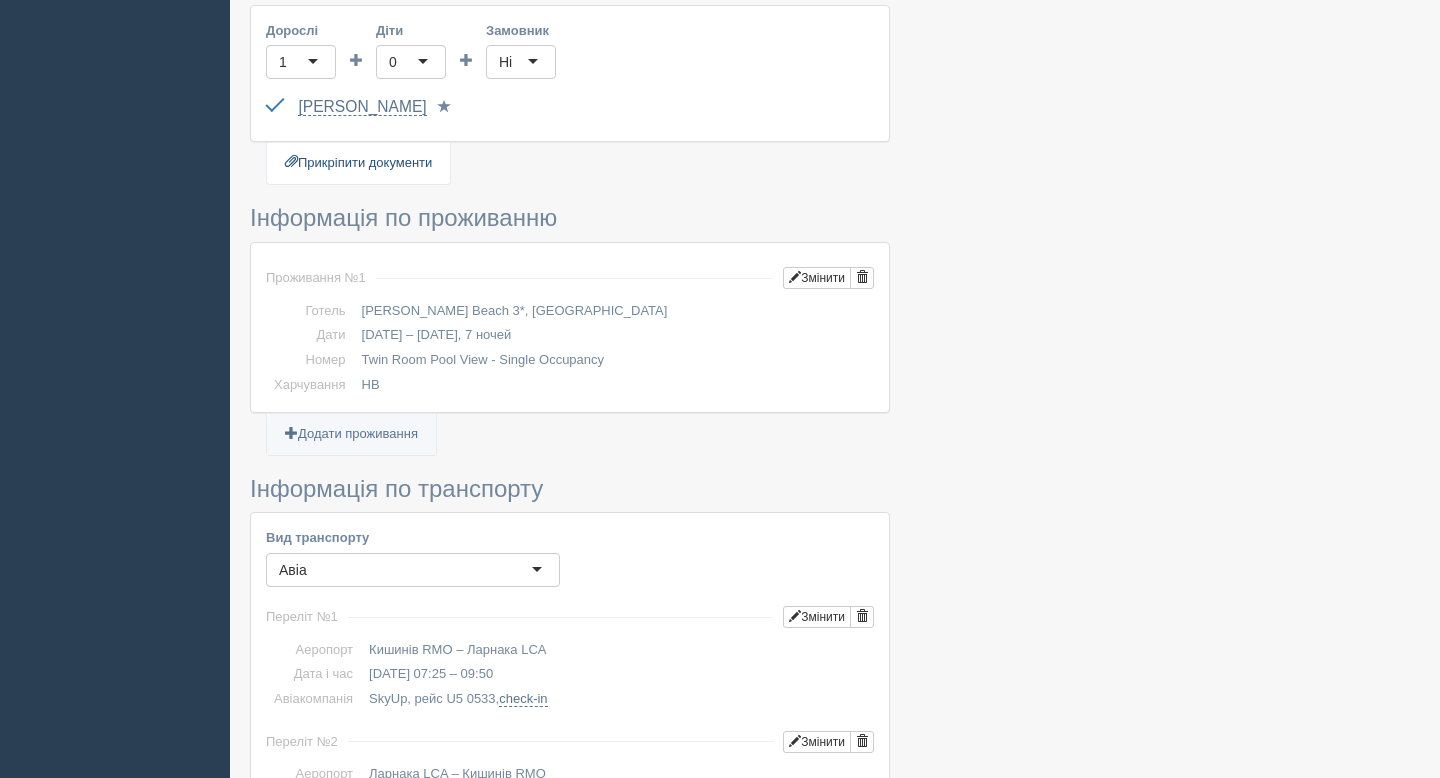 click on "Прикріпити документи" at bounding box center [358, 163] 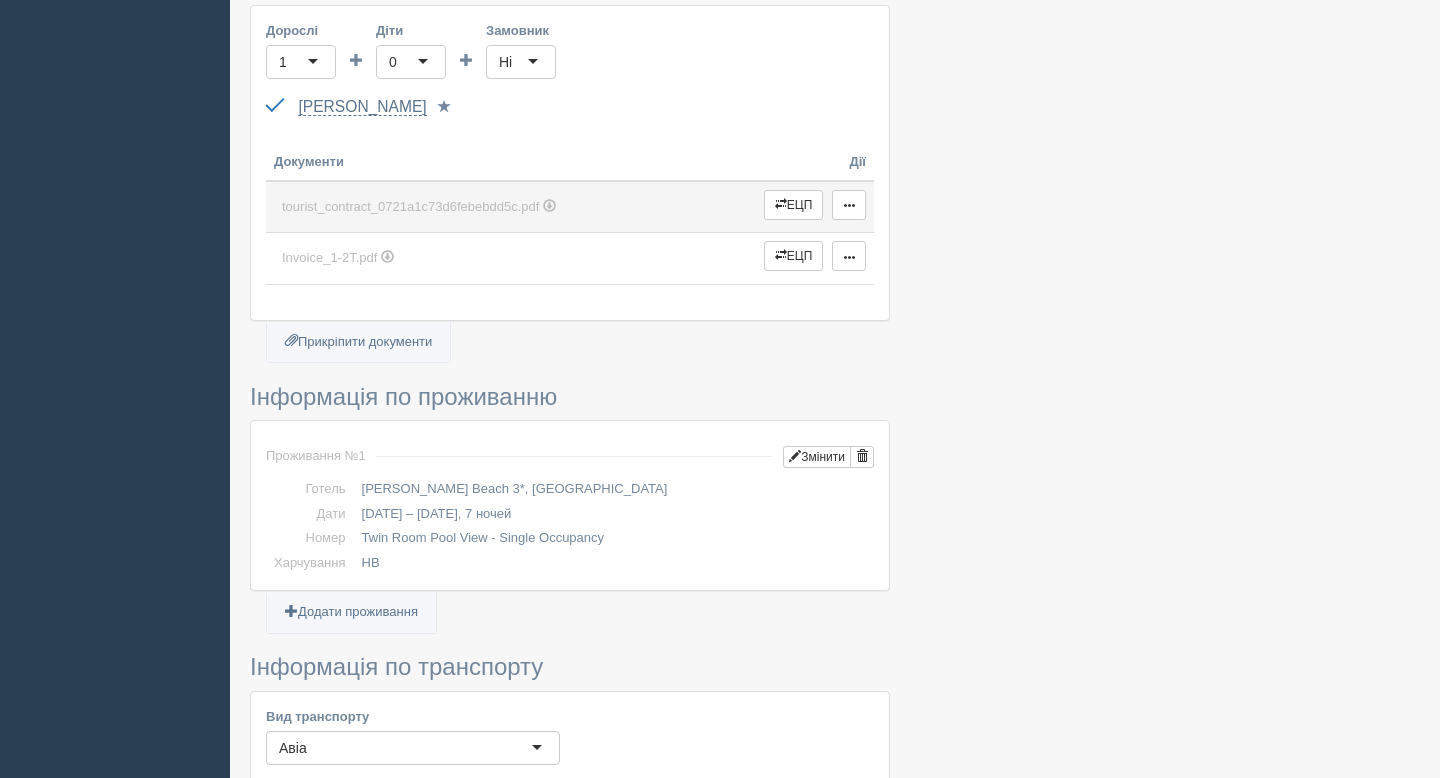 click on "tourist_contract_0721a1c73d6febebdd5c.pdf" at bounding box center (410, 206) 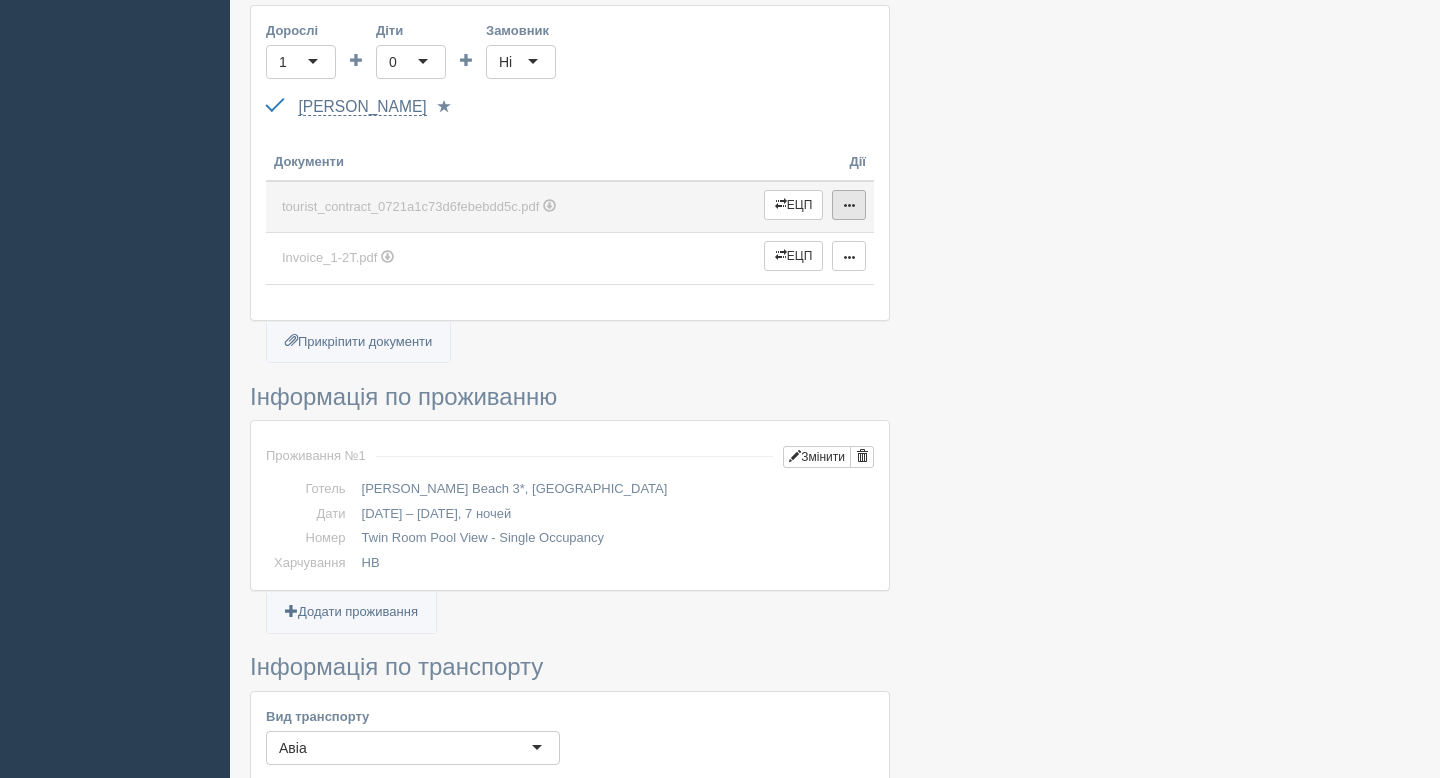click at bounding box center [849, 205] 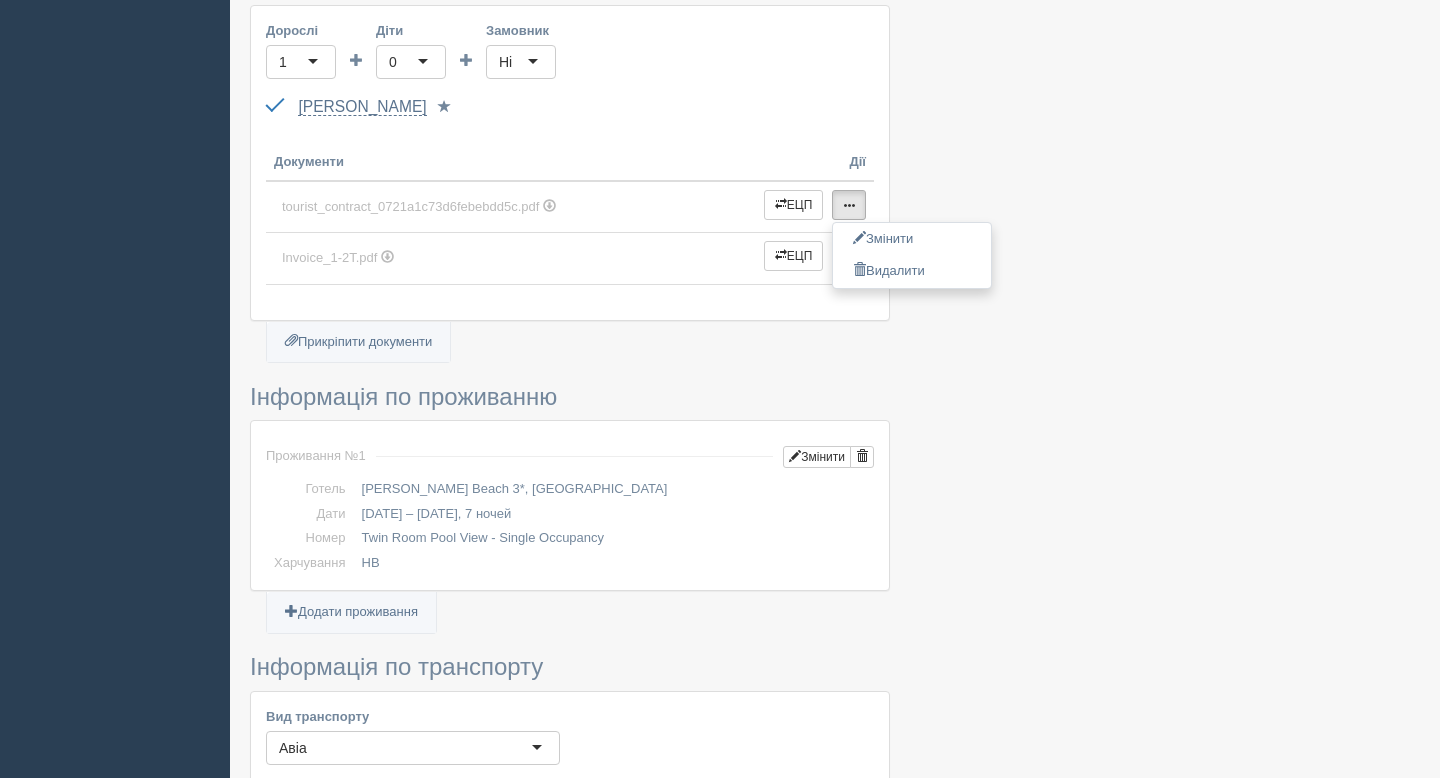 click at bounding box center [835, 649] 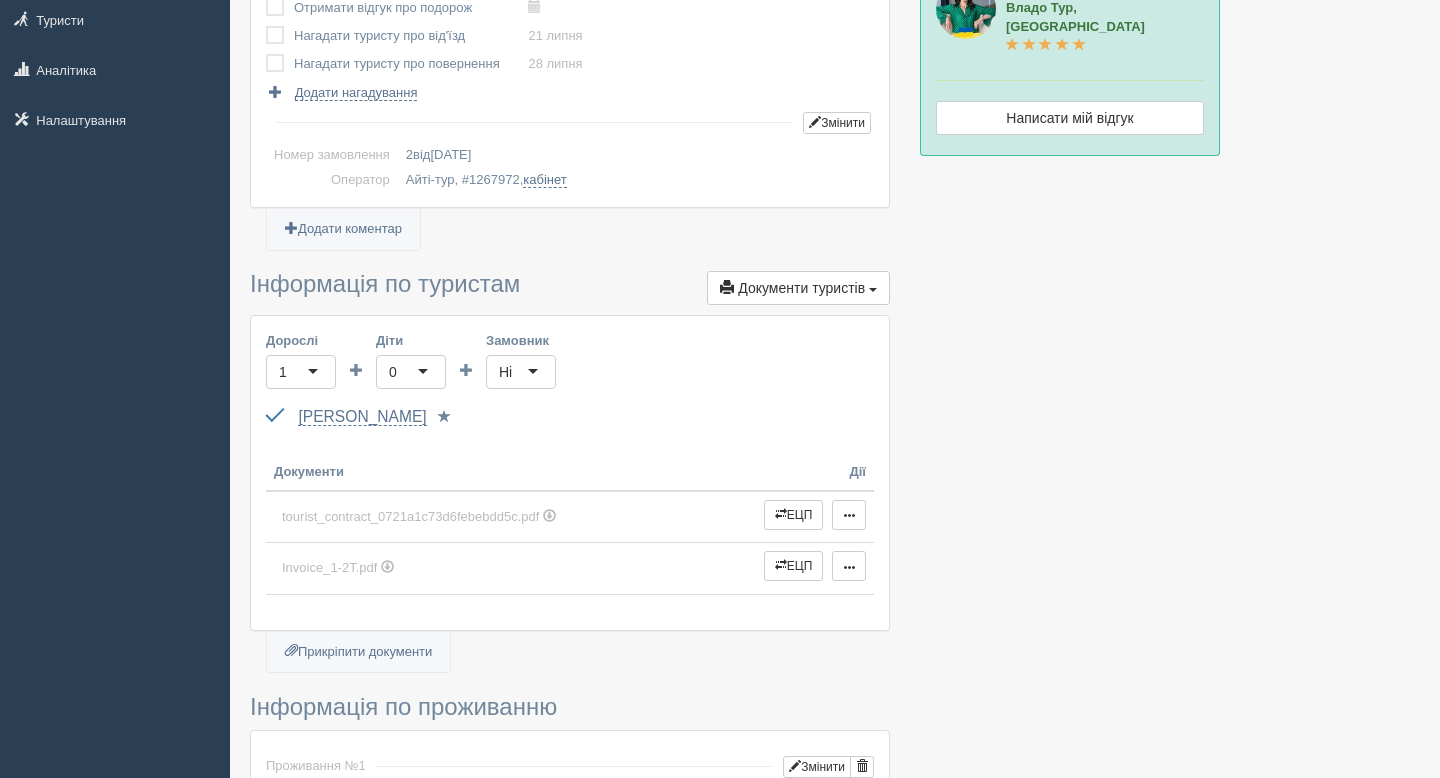 scroll, scrollTop: 0, scrollLeft: 0, axis: both 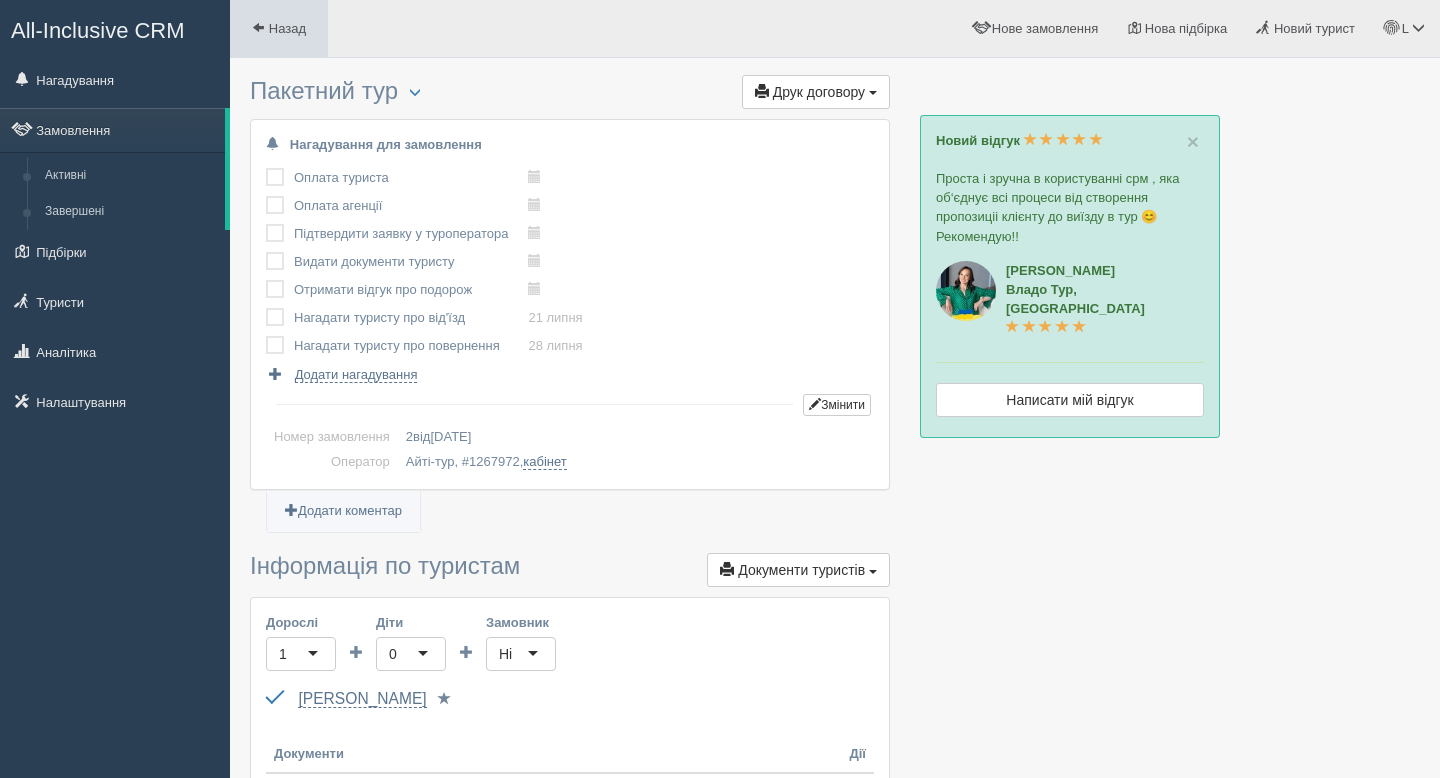 click on "Назад" at bounding box center (287, 28) 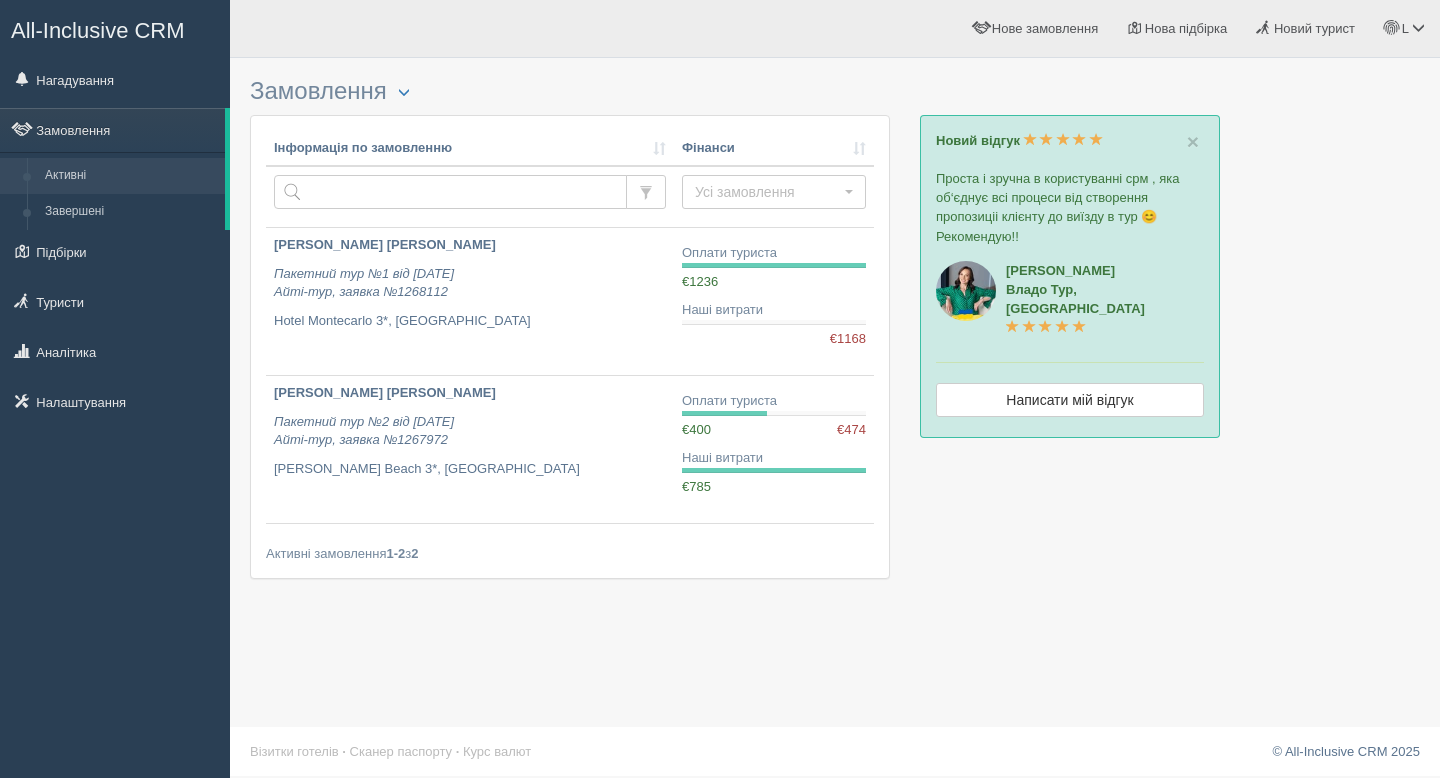 scroll, scrollTop: 0, scrollLeft: 0, axis: both 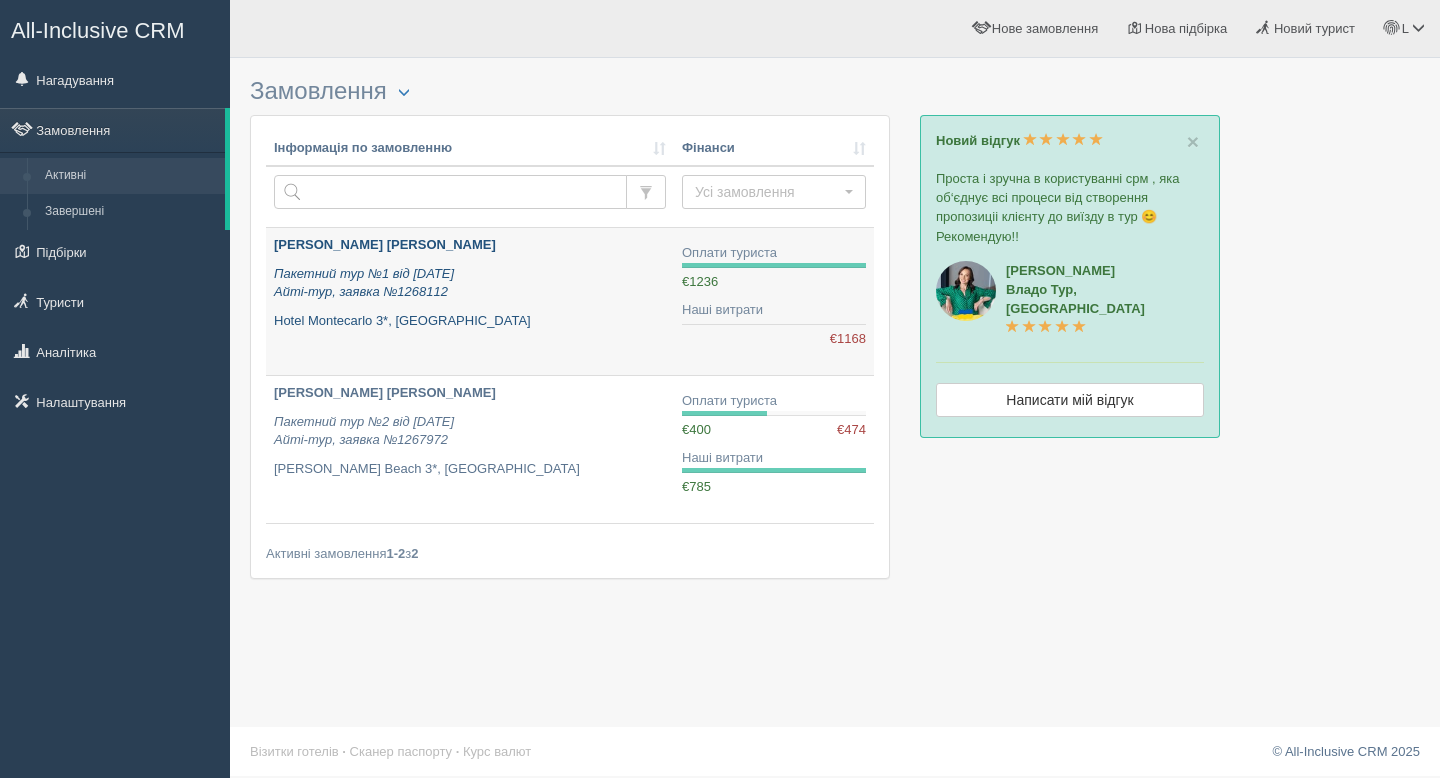 click on "[PERSON_NAME] [PERSON_NAME]" at bounding box center (385, 244) 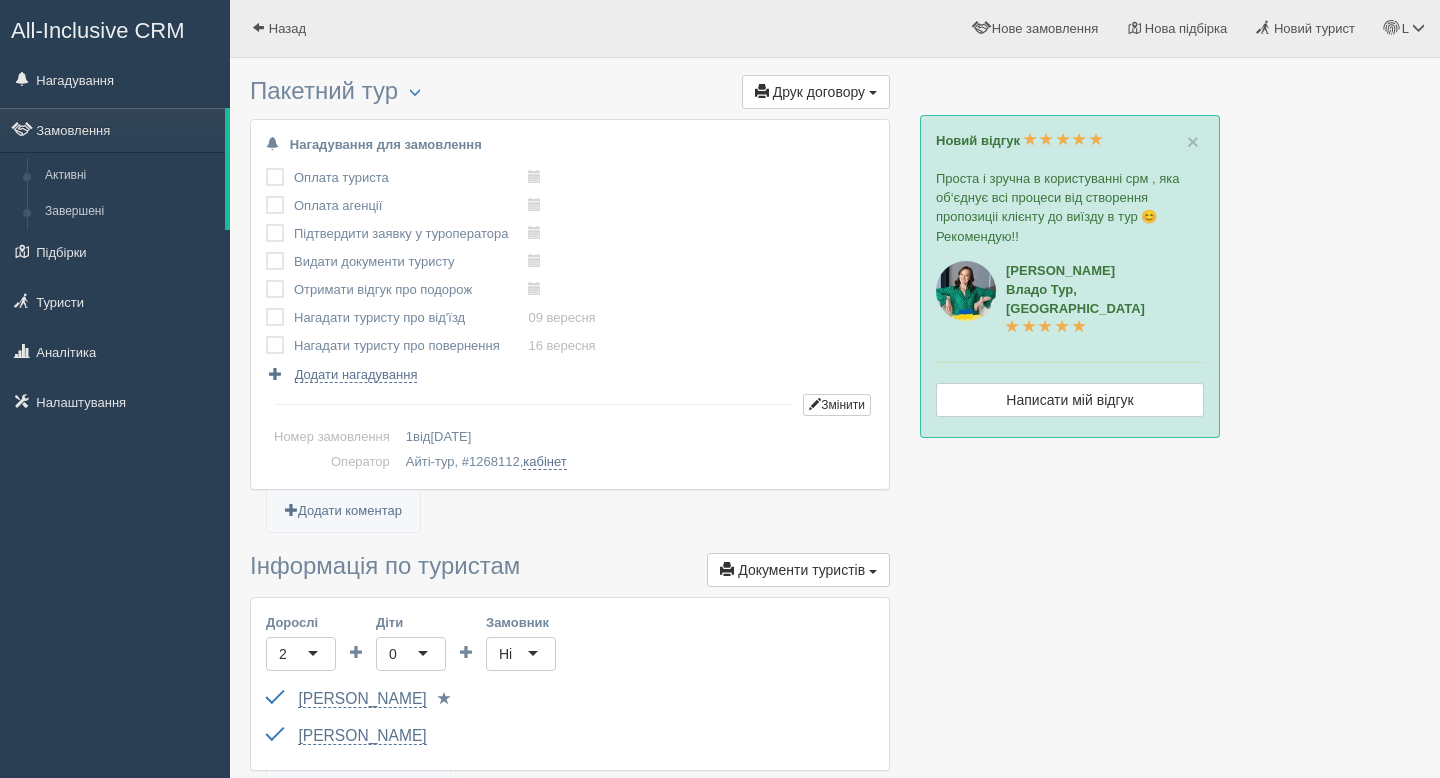 scroll, scrollTop: 0, scrollLeft: 0, axis: both 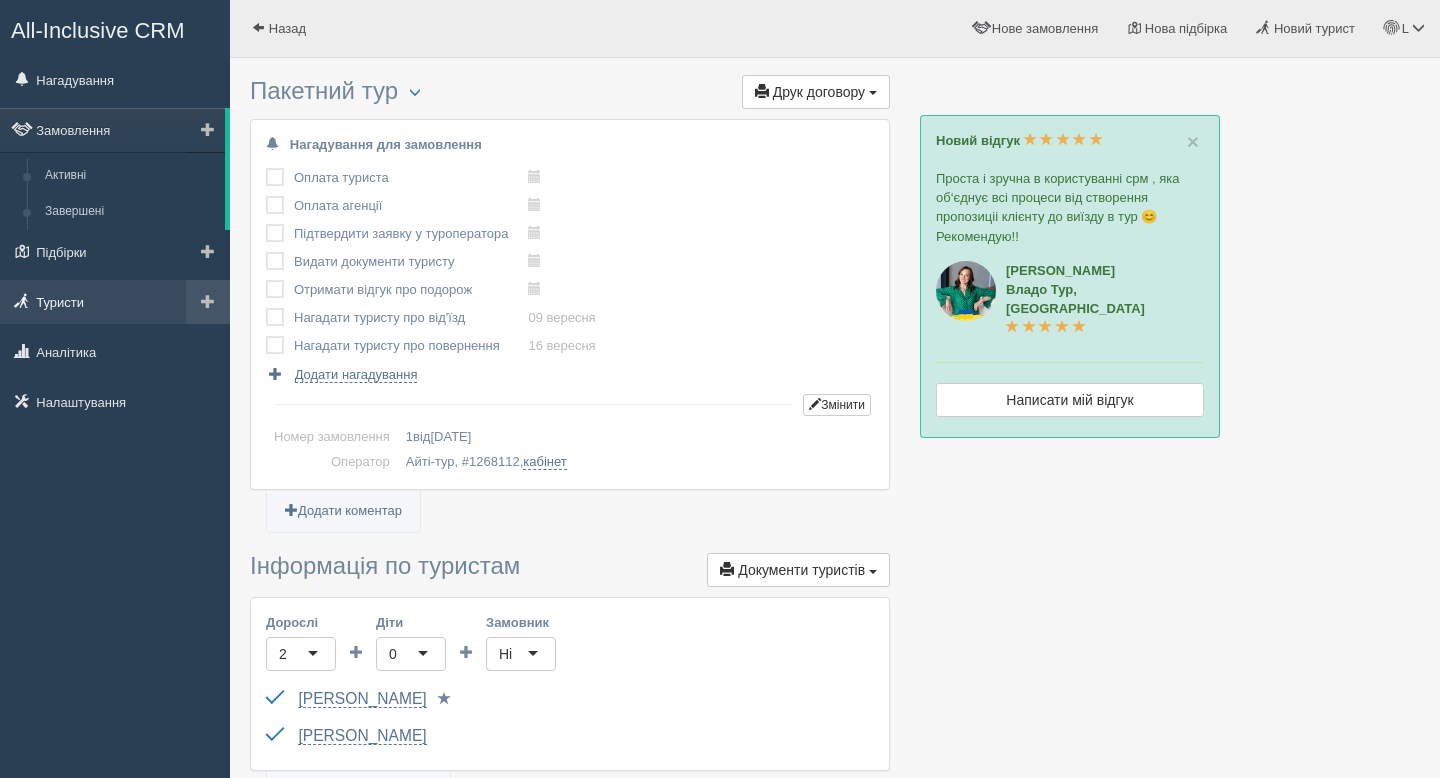 click on "Туристи" at bounding box center (115, 302) 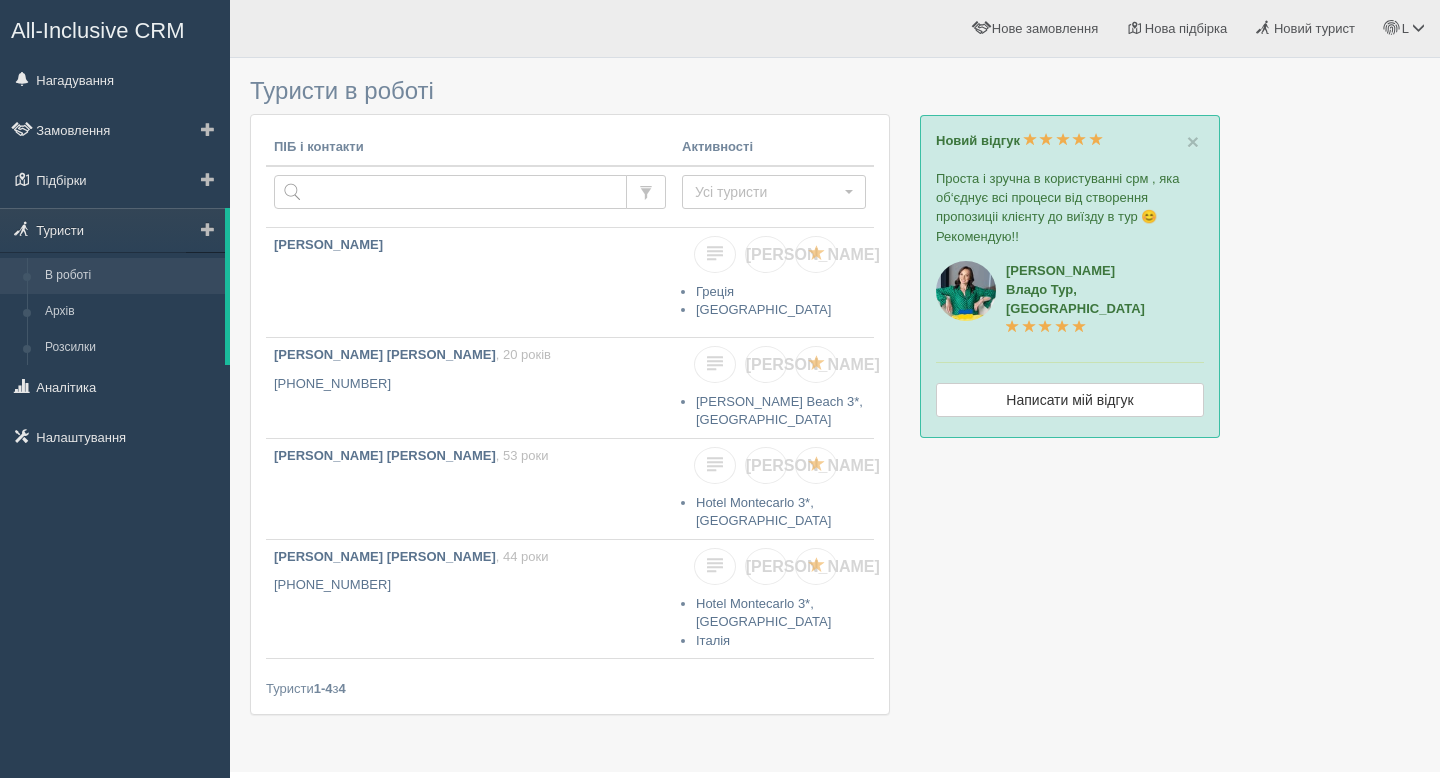 scroll, scrollTop: 0, scrollLeft: 0, axis: both 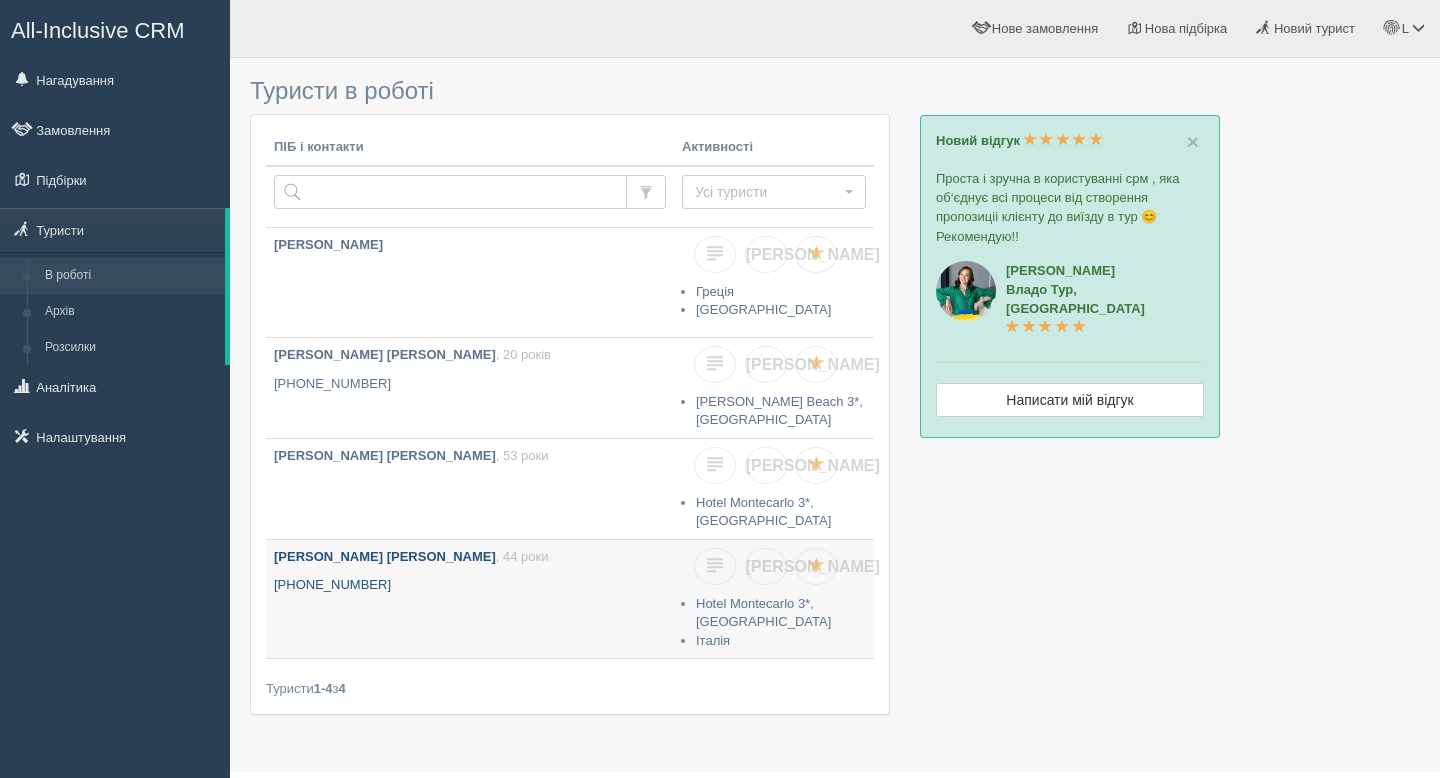 click on "[PERSON_NAME] [PERSON_NAME]" at bounding box center [385, 556] 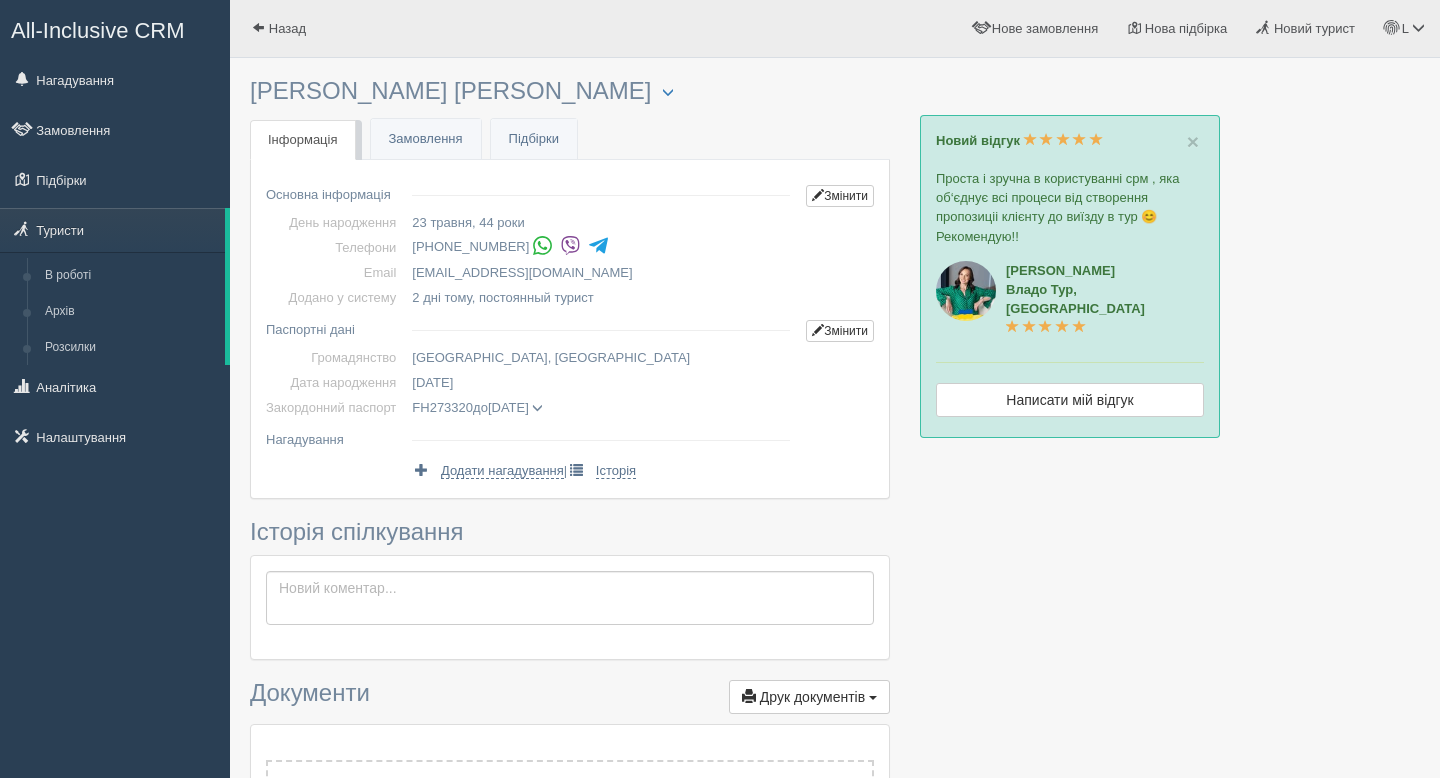 scroll, scrollTop: 0, scrollLeft: 0, axis: both 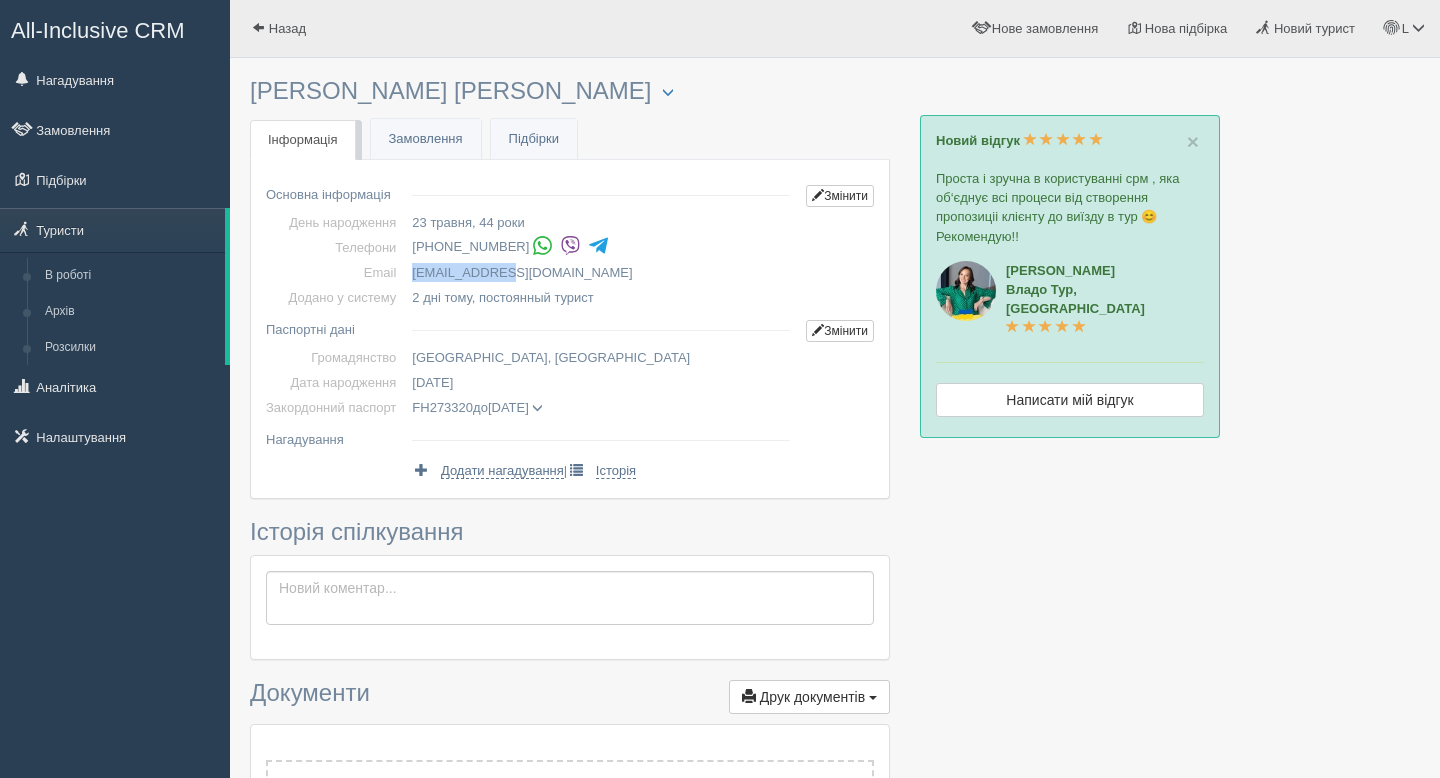 drag, startPoint x: 521, startPoint y: 272, endPoint x: 416, endPoint y: 274, distance: 105.01904 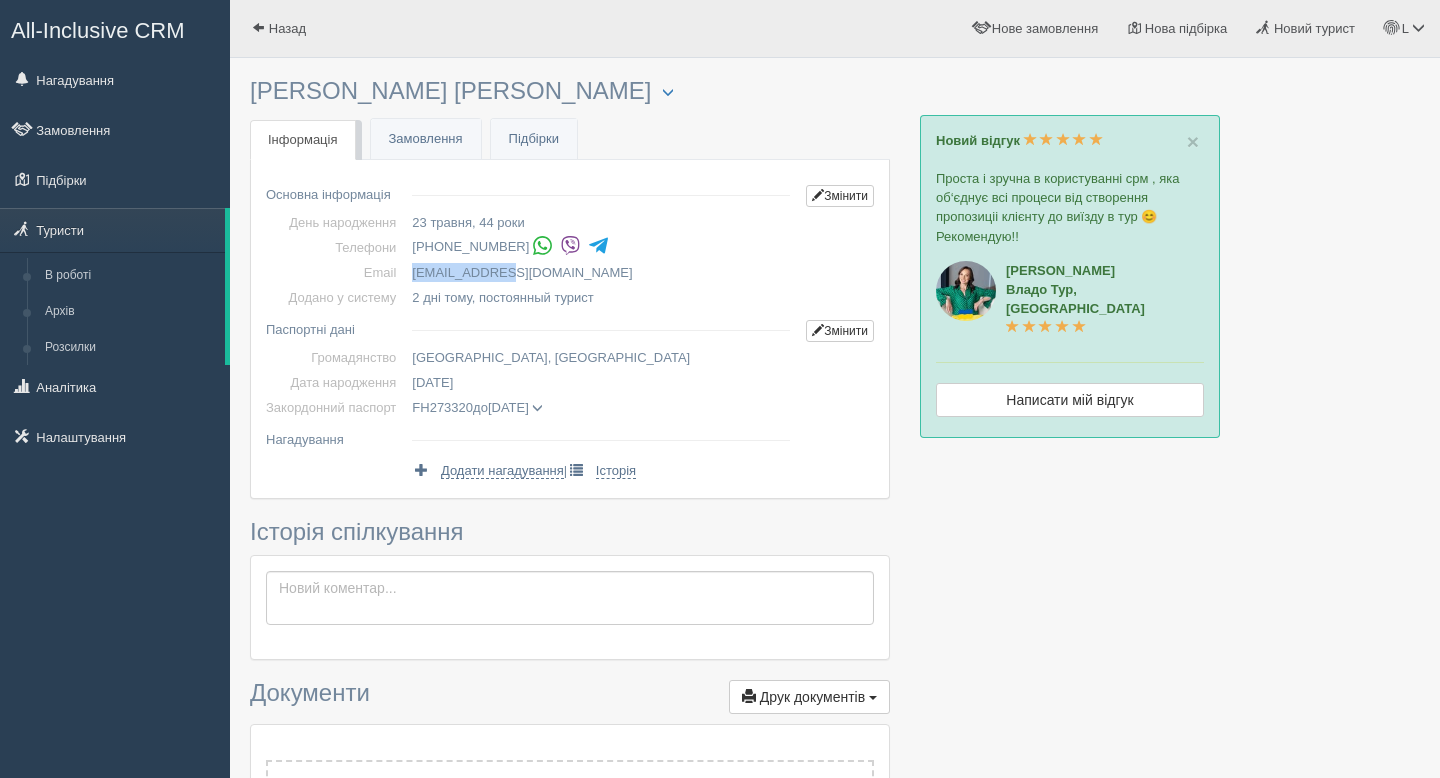 drag, startPoint x: 422, startPoint y: 248, endPoint x: 534, endPoint y: 246, distance: 112.01785 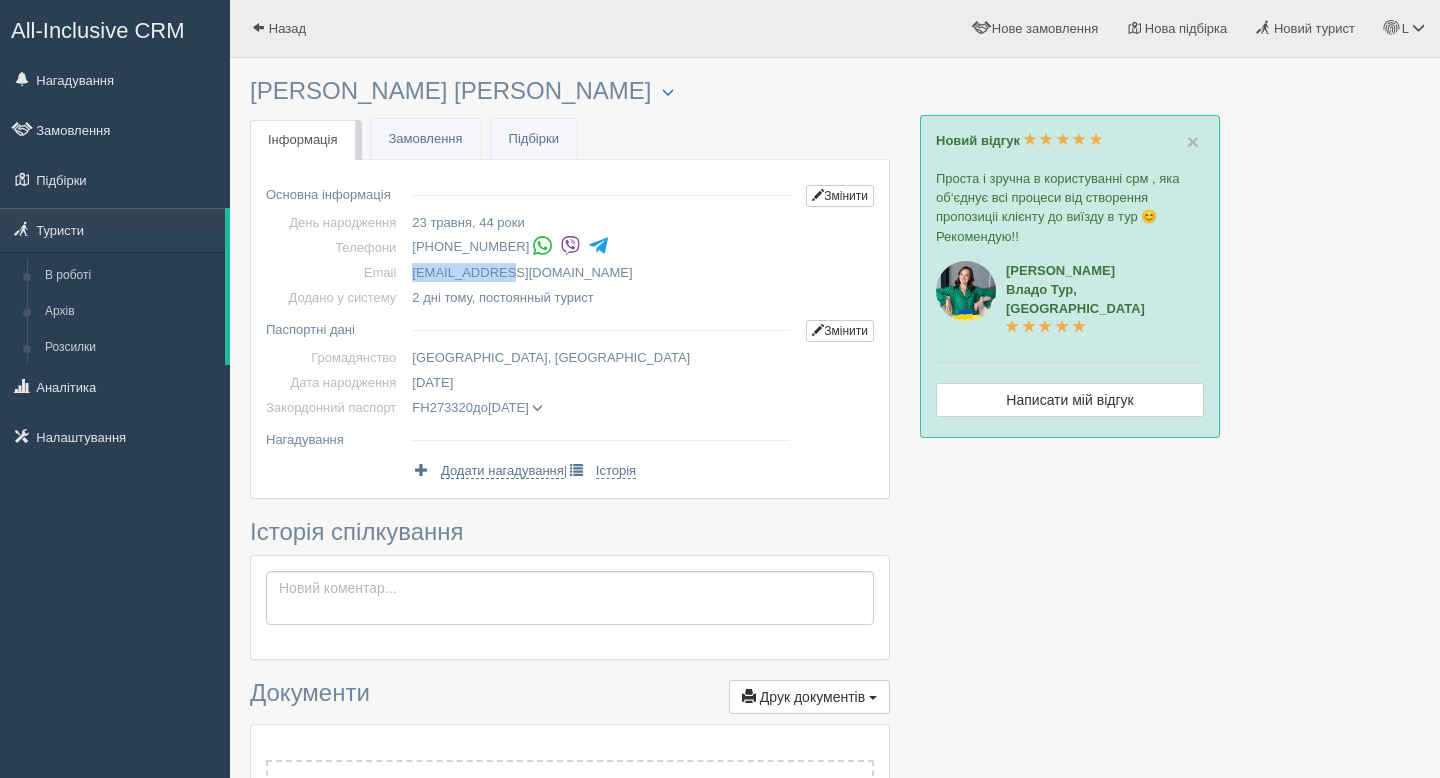 click on "[PHONE_NUMBER]" at bounding box center [605, 247] 